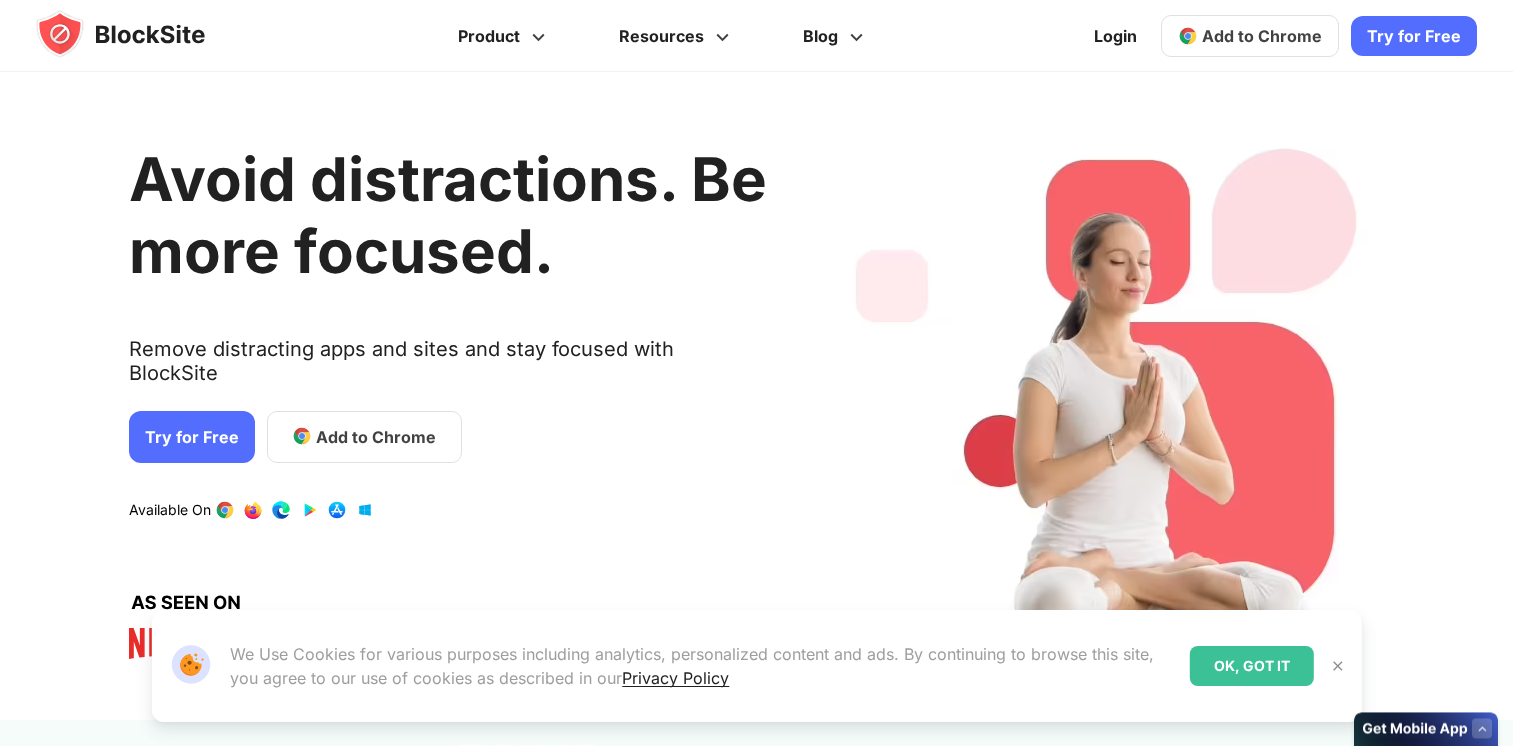scroll, scrollTop: 900, scrollLeft: 0, axis: vertical 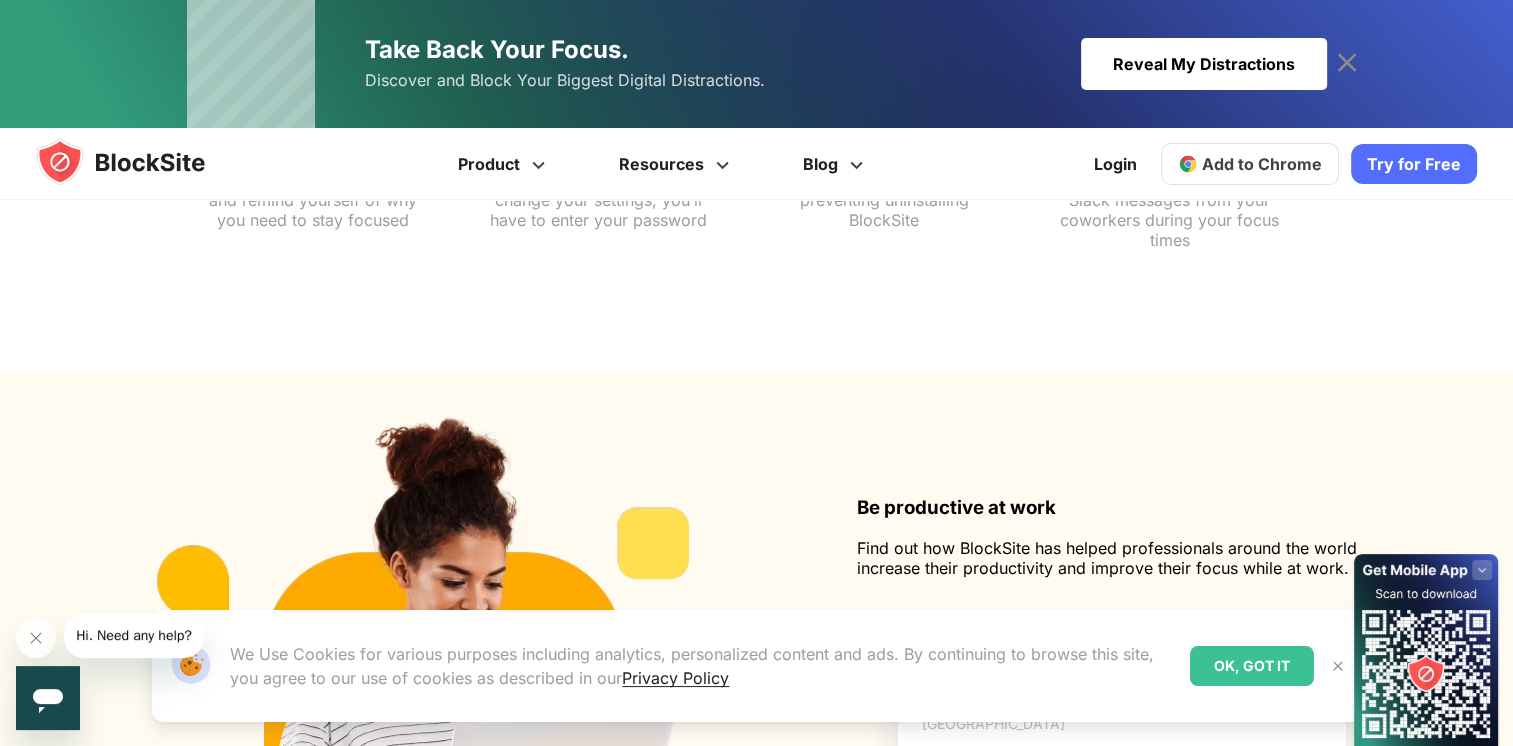 click on "OK, GOT IT" at bounding box center (1252, 666) 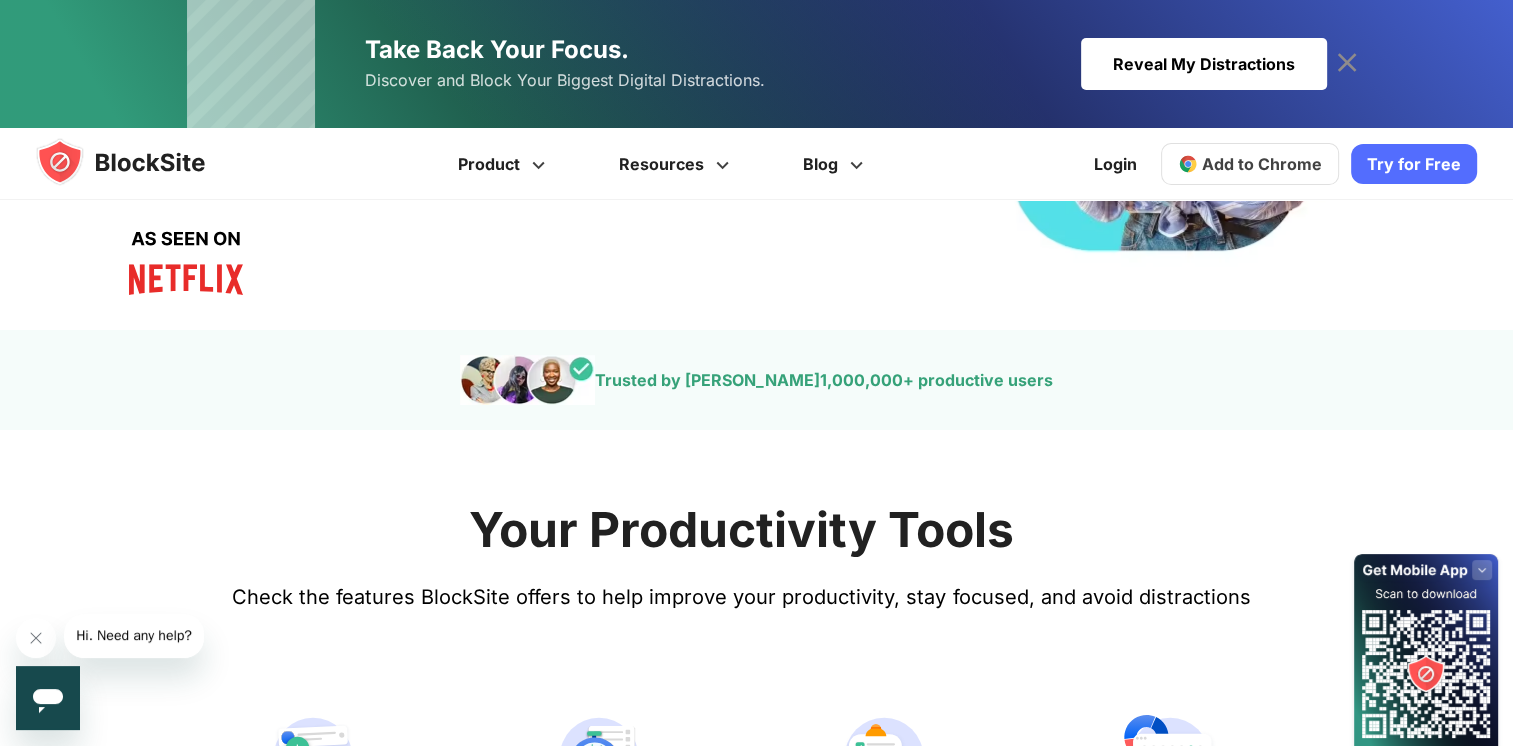 scroll, scrollTop: 494, scrollLeft: 0, axis: vertical 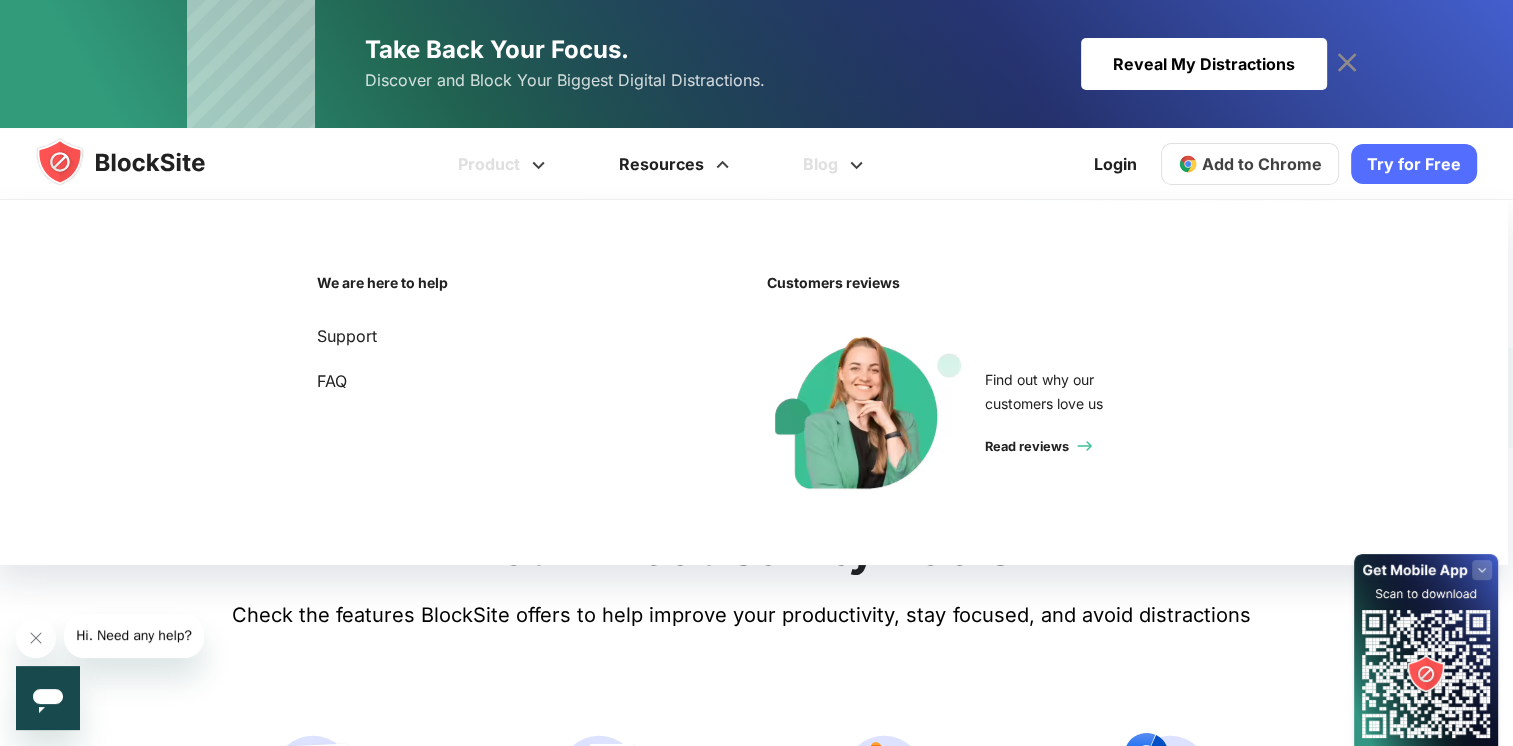 click at bounding box center (722, 158) 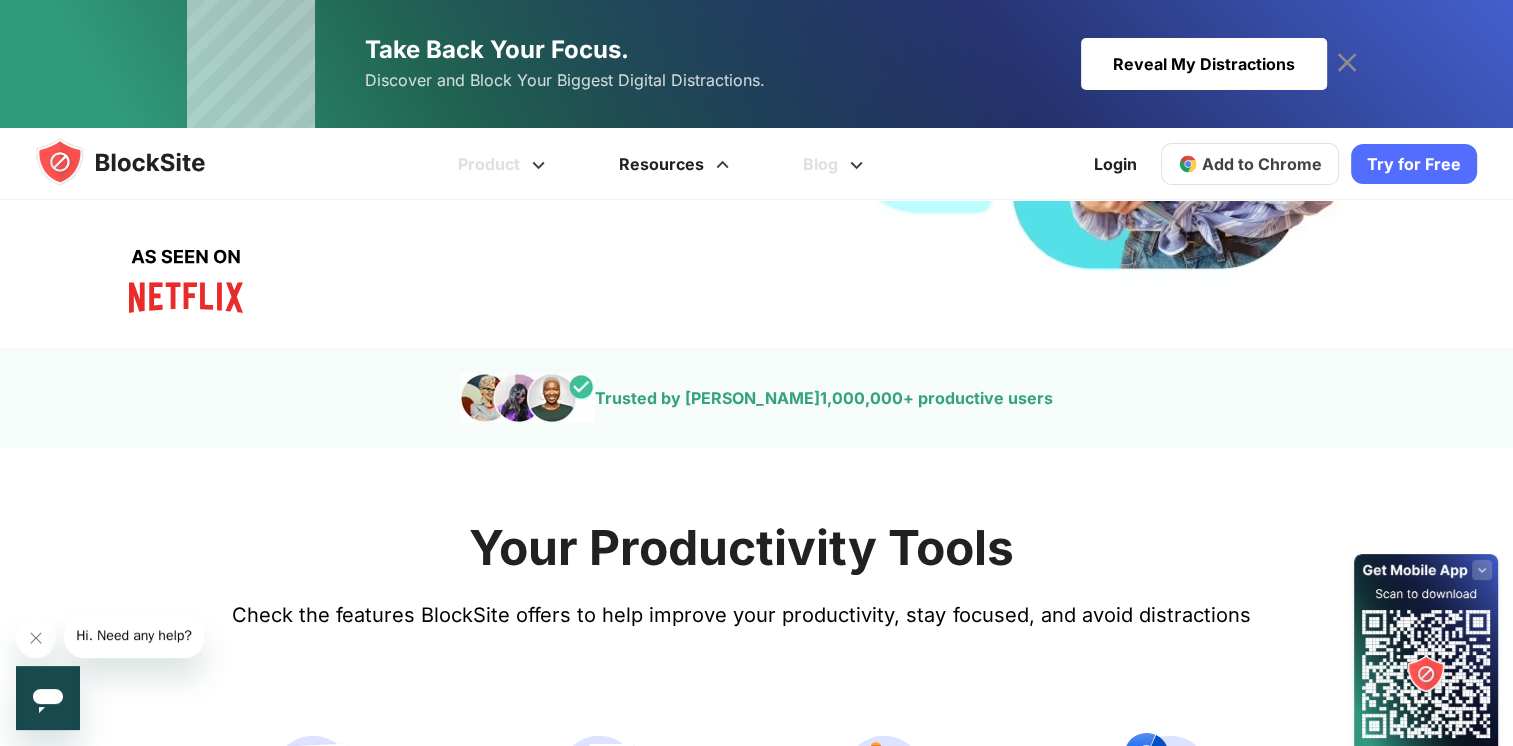 click at bounding box center (722, 158) 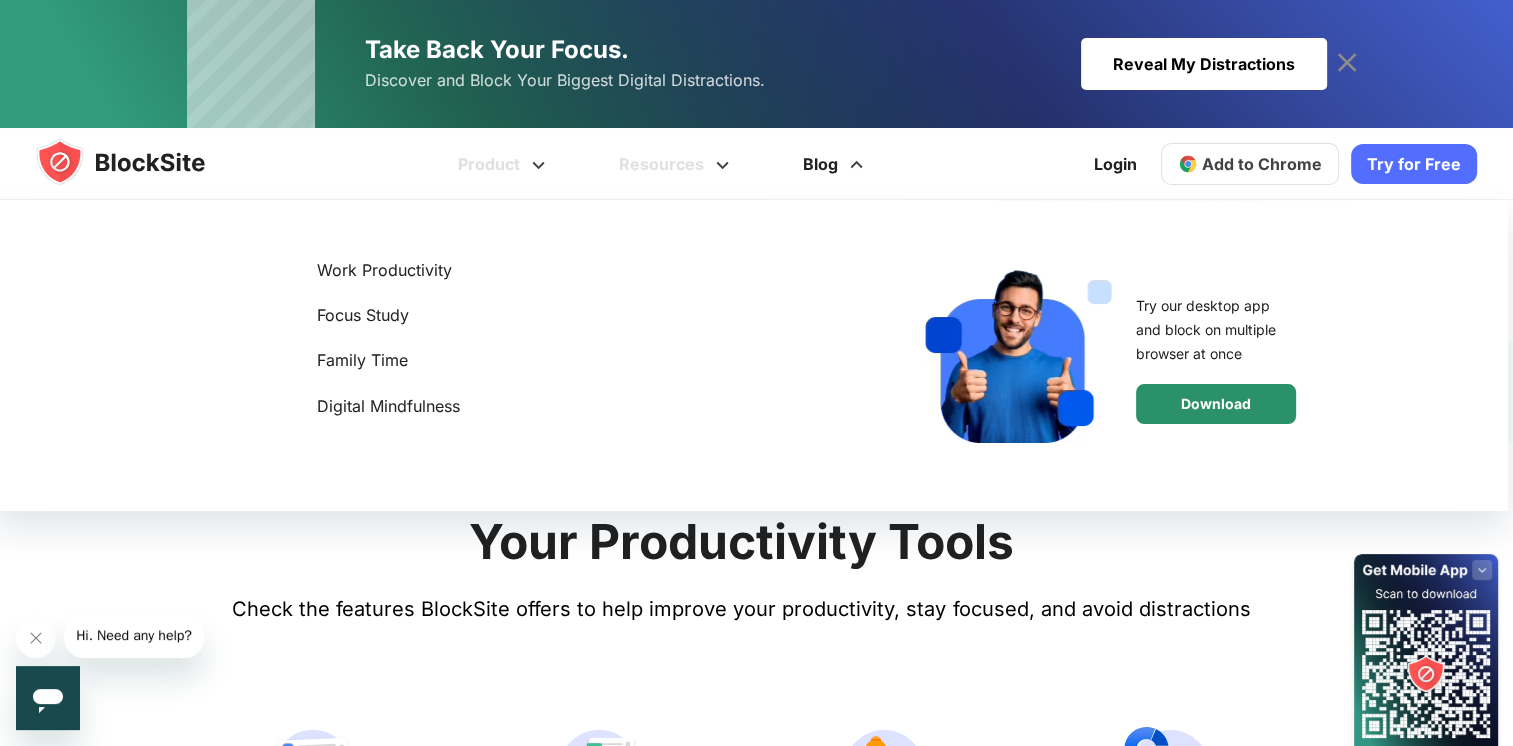 click on "Download" at bounding box center (1216, 404) 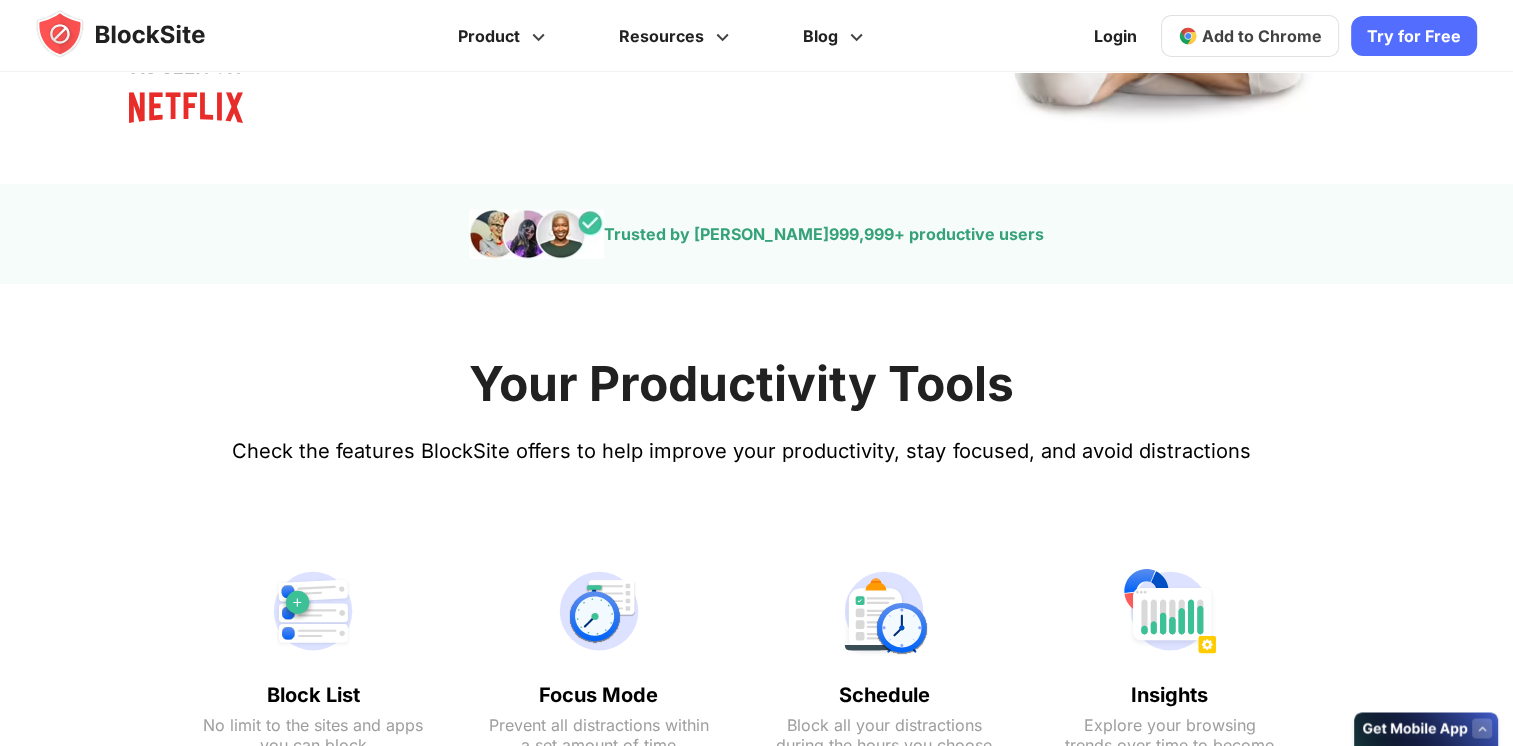 scroll, scrollTop: 698, scrollLeft: 0, axis: vertical 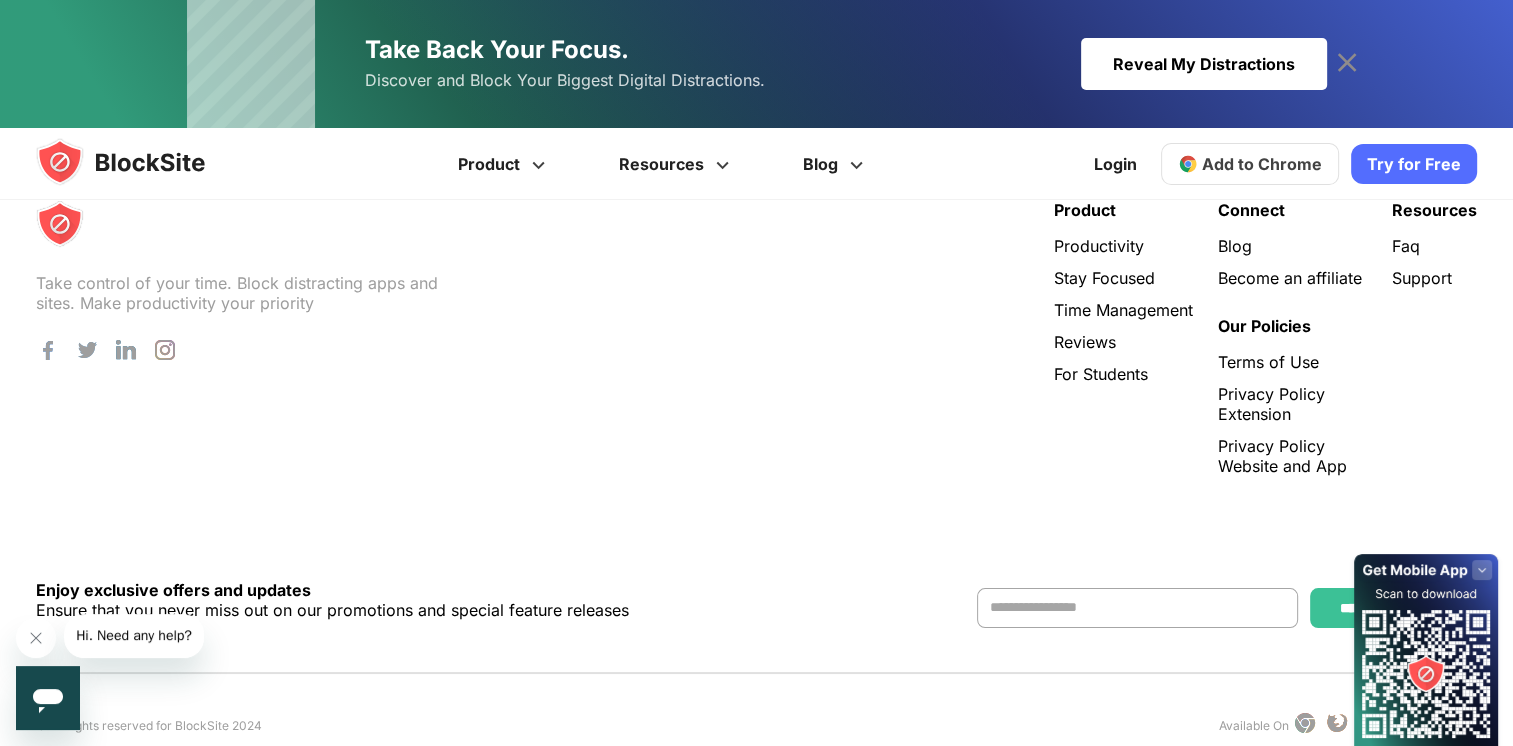 click on "Hi. Need any help?" at bounding box center [134, 635] 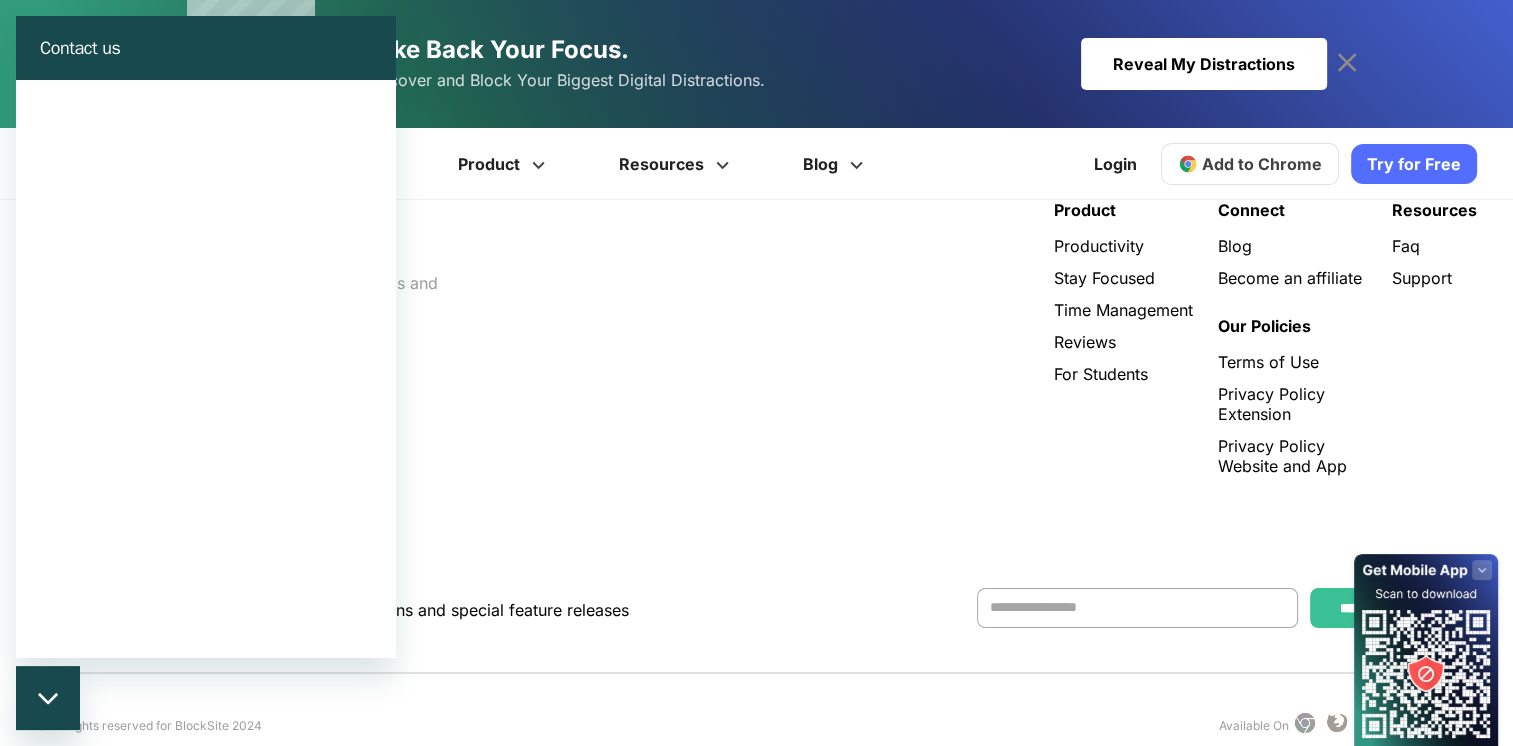 scroll, scrollTop: 0, scrollLeft: 0, axis: both 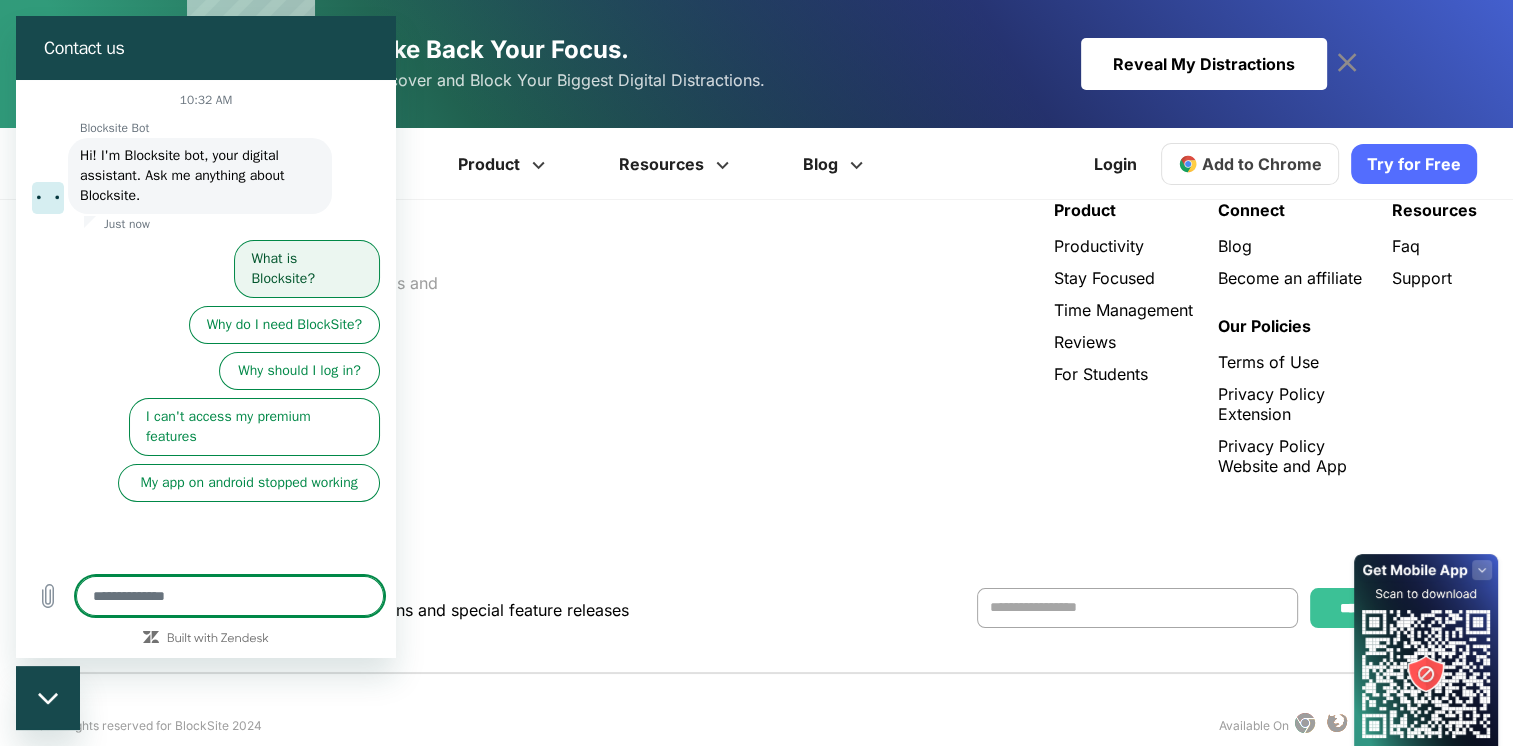 click on "What is Blocksite?" at bounding box center [307, 269] 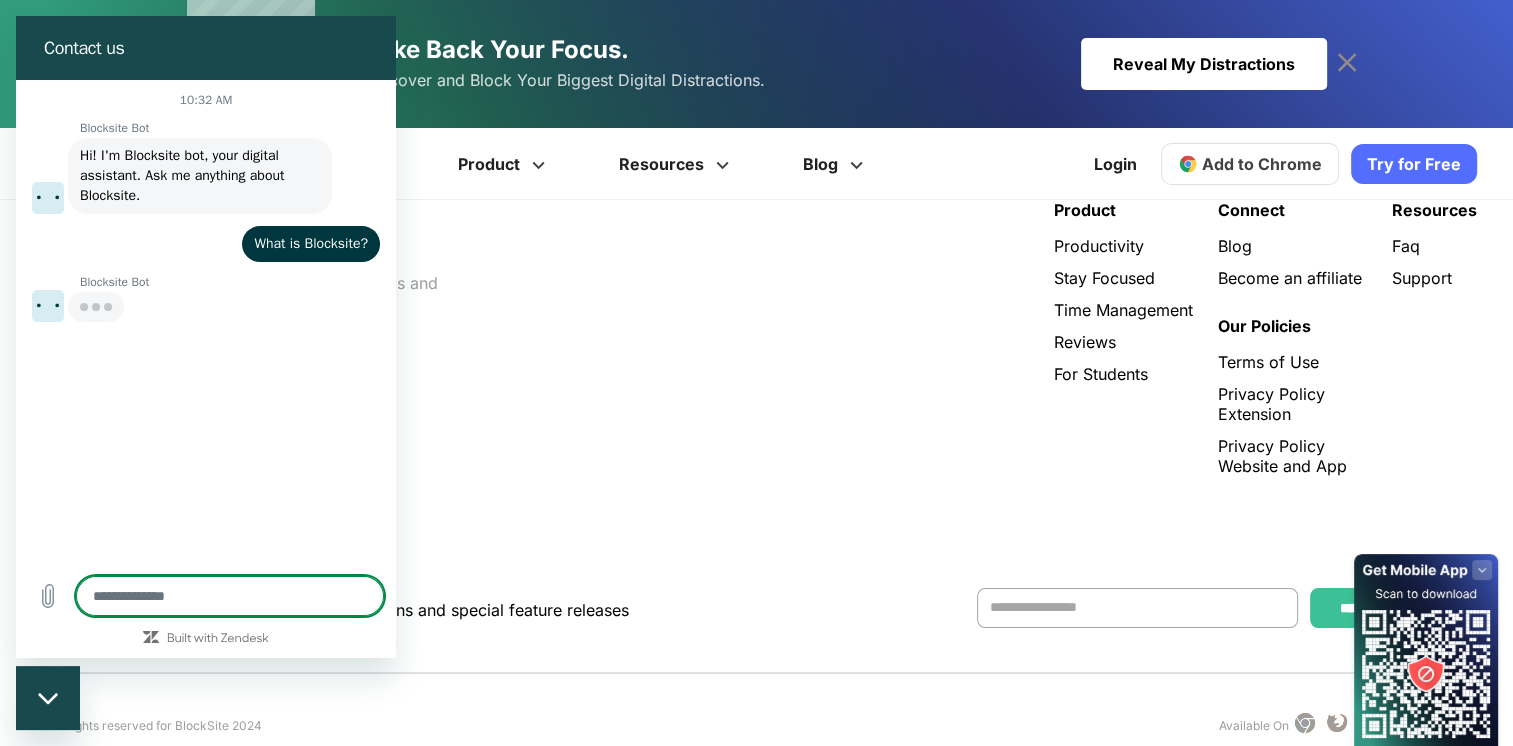 type on "*" 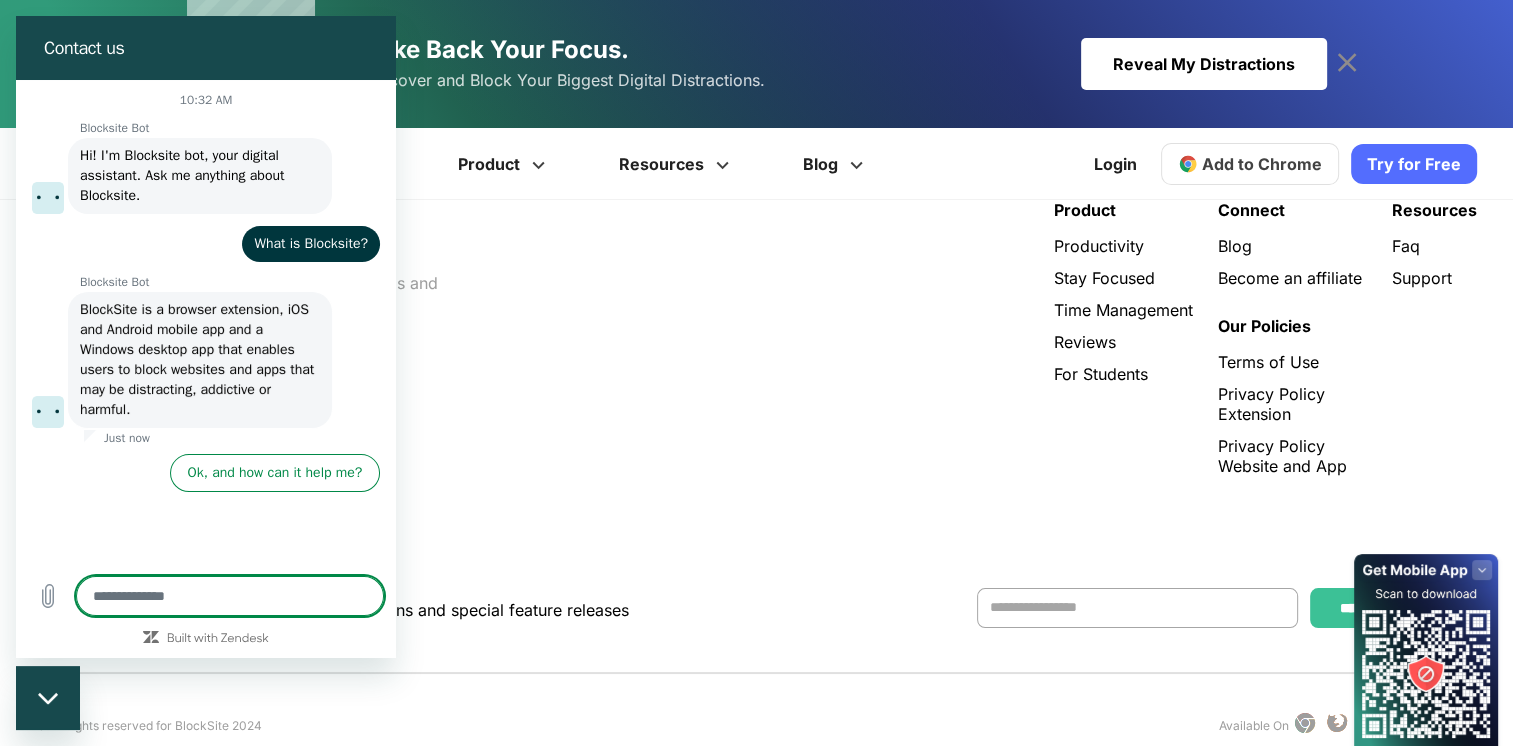scroll, scrollTop: 4180, scrollLeft: 0, axis: vertical 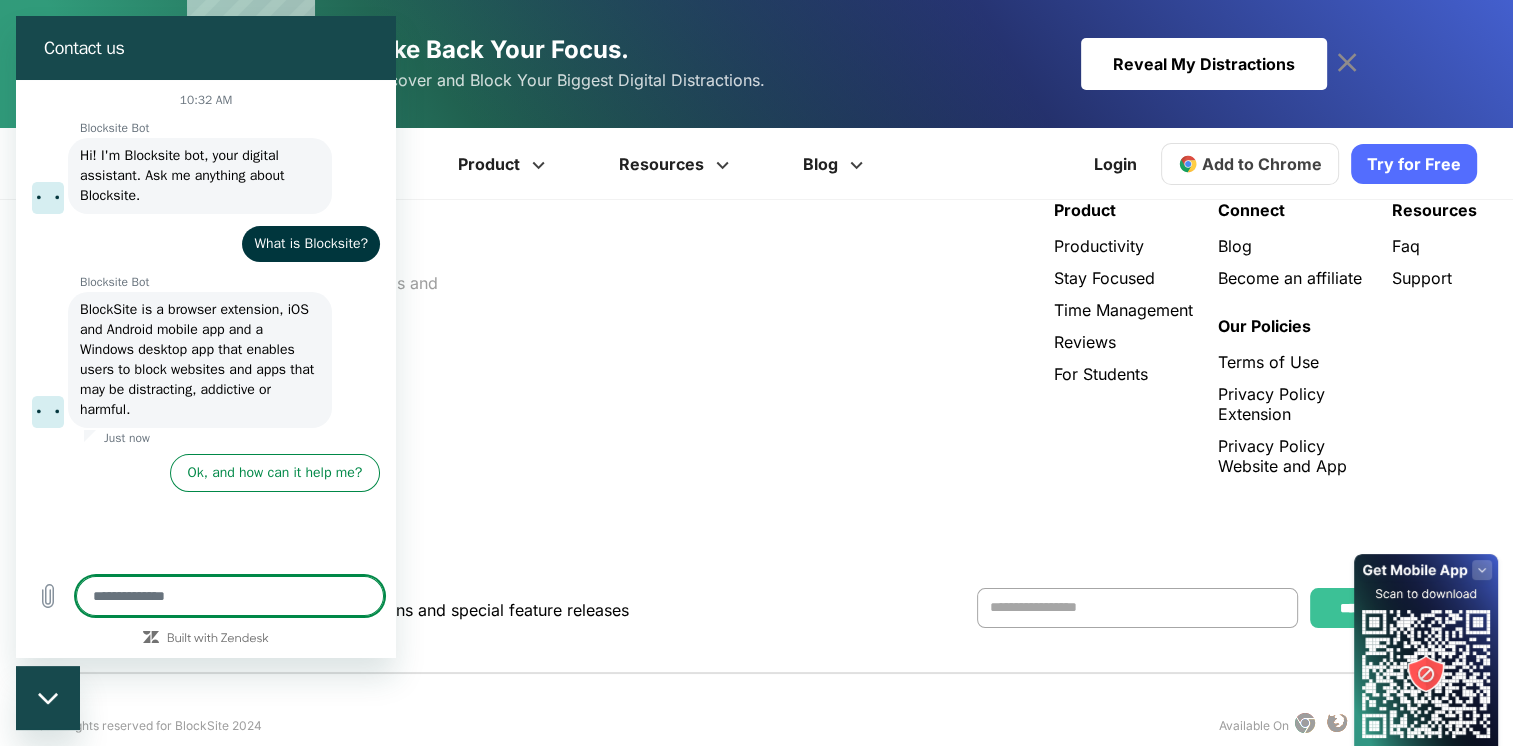type on "*" 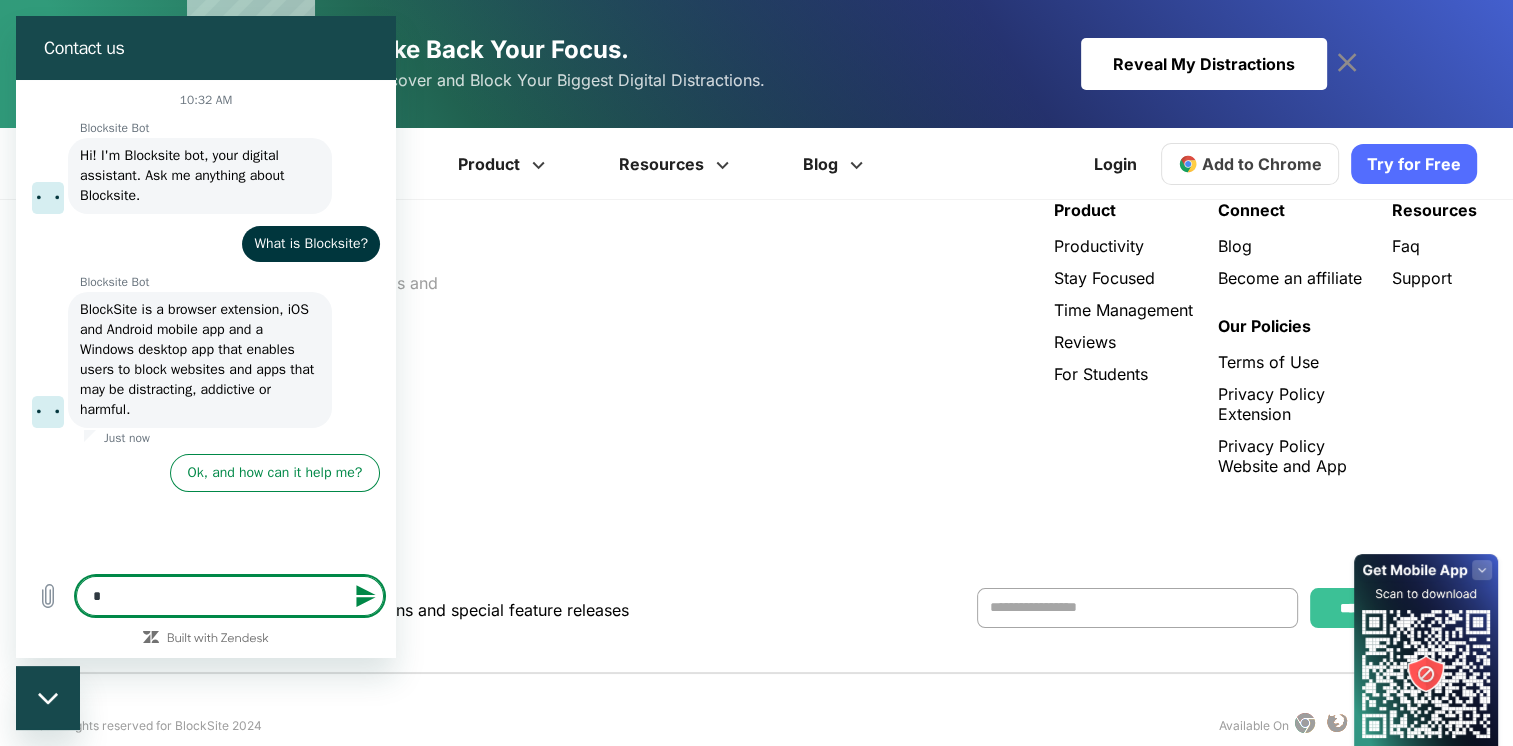 type on "**" 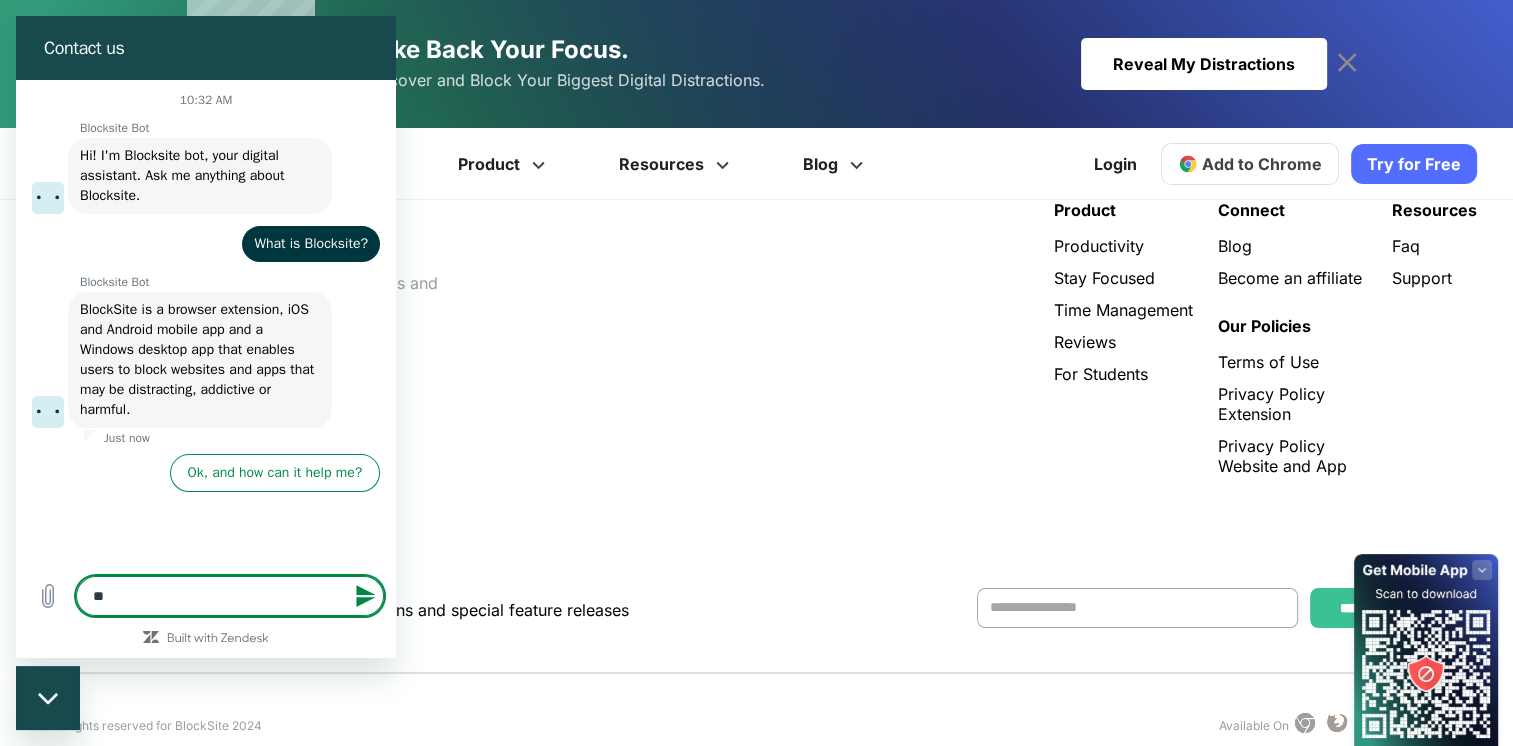 type on "***" 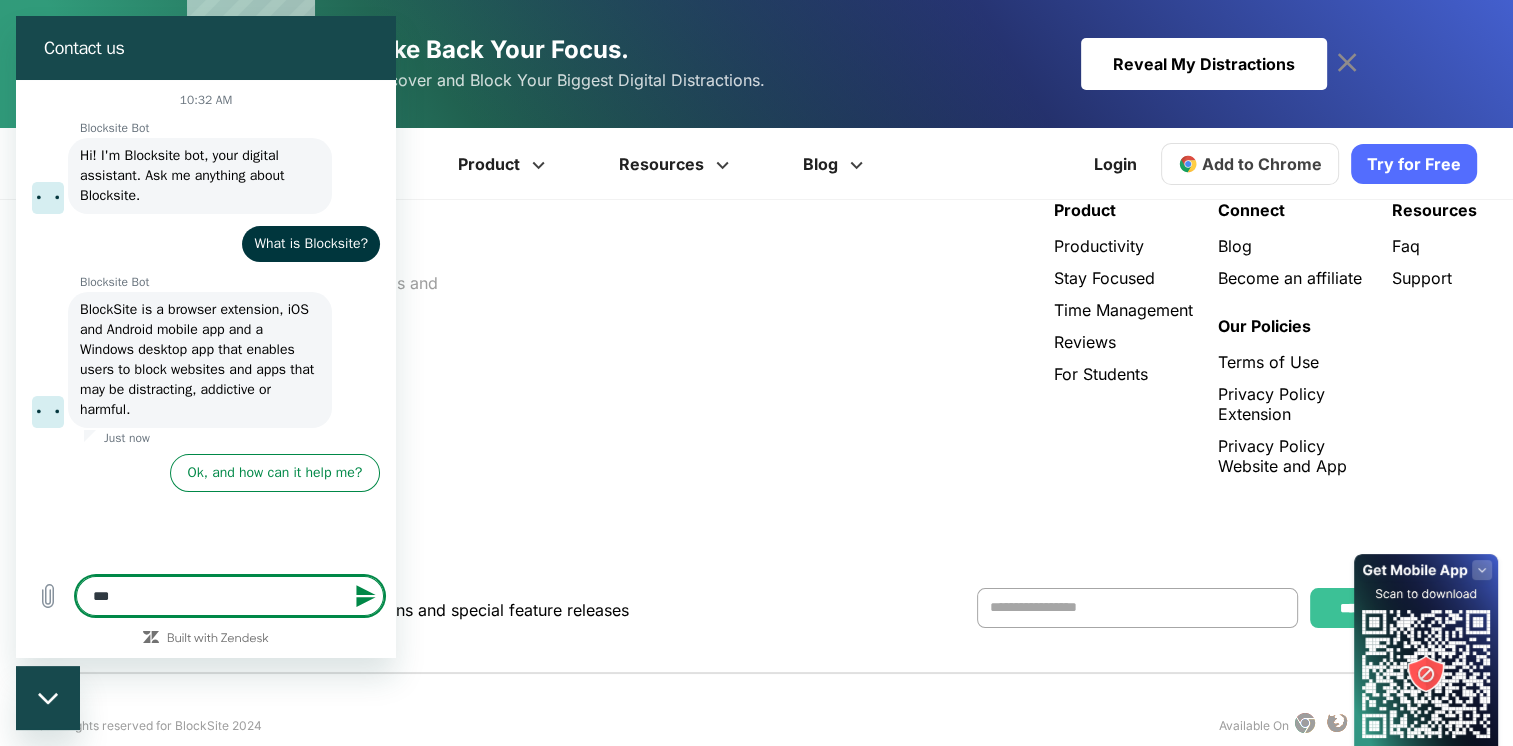 type on "***" 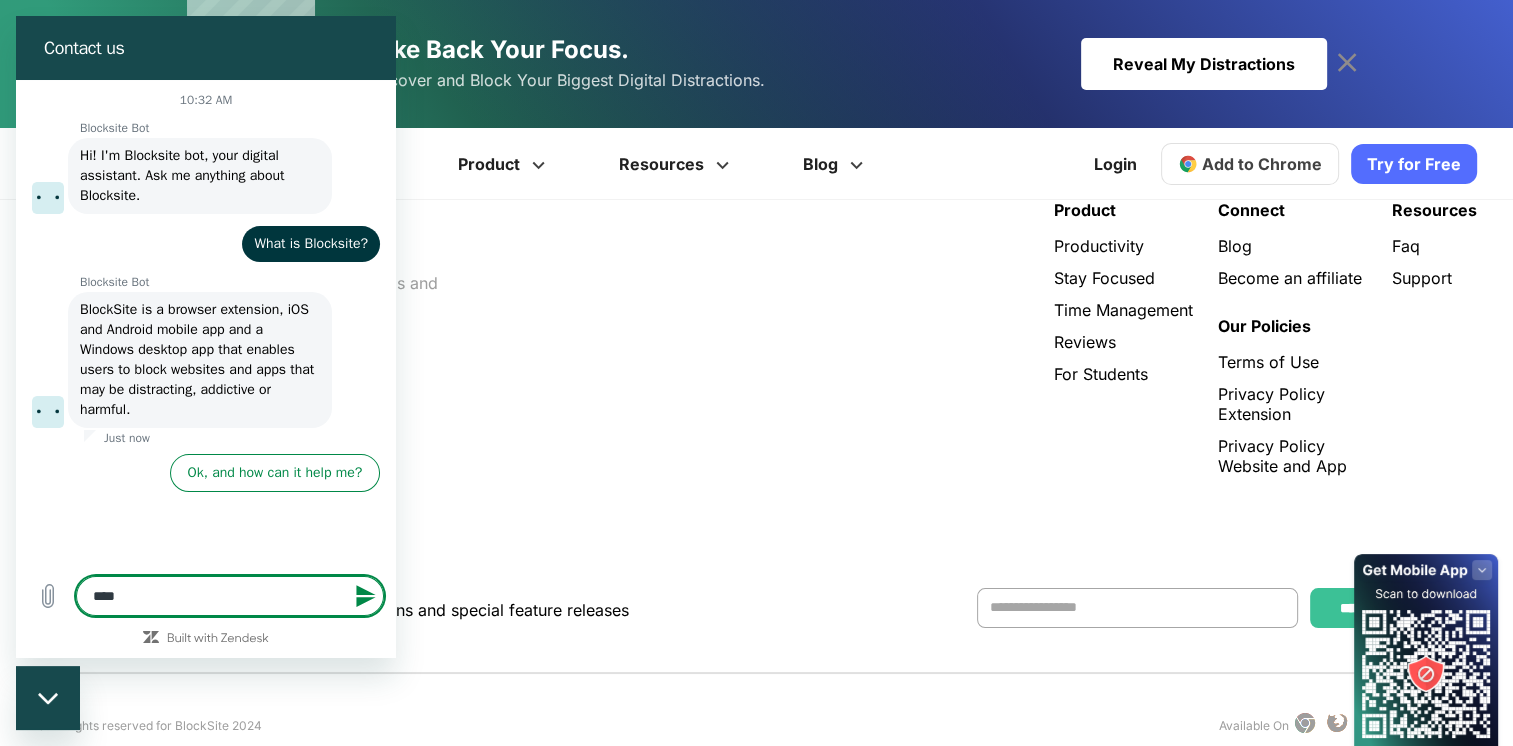 type on "*****" 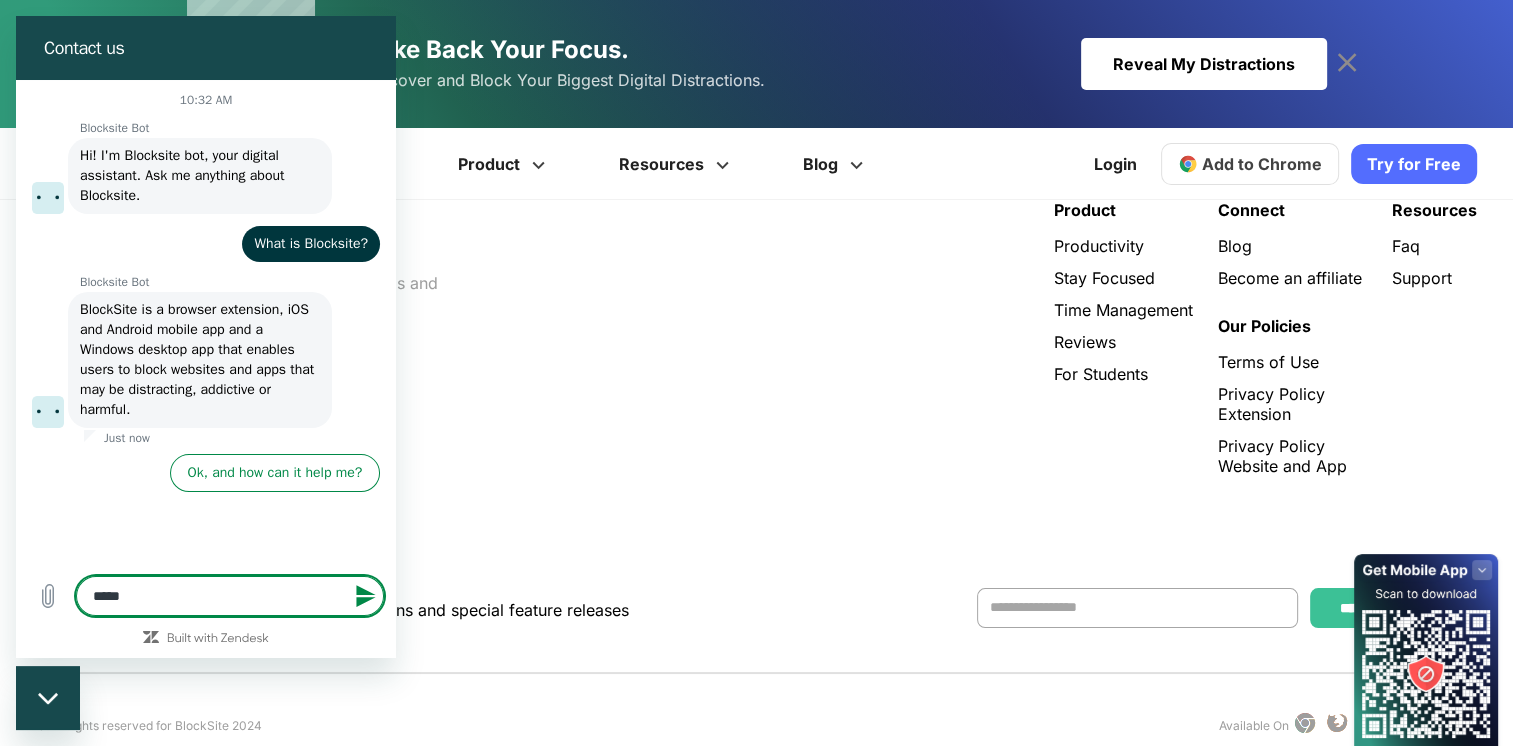 type on "******" 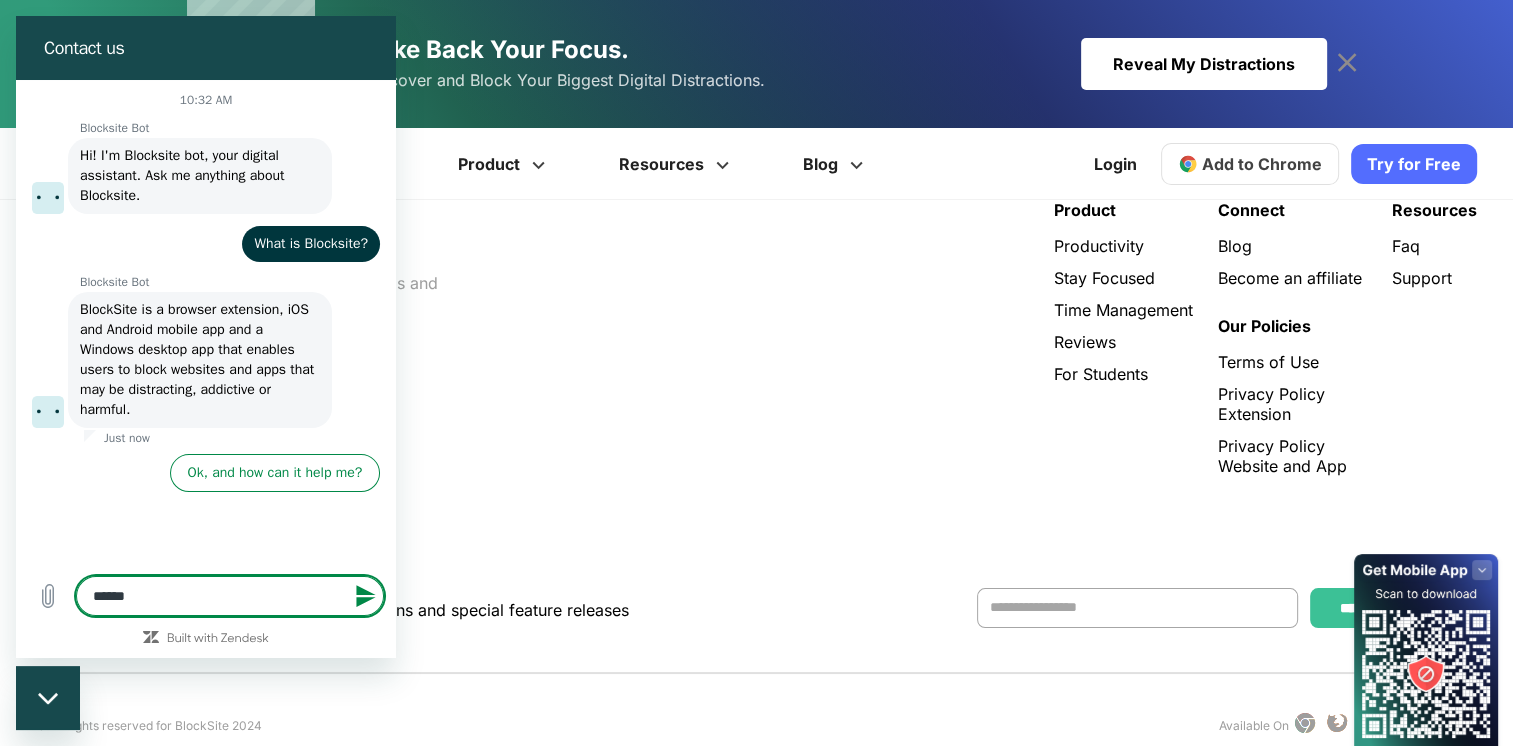 type on "******" 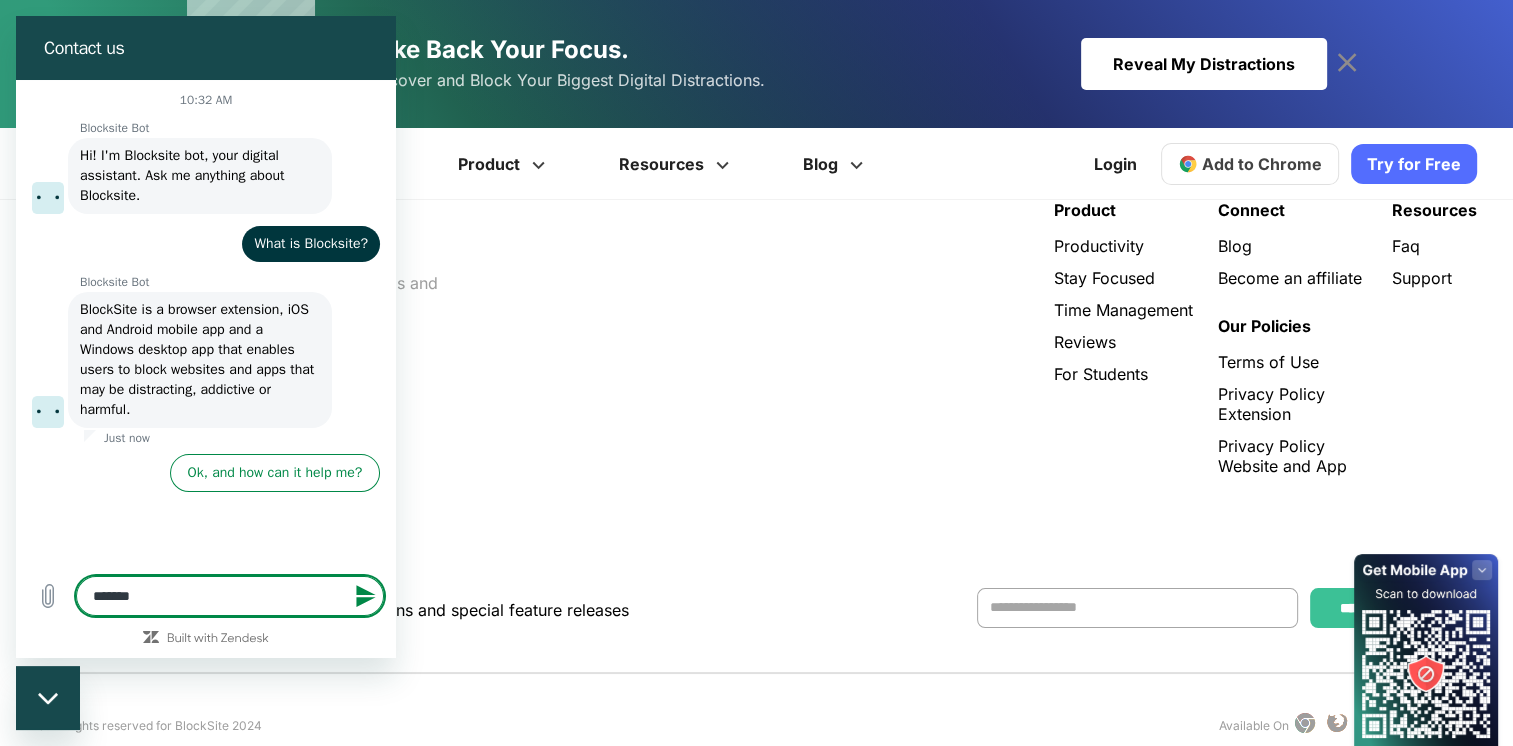 type on "********" 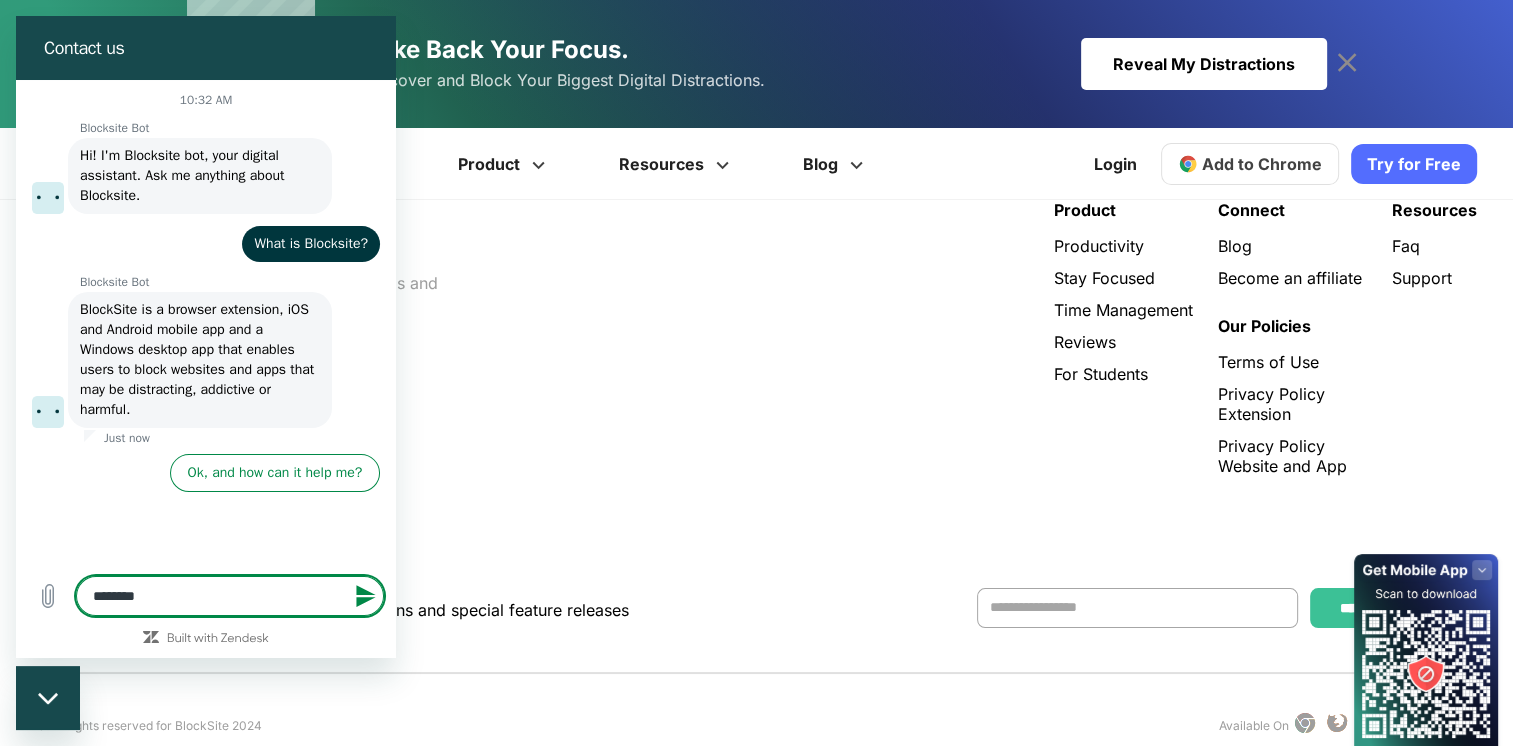 type on "********" 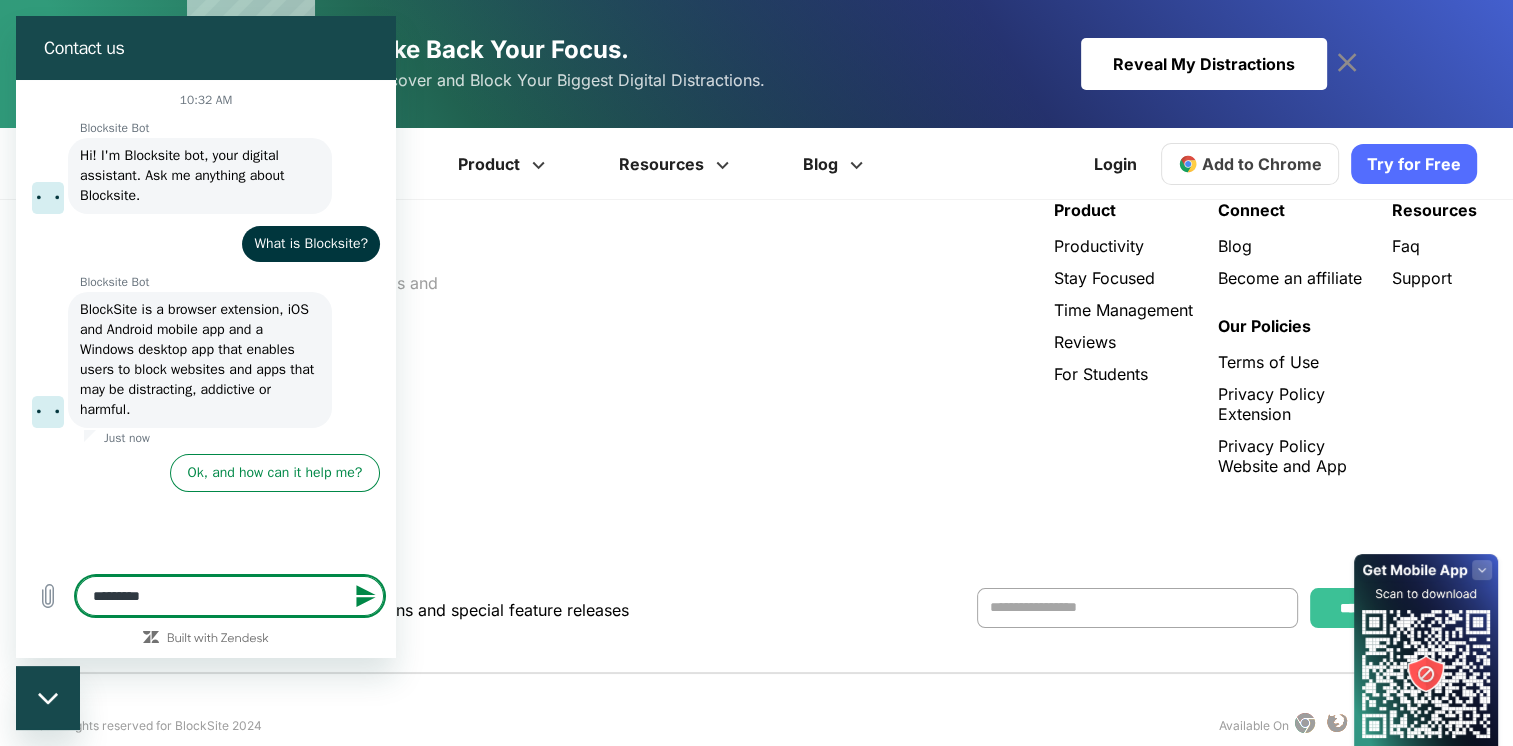 type on "**********" 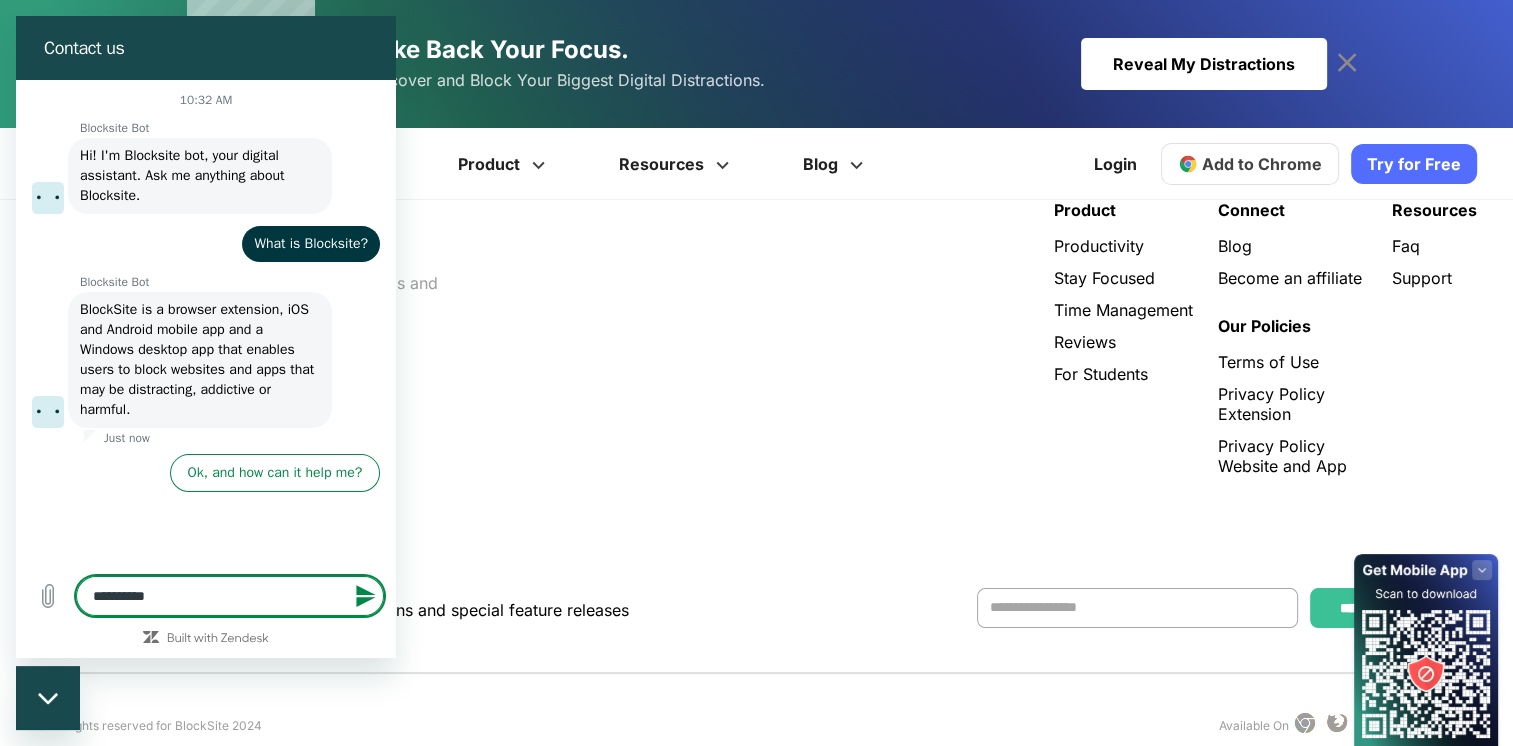 type on "**********" 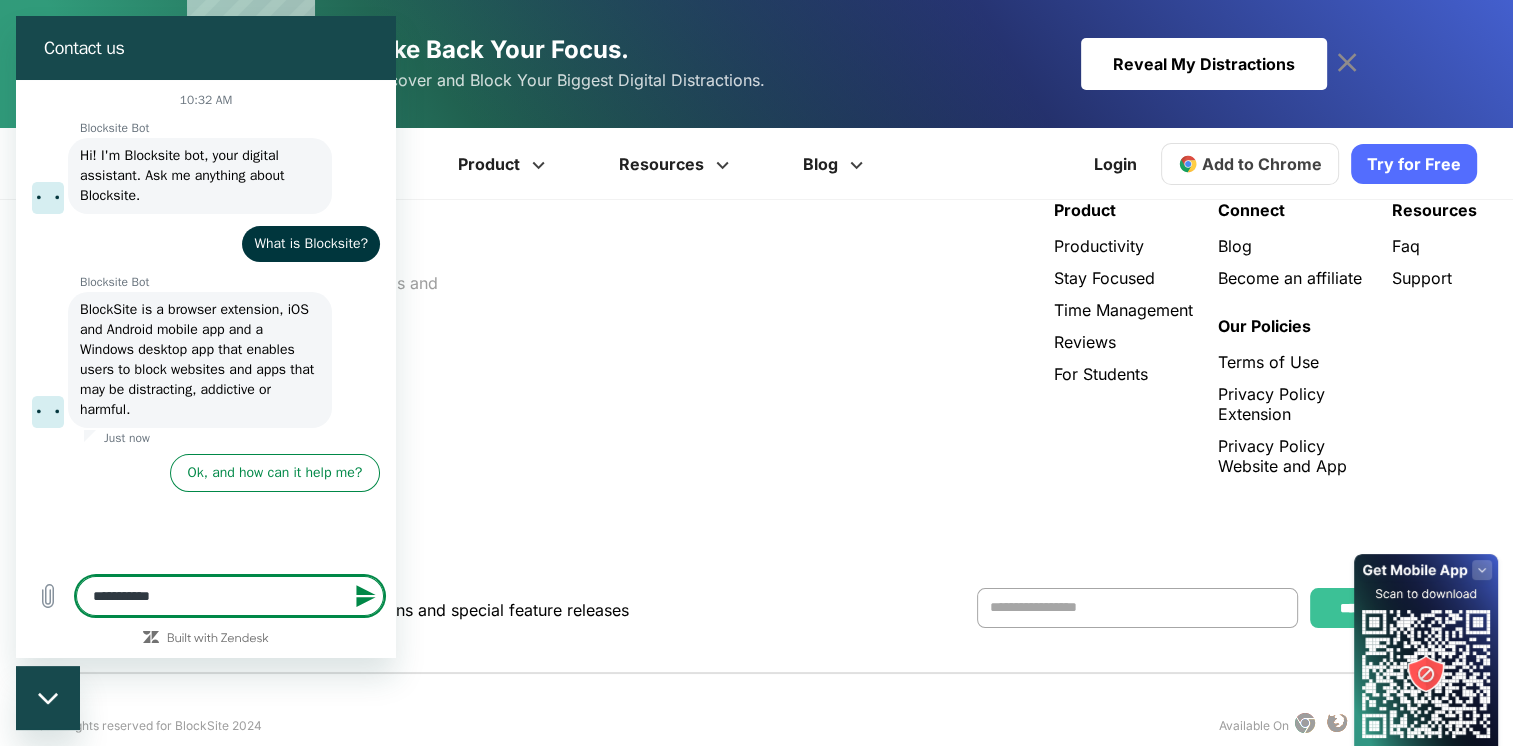 type on "**********" 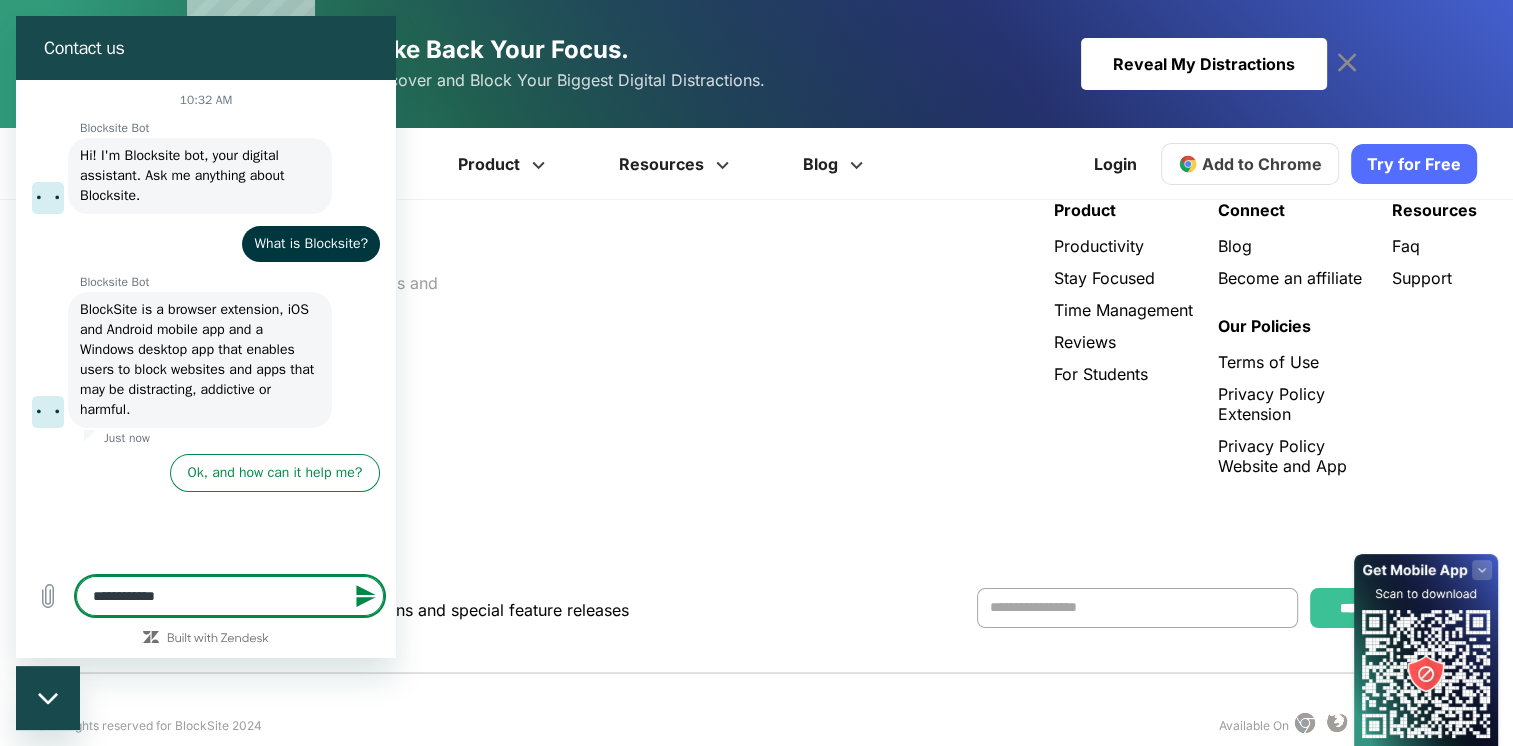 type on "**********" 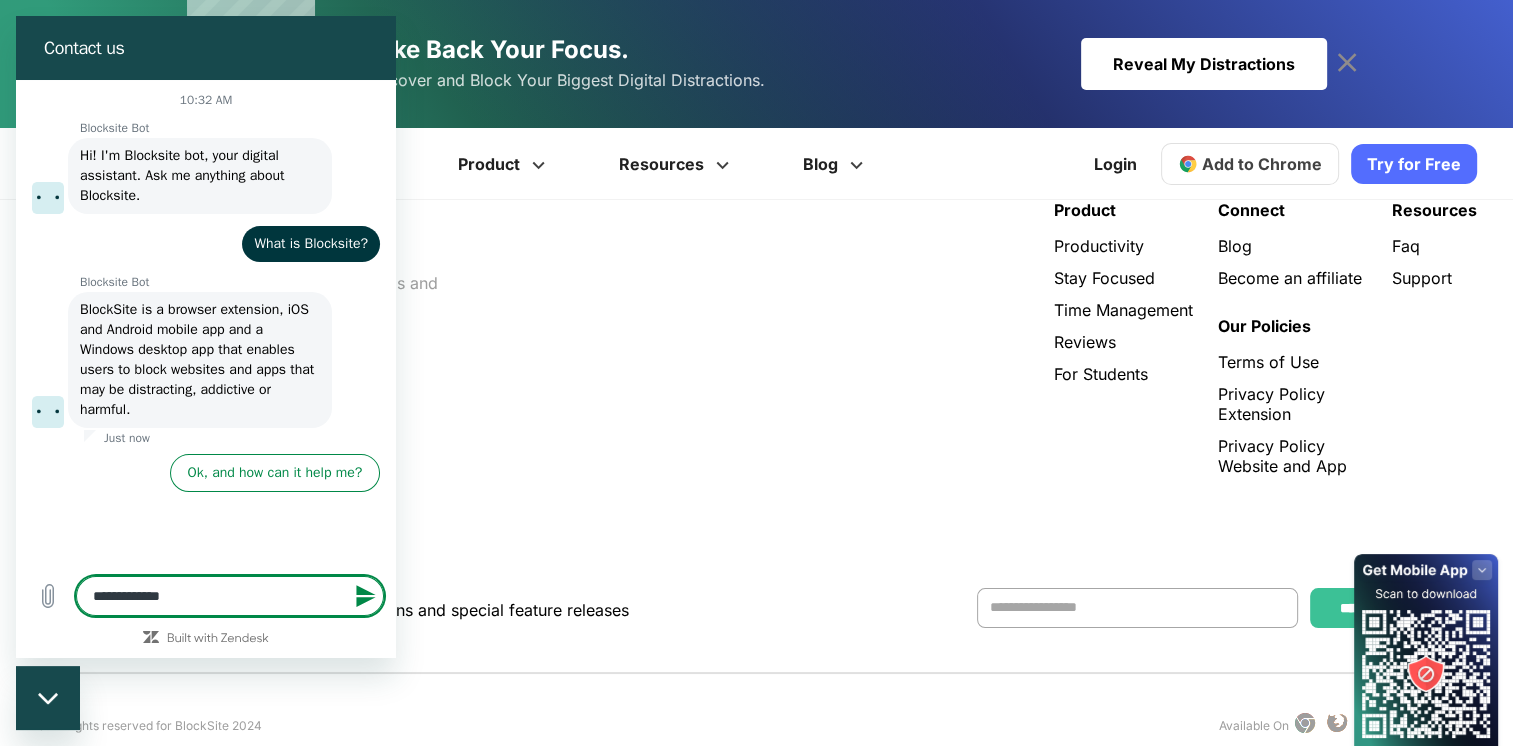 type on "**********" 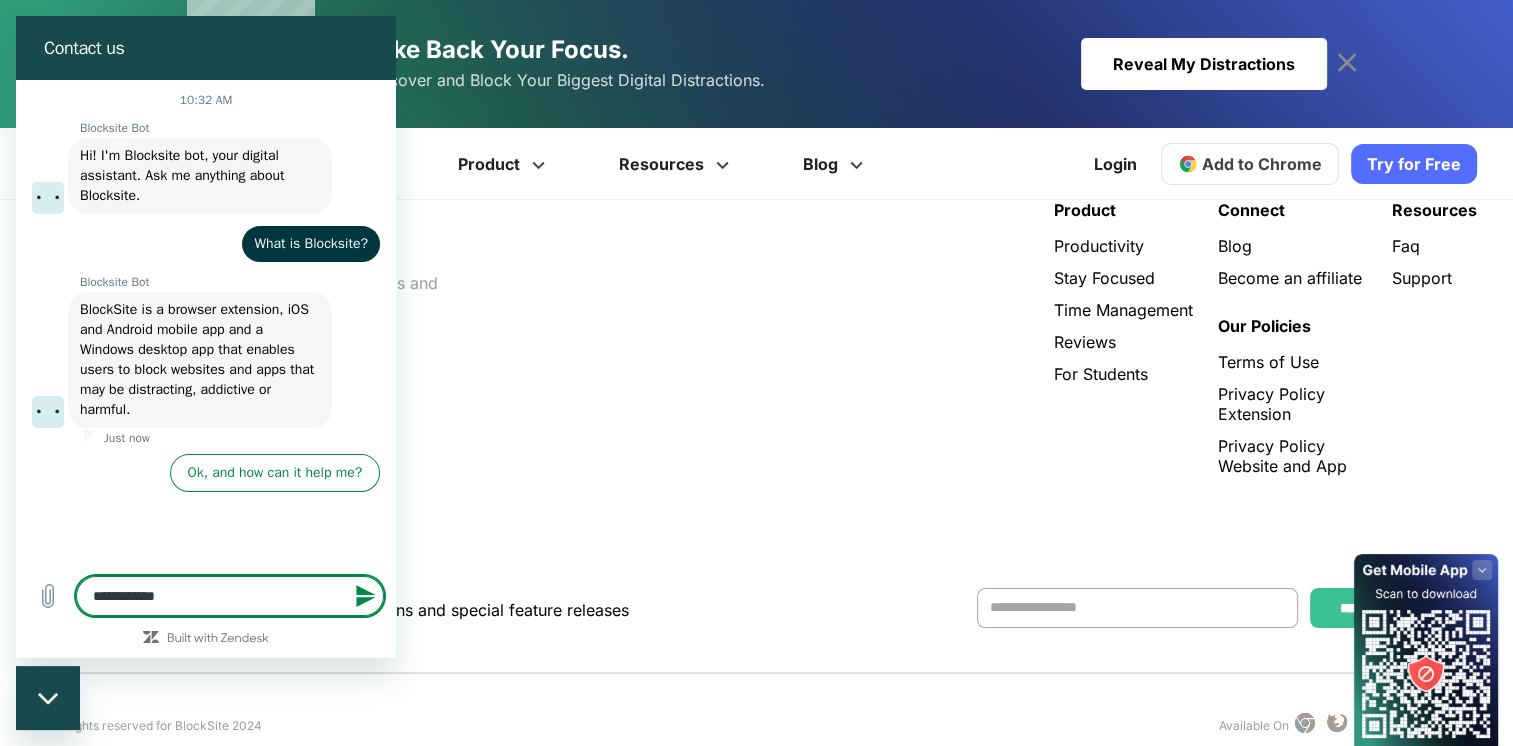 type on "**********" 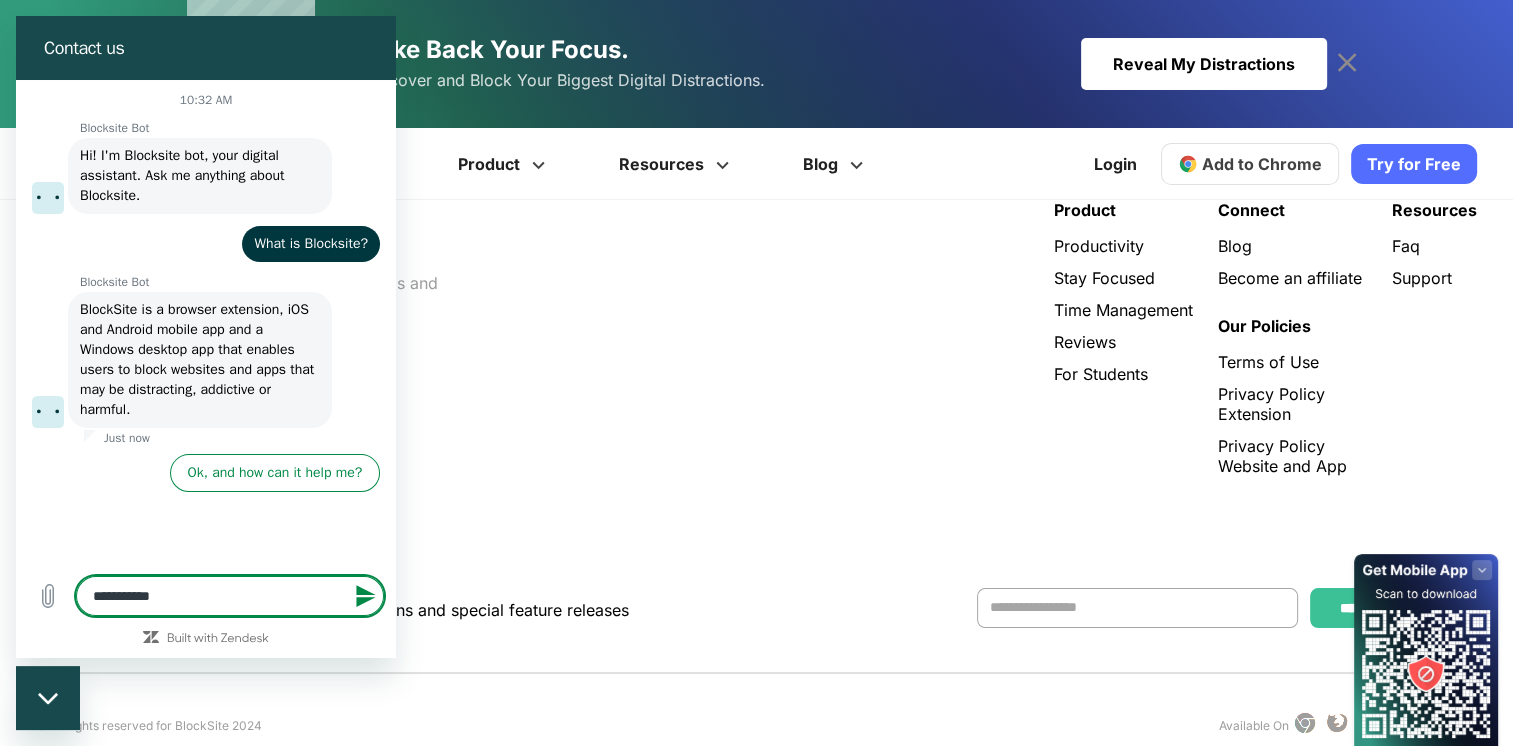 type on "**********" 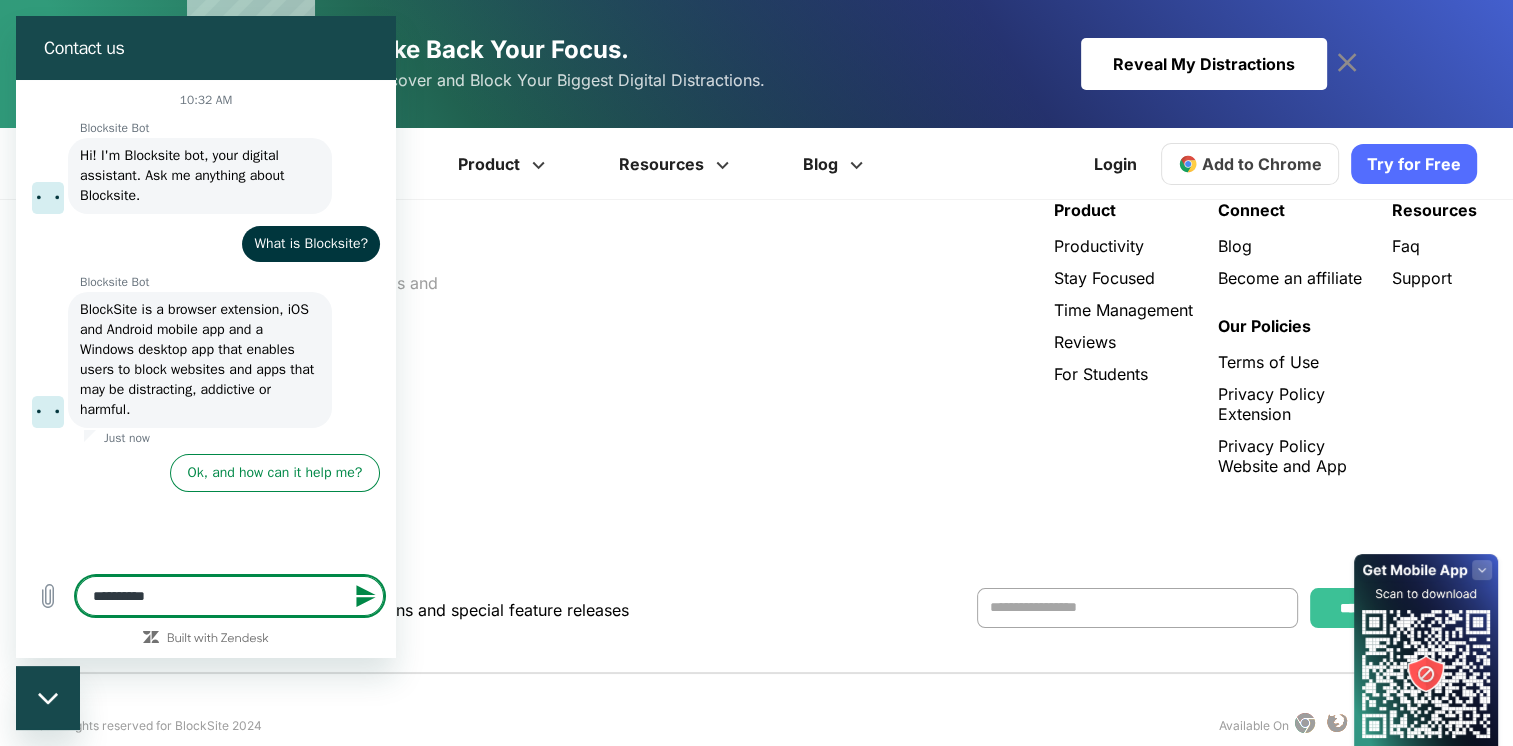 type on "********" 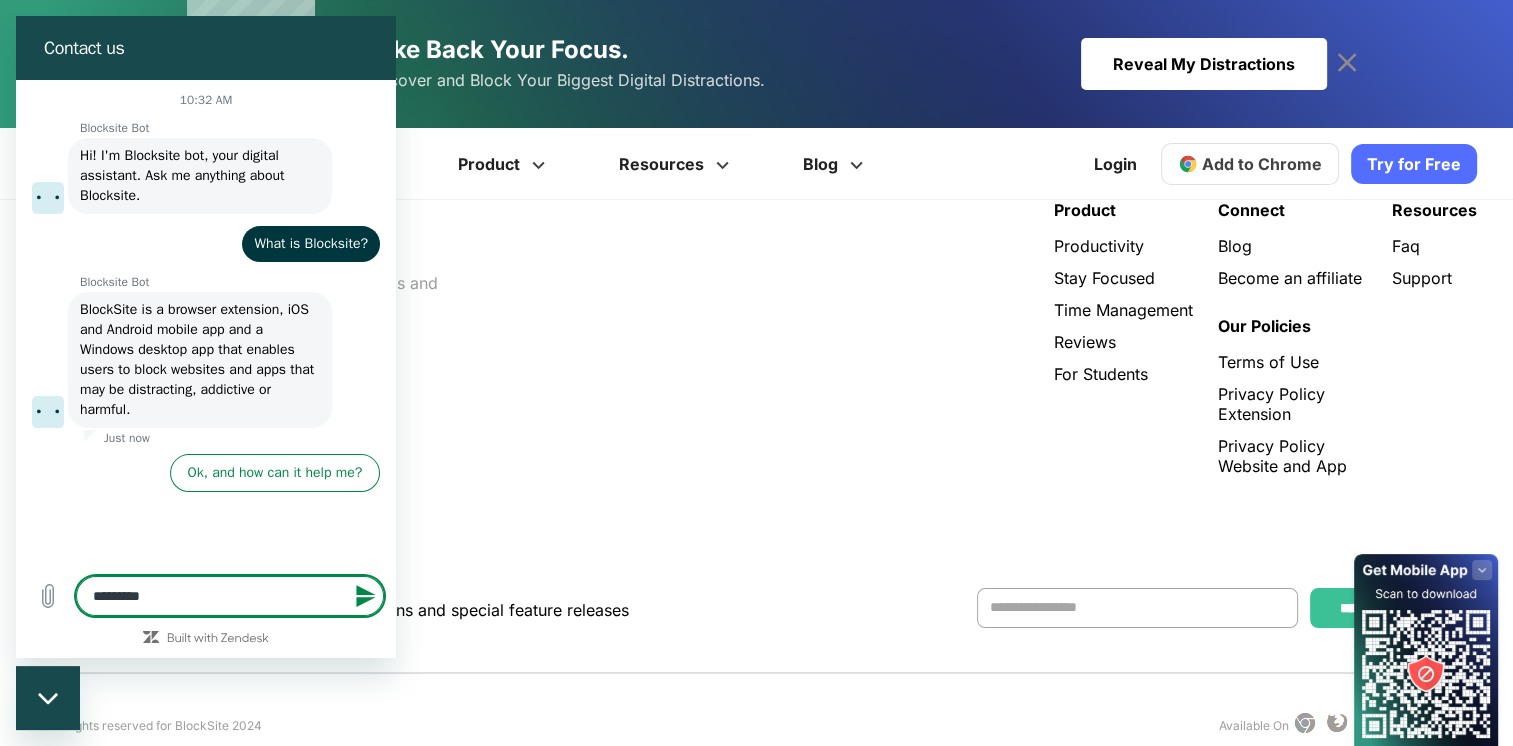 type on "********" 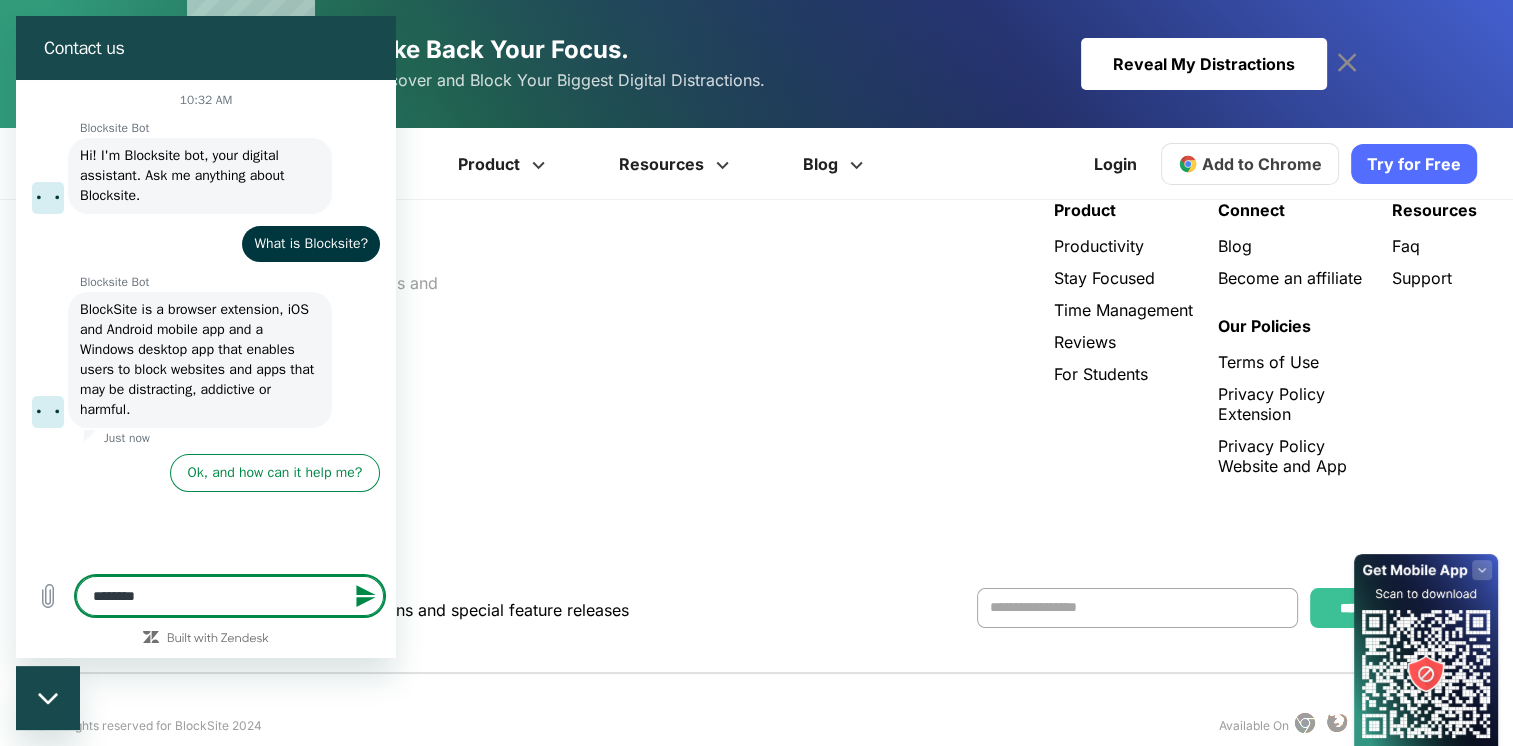 type on "******" 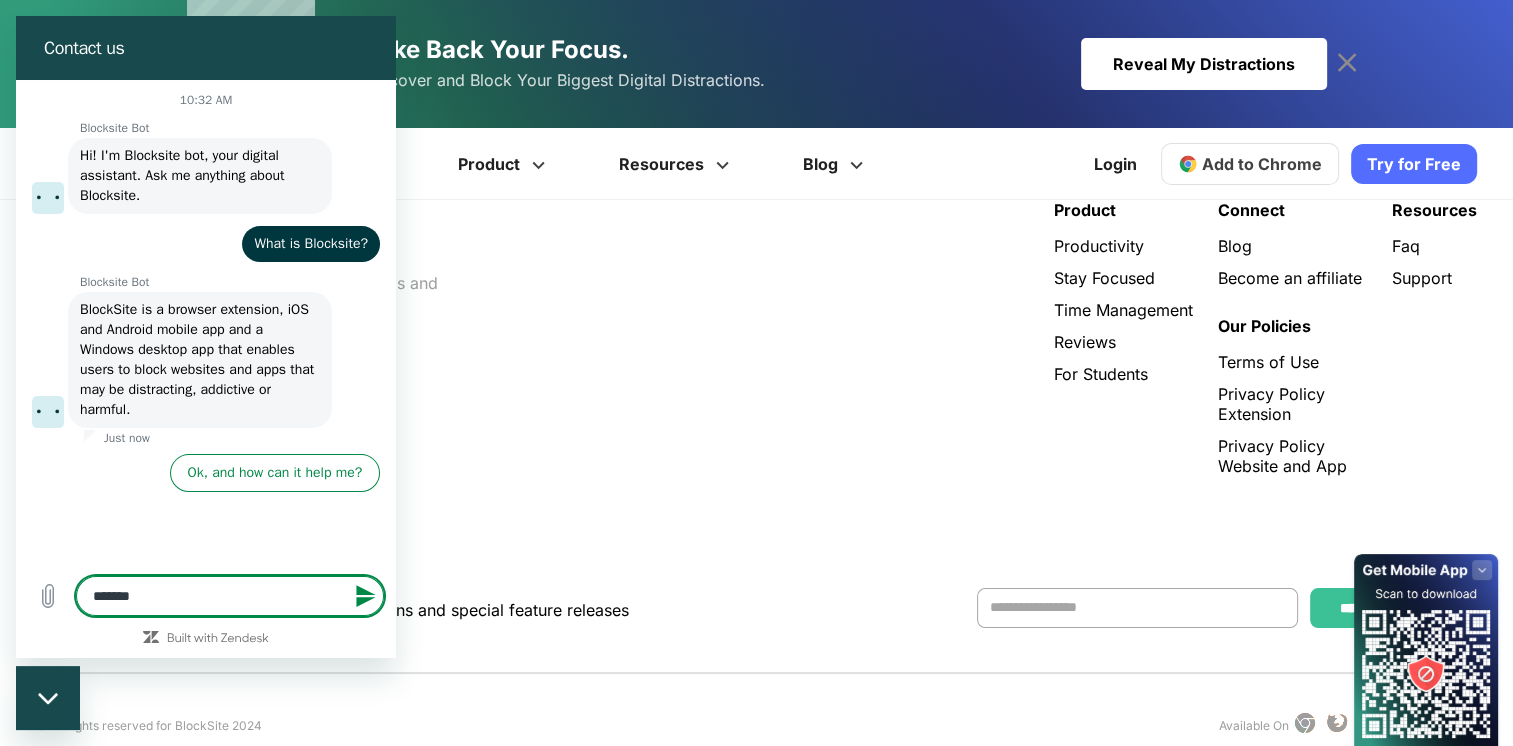 type on "******" 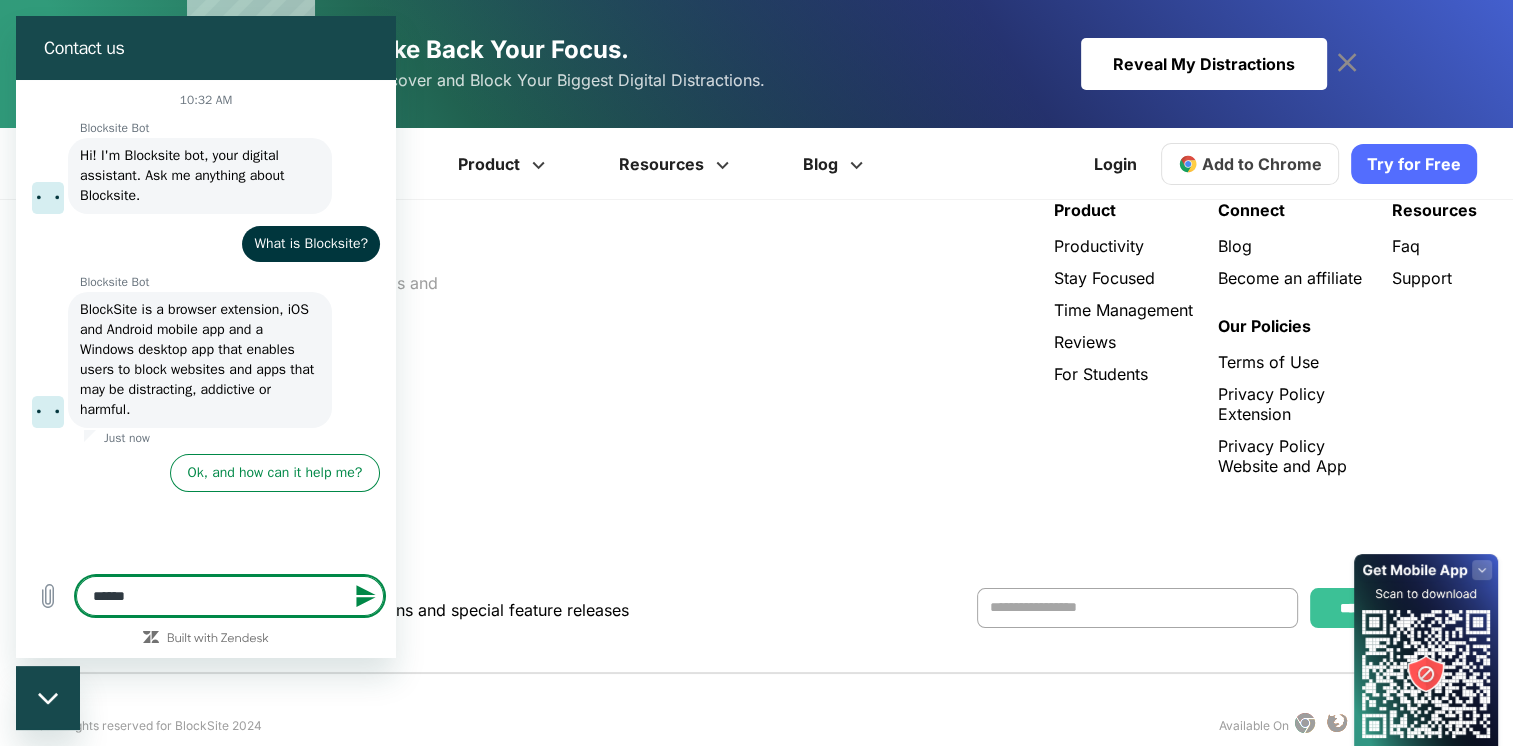 type on "*****" 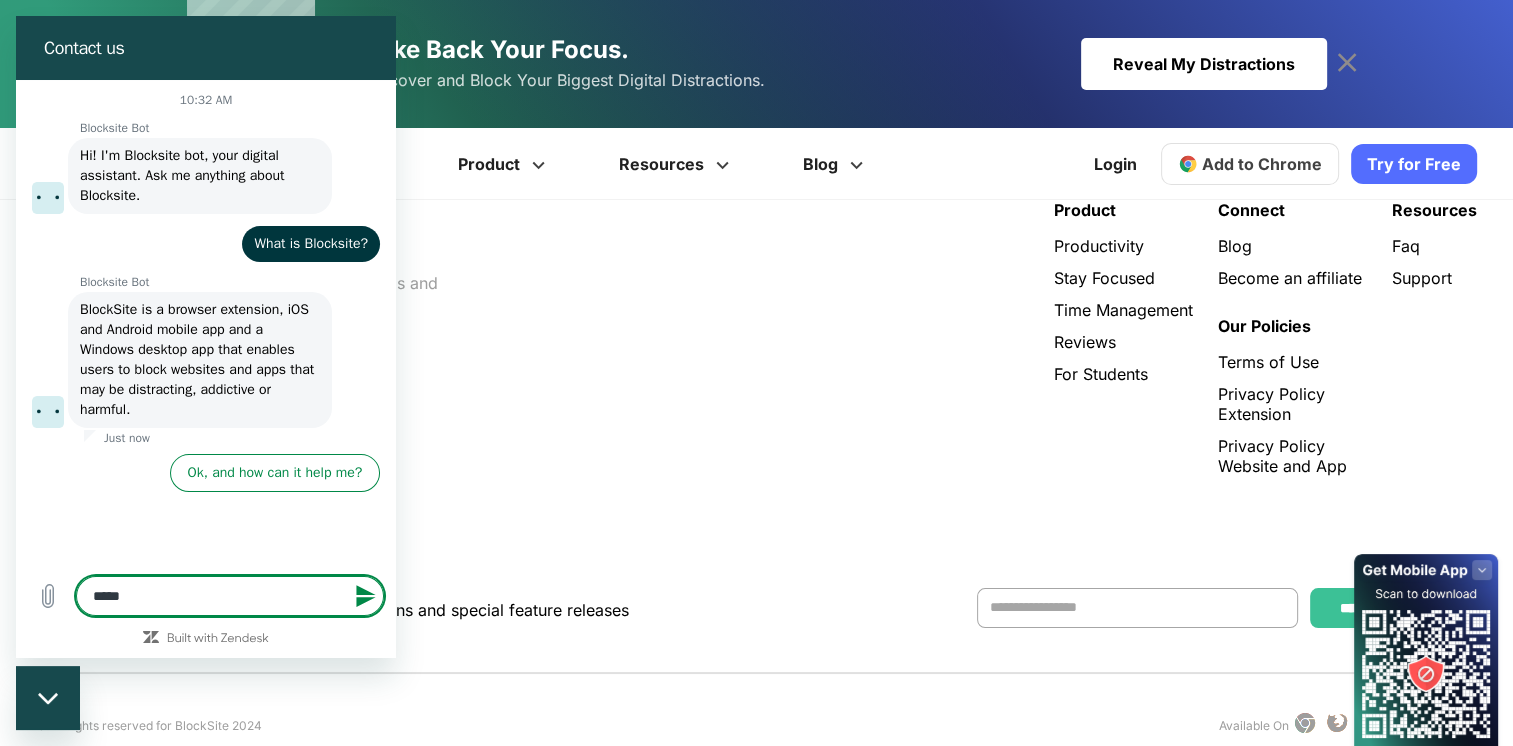 type on "***" 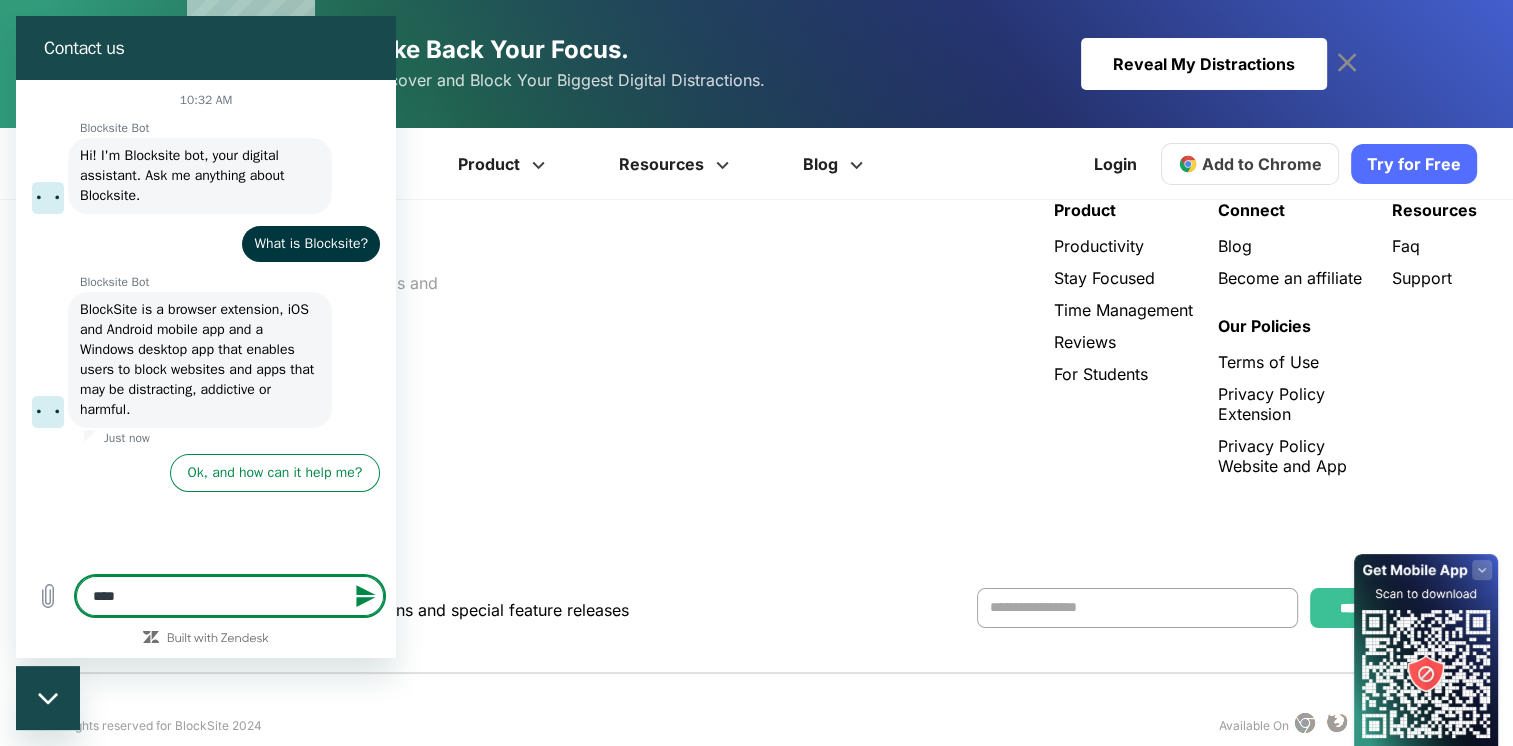 type on "***" 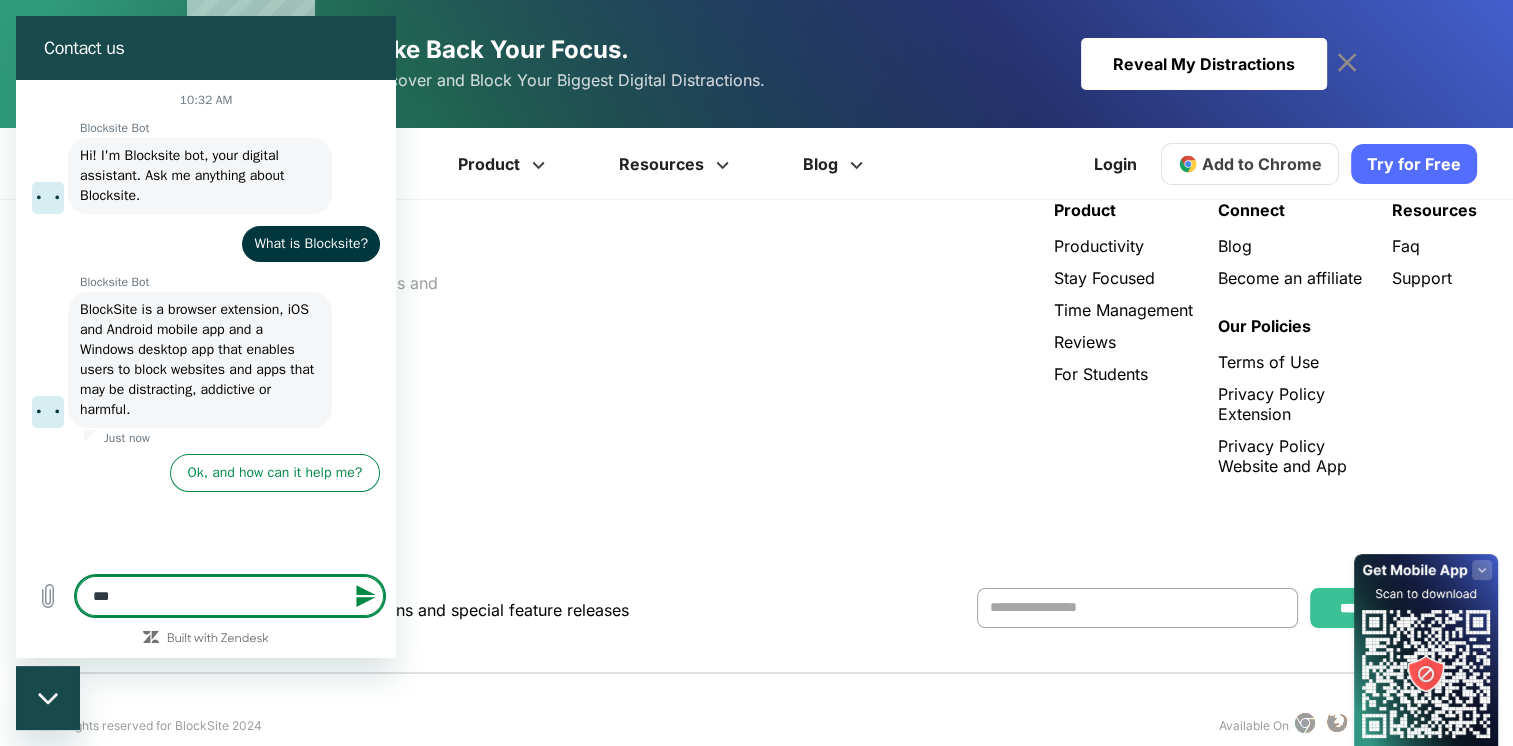 type on "**" 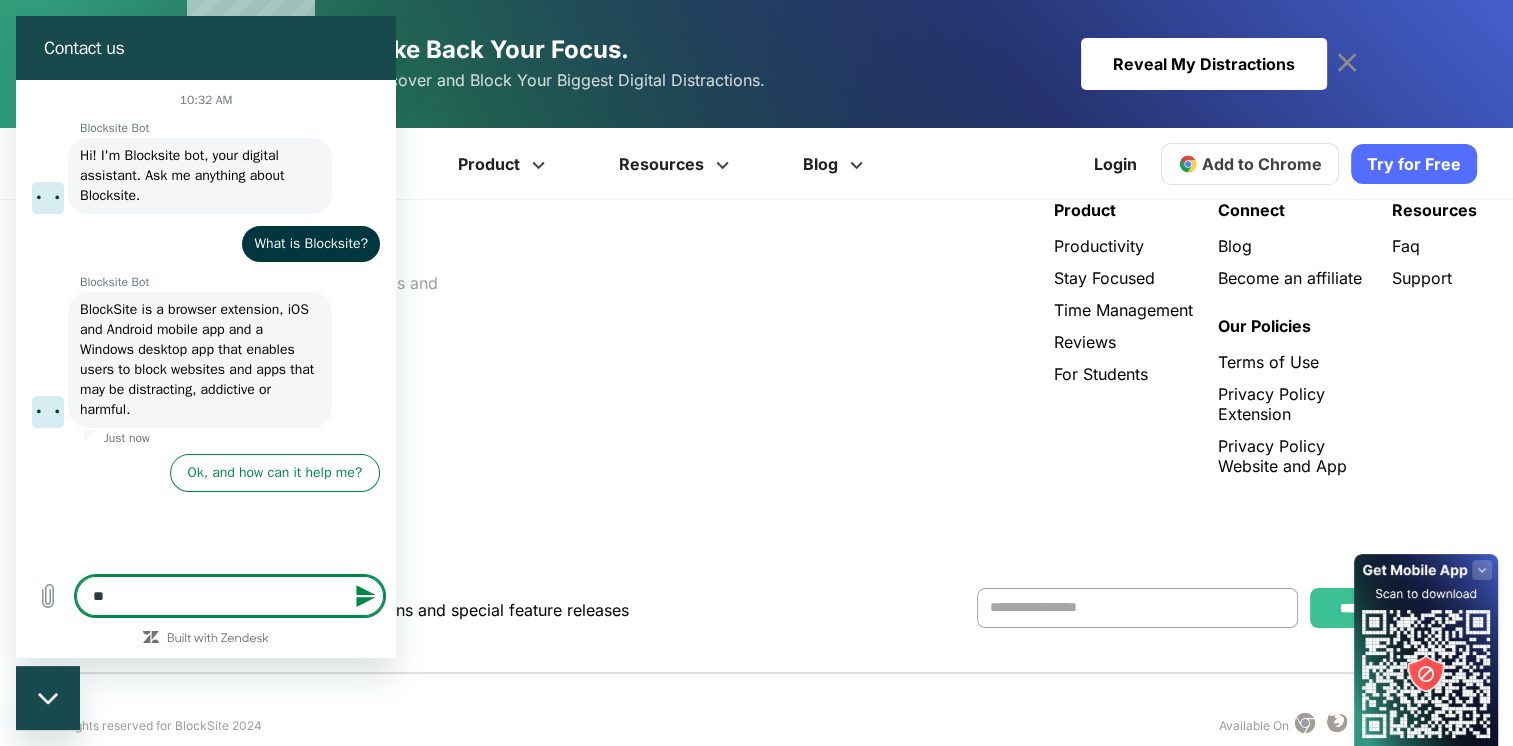 type on "*" 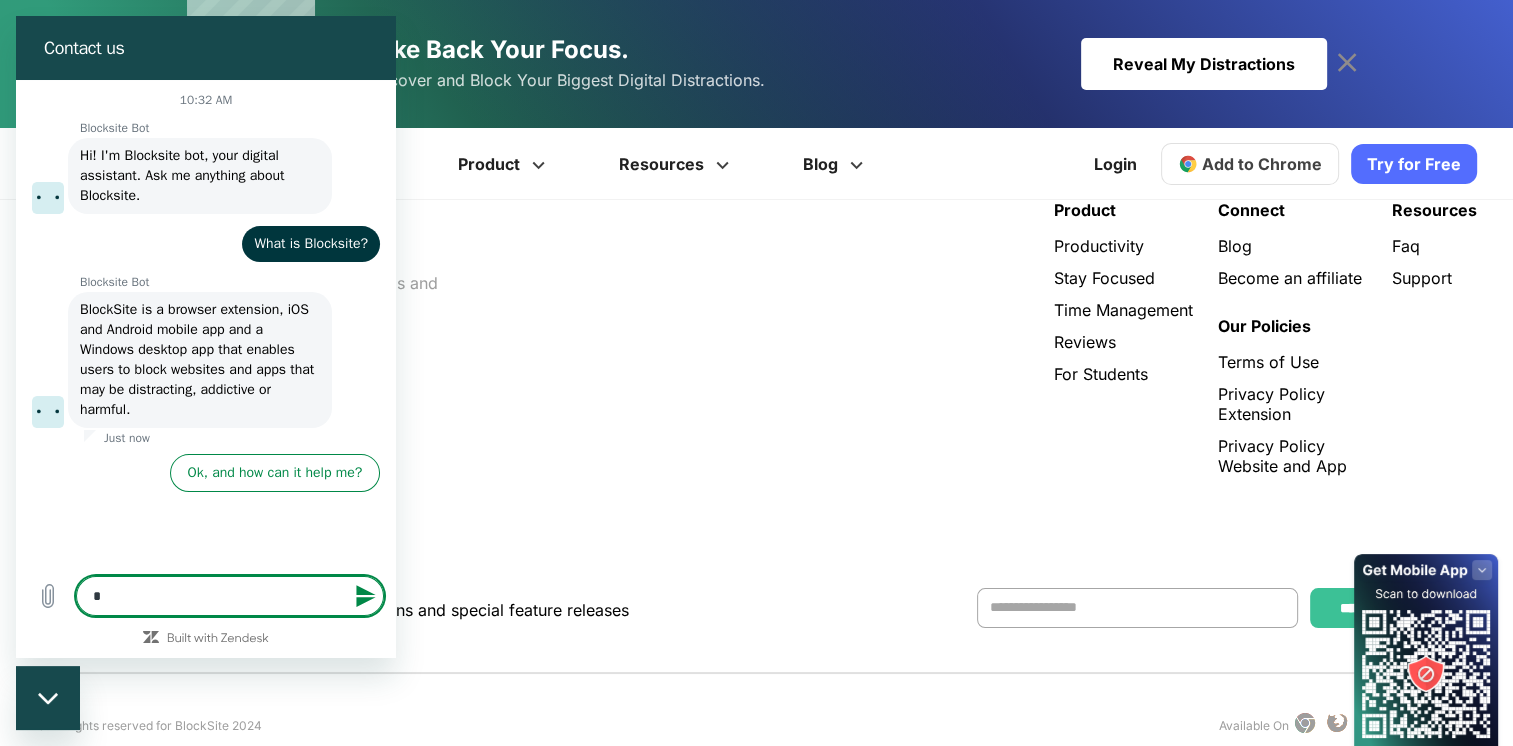 type 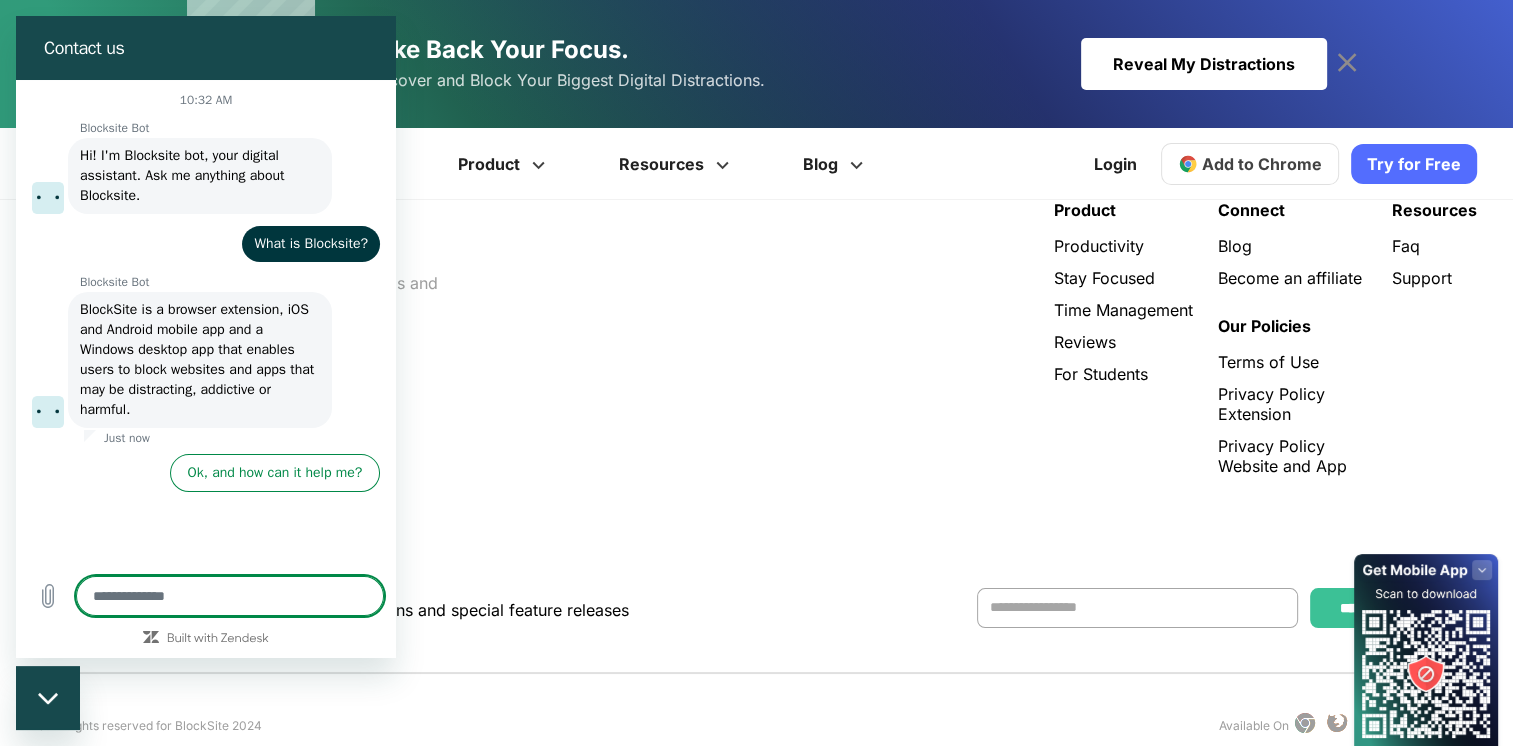 type on "*" 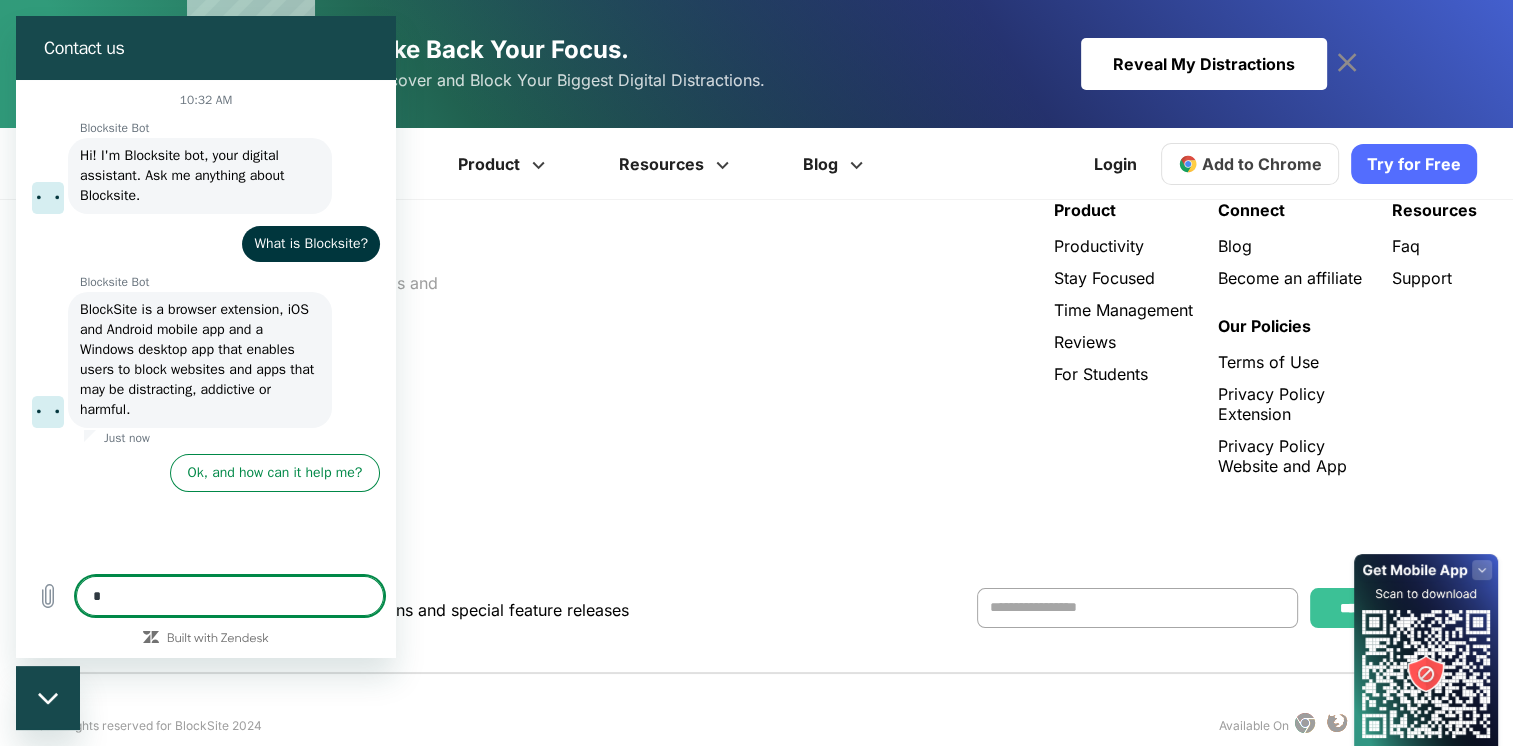 type on "**" 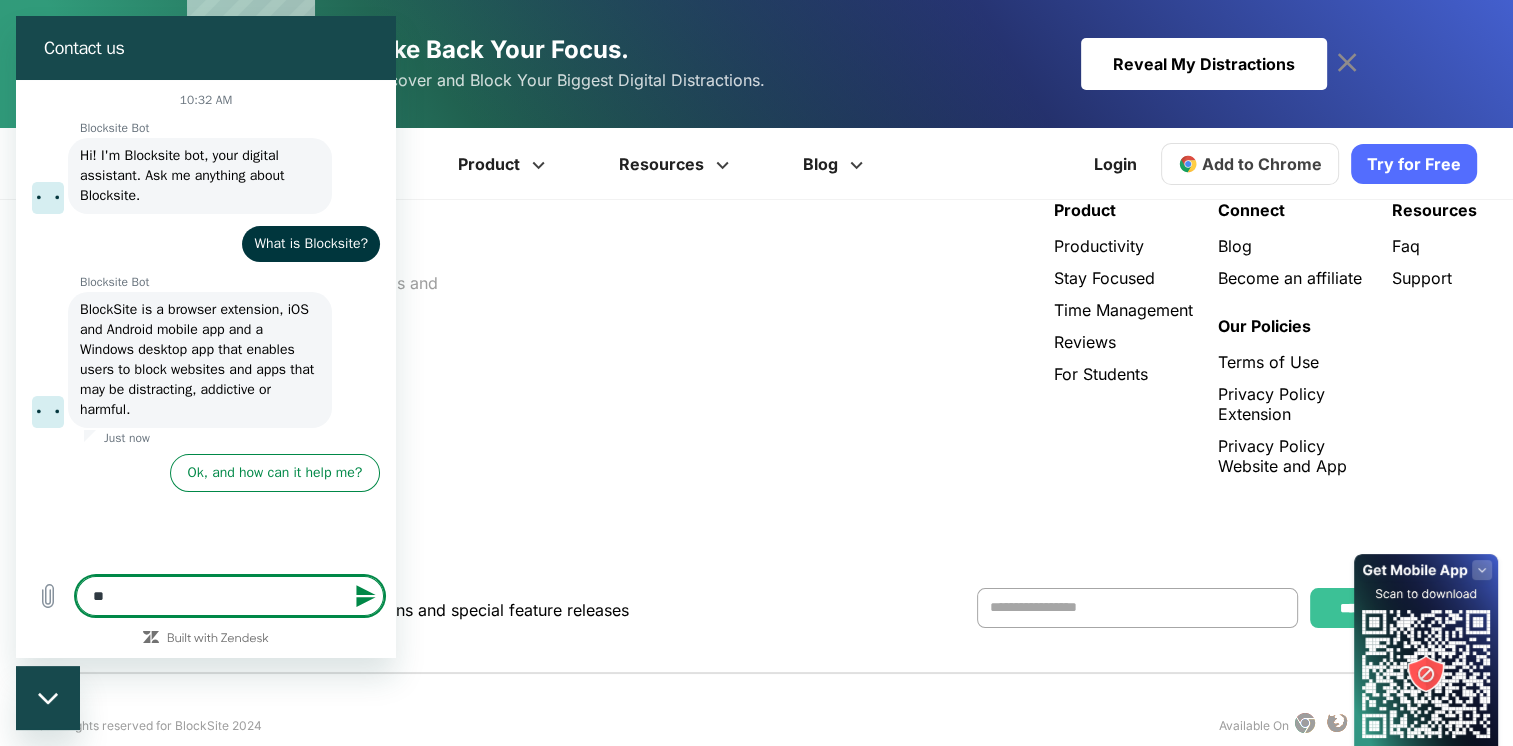 type on "***" 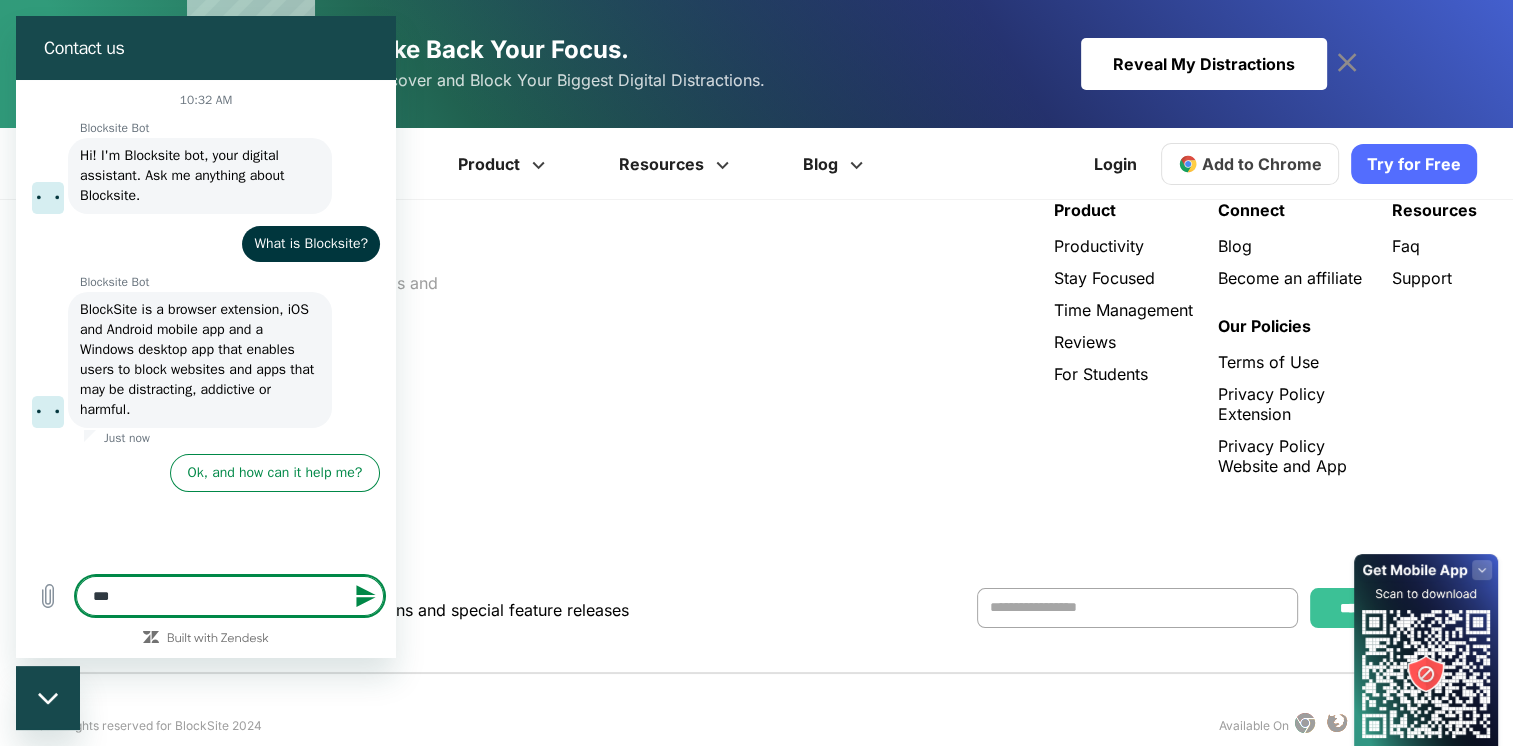 type on "****" 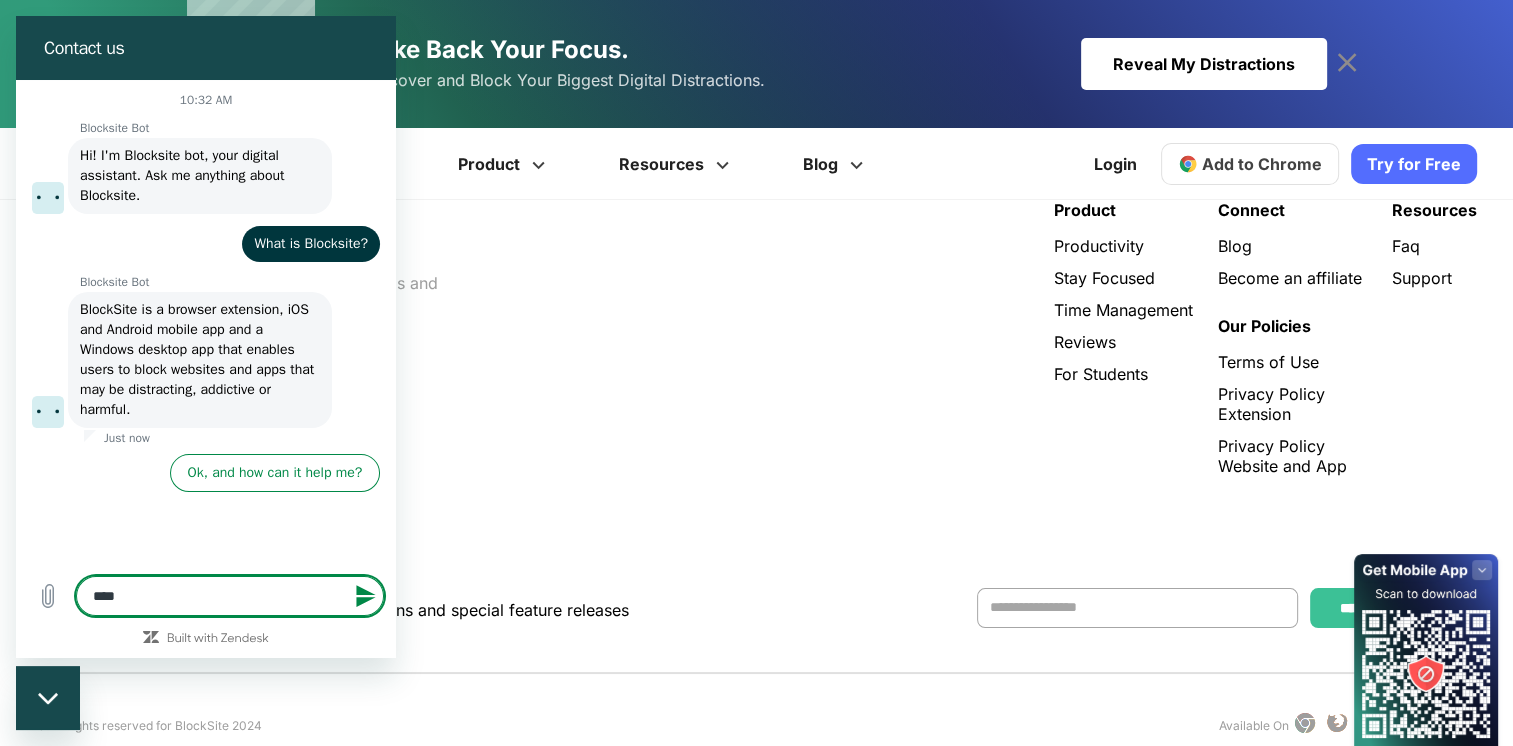 type on "****" 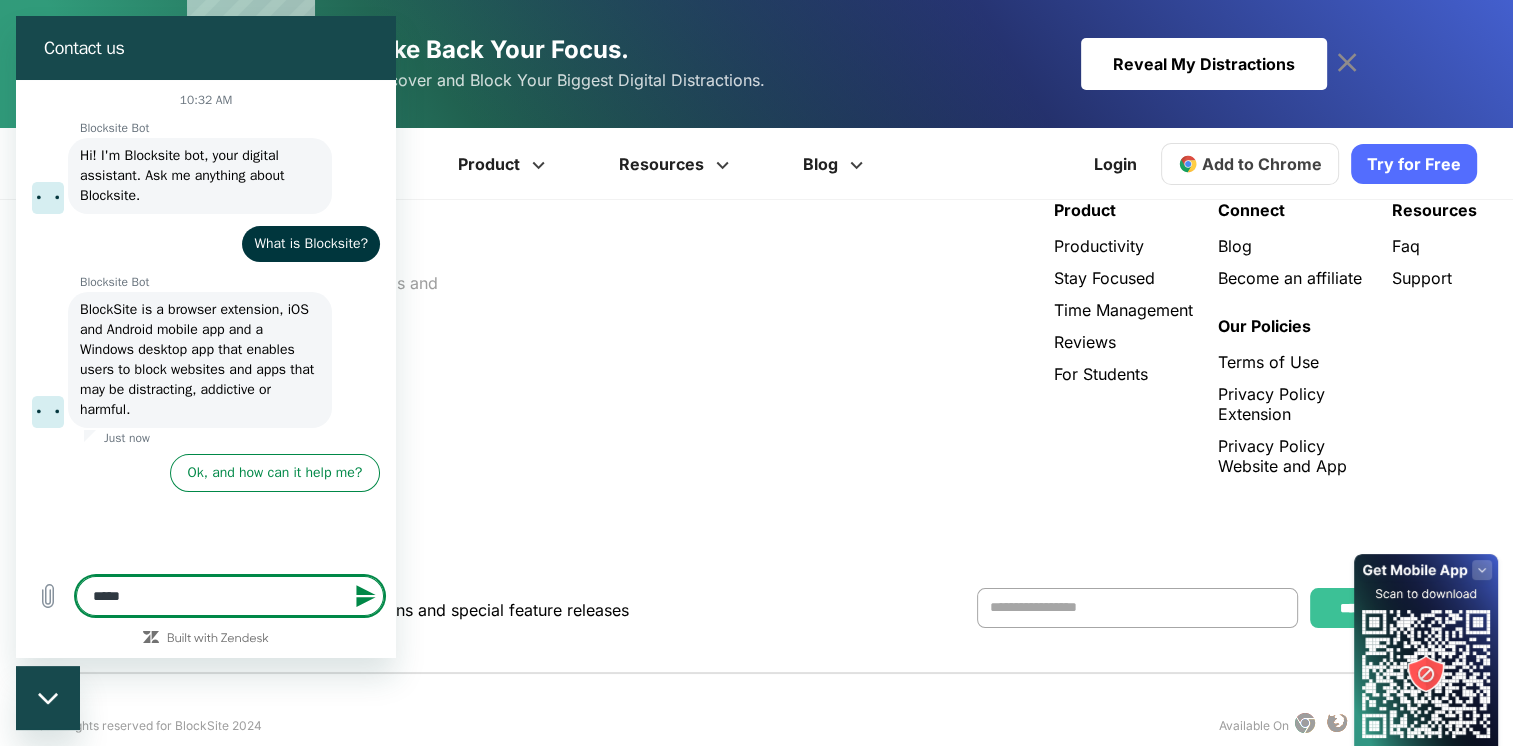 type on "******" 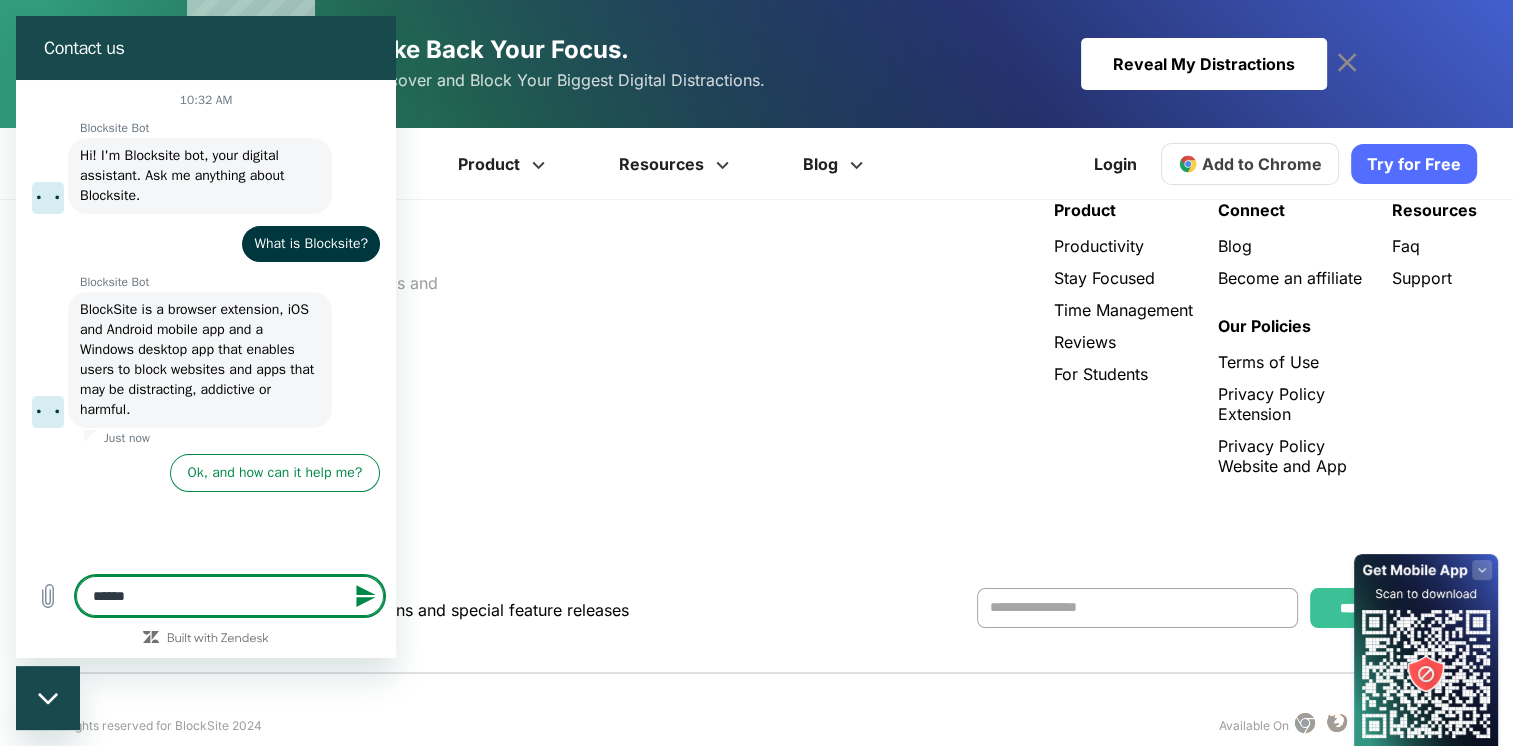 type on "*******" 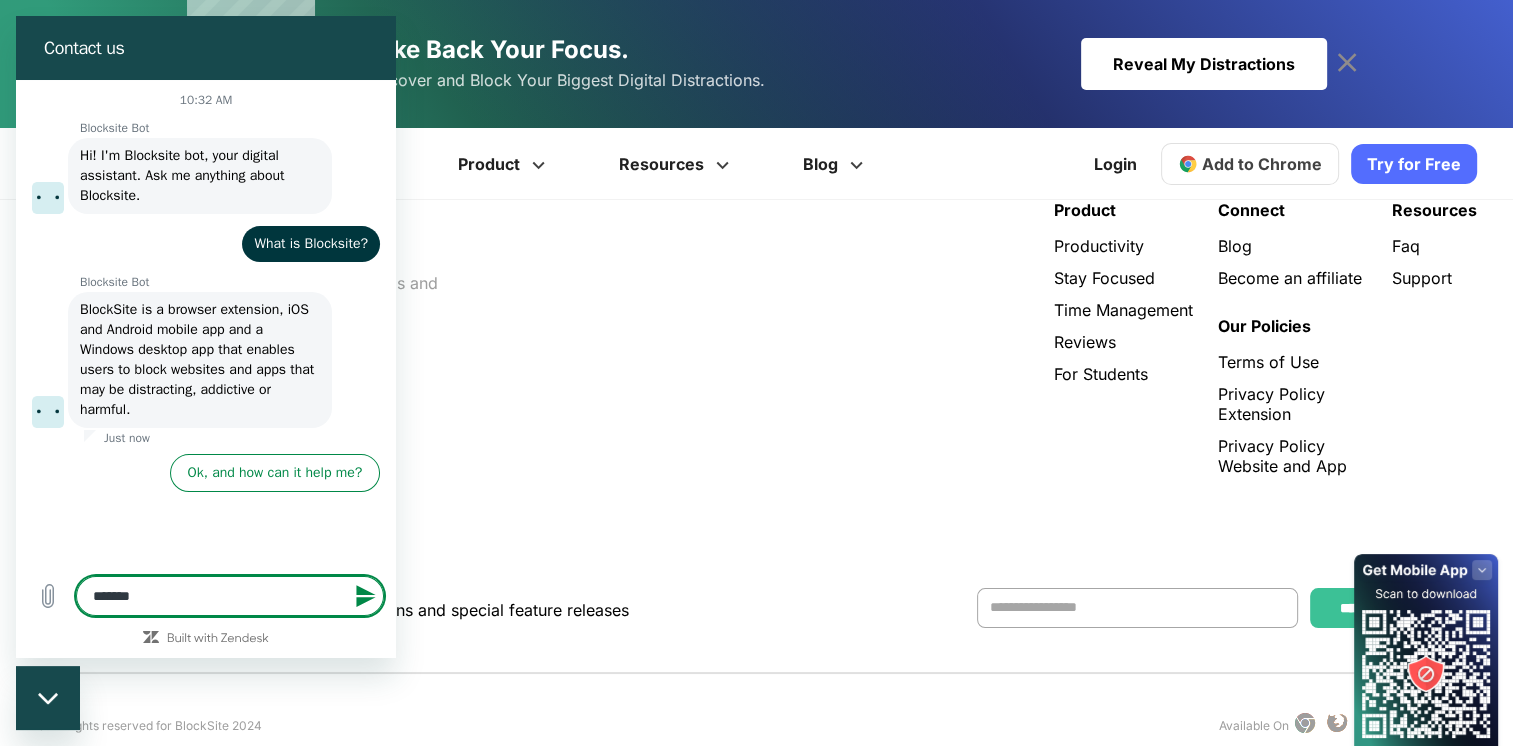 type on "********" 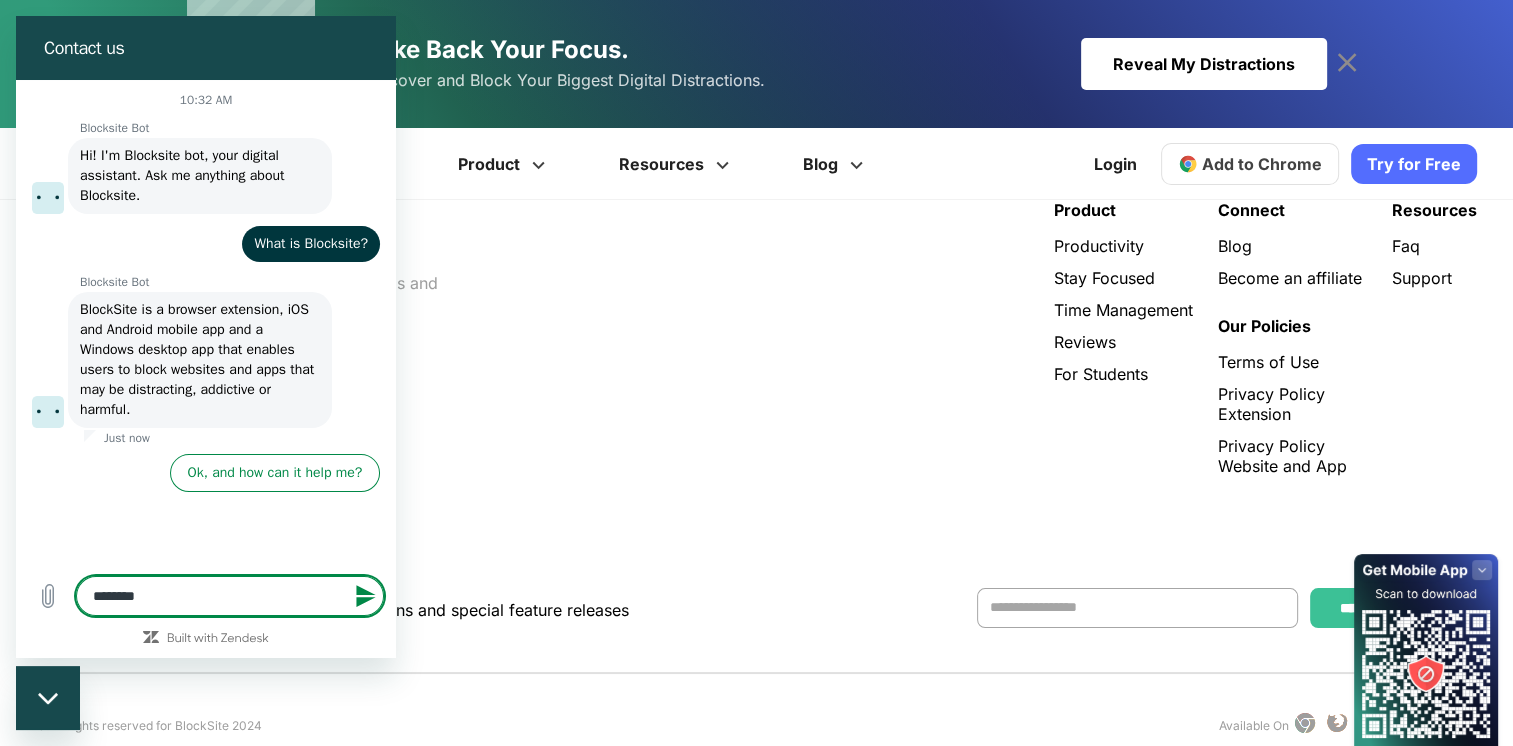 type on "*********" 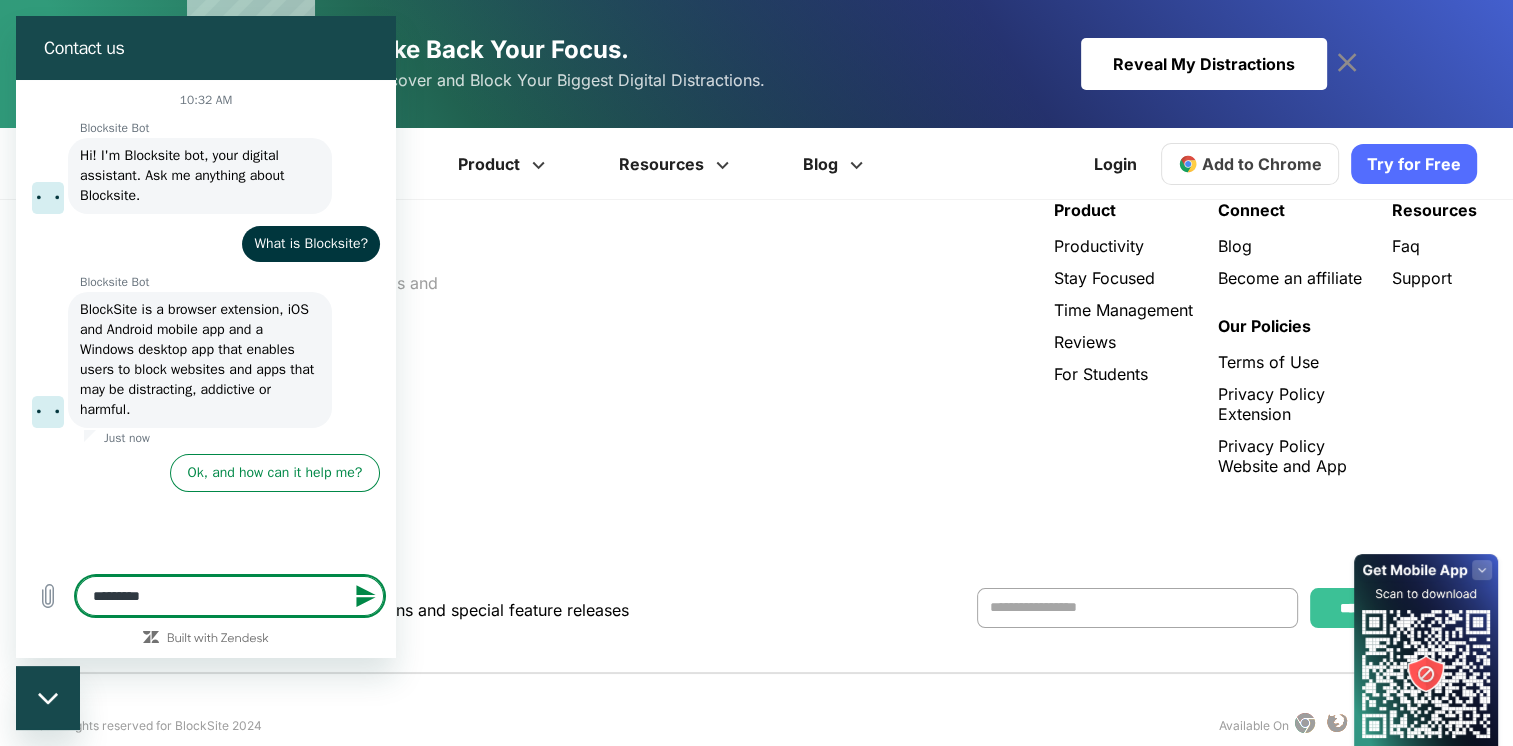 type on "**********" 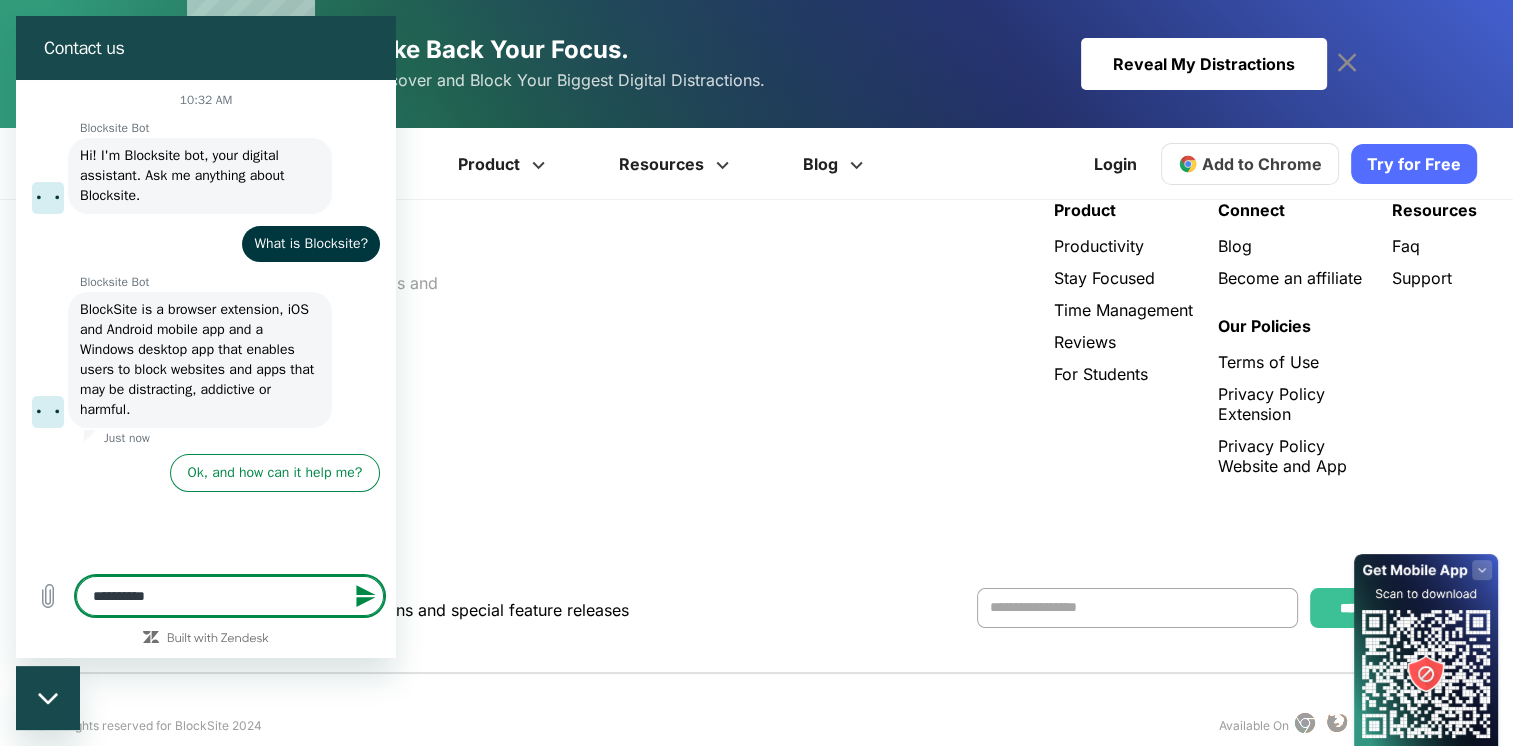 type on "**********" 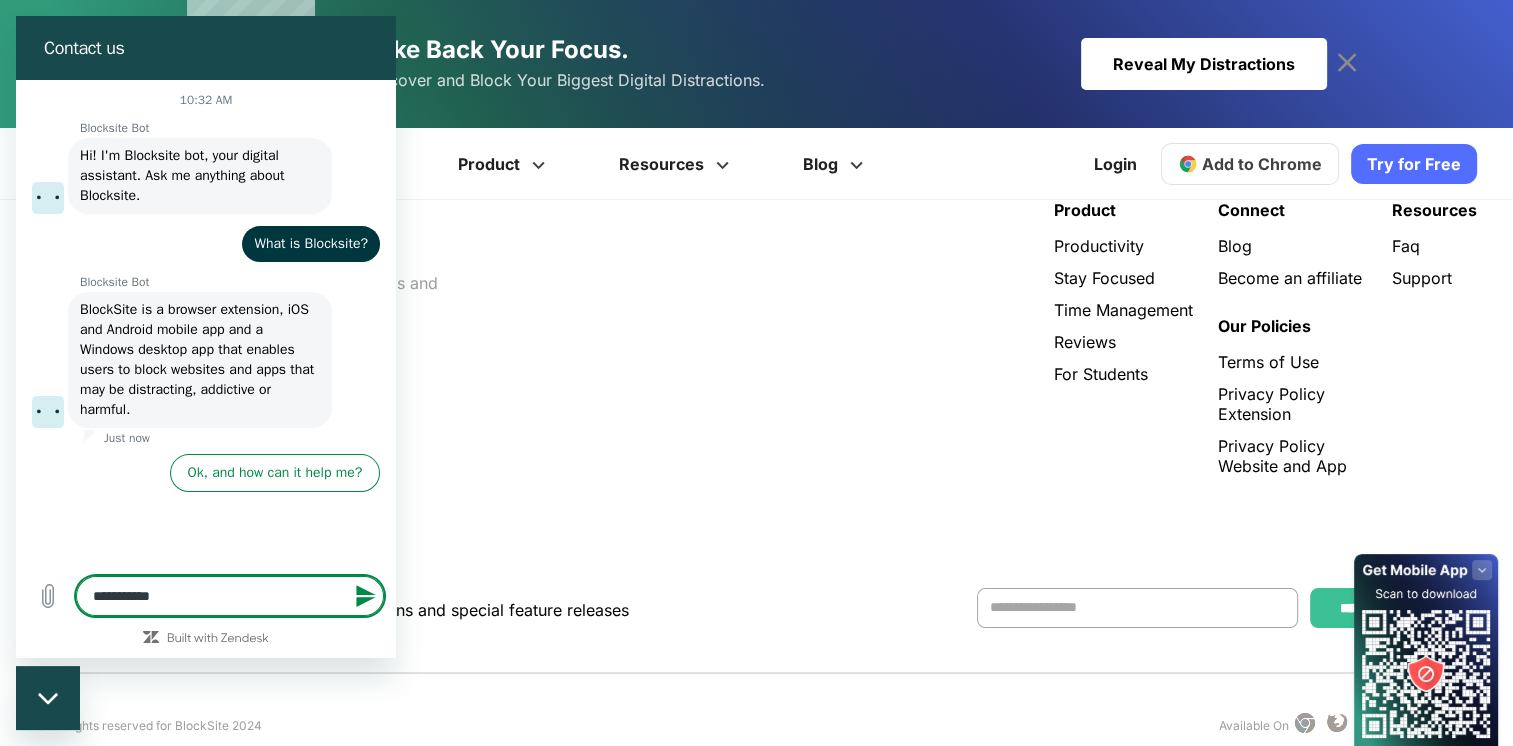 type on "**********" 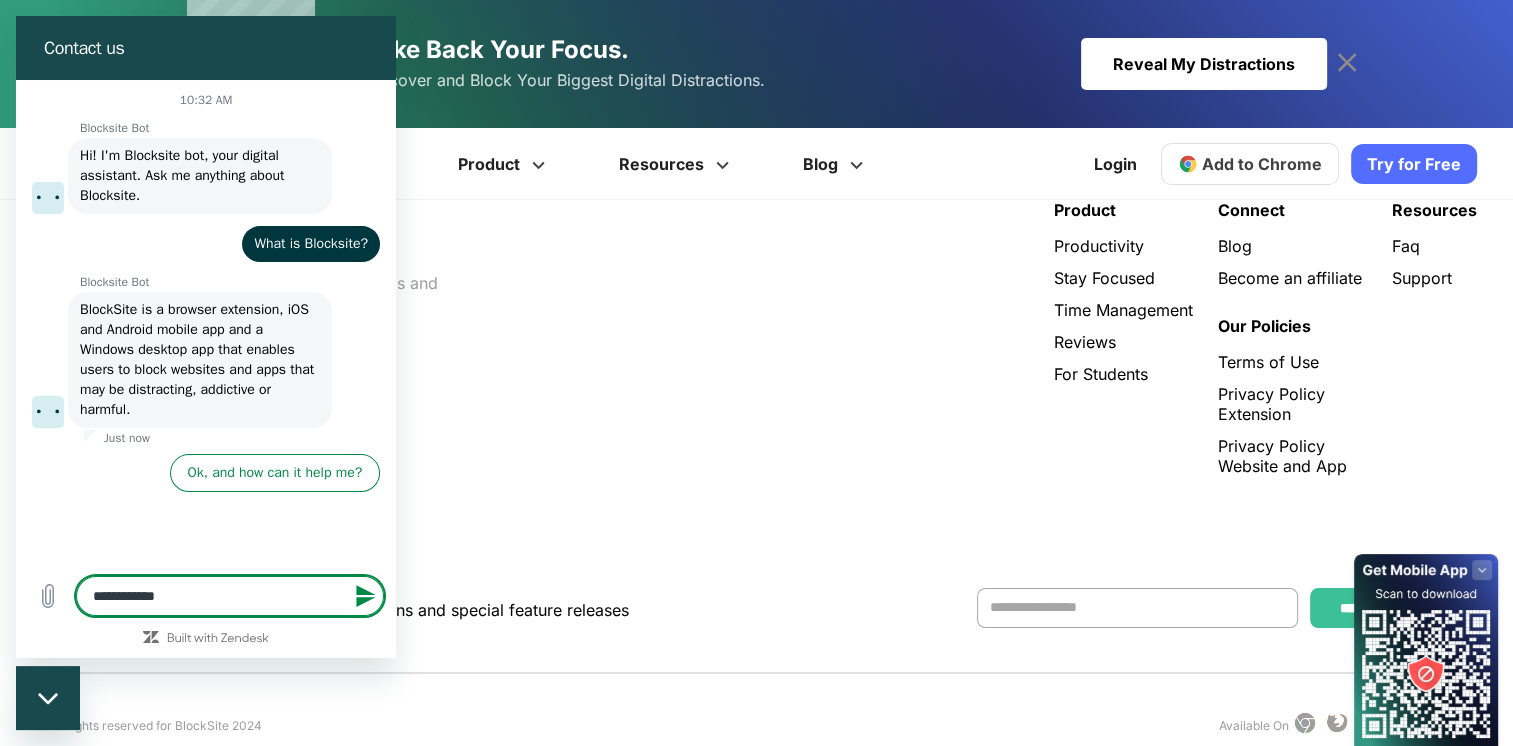 type on "**********" 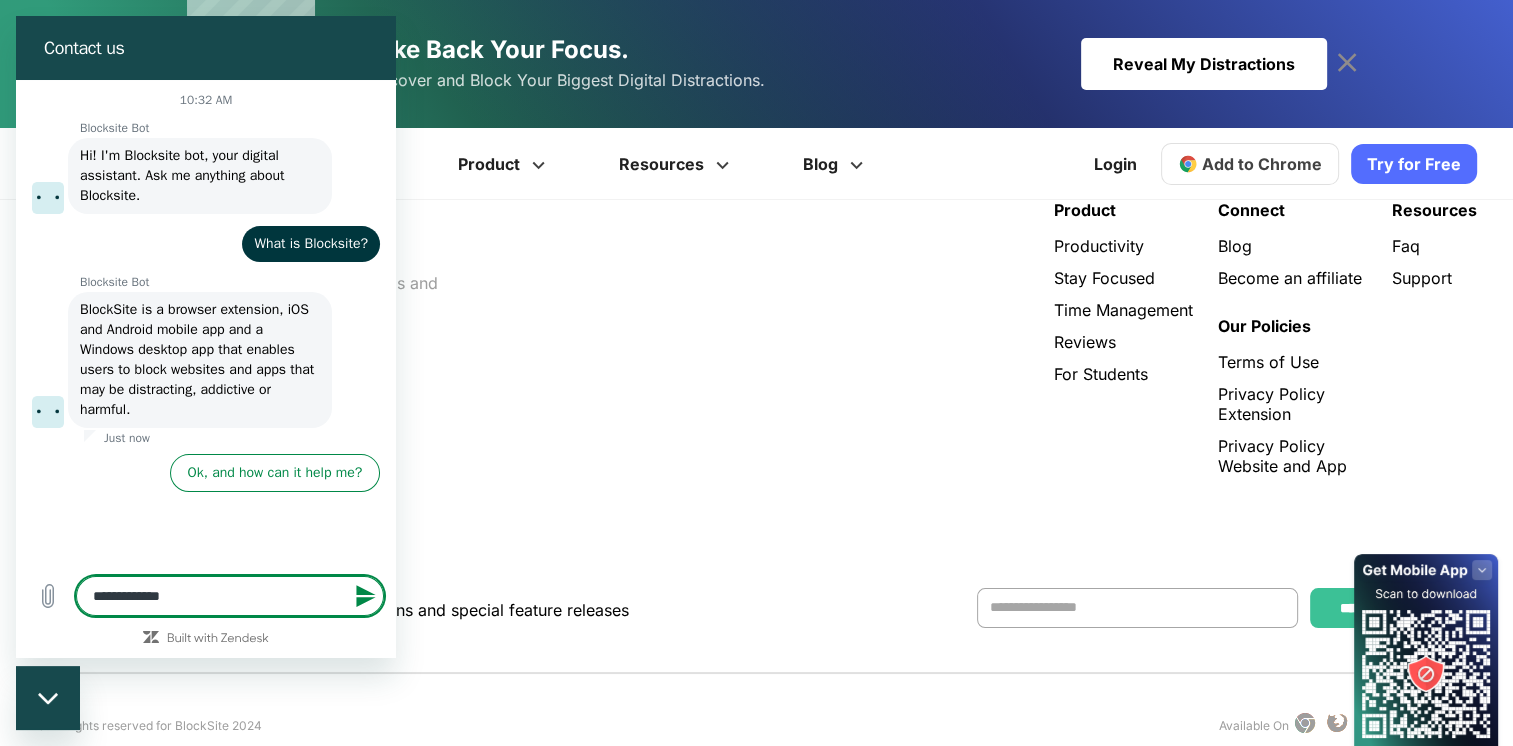 type on "**********" 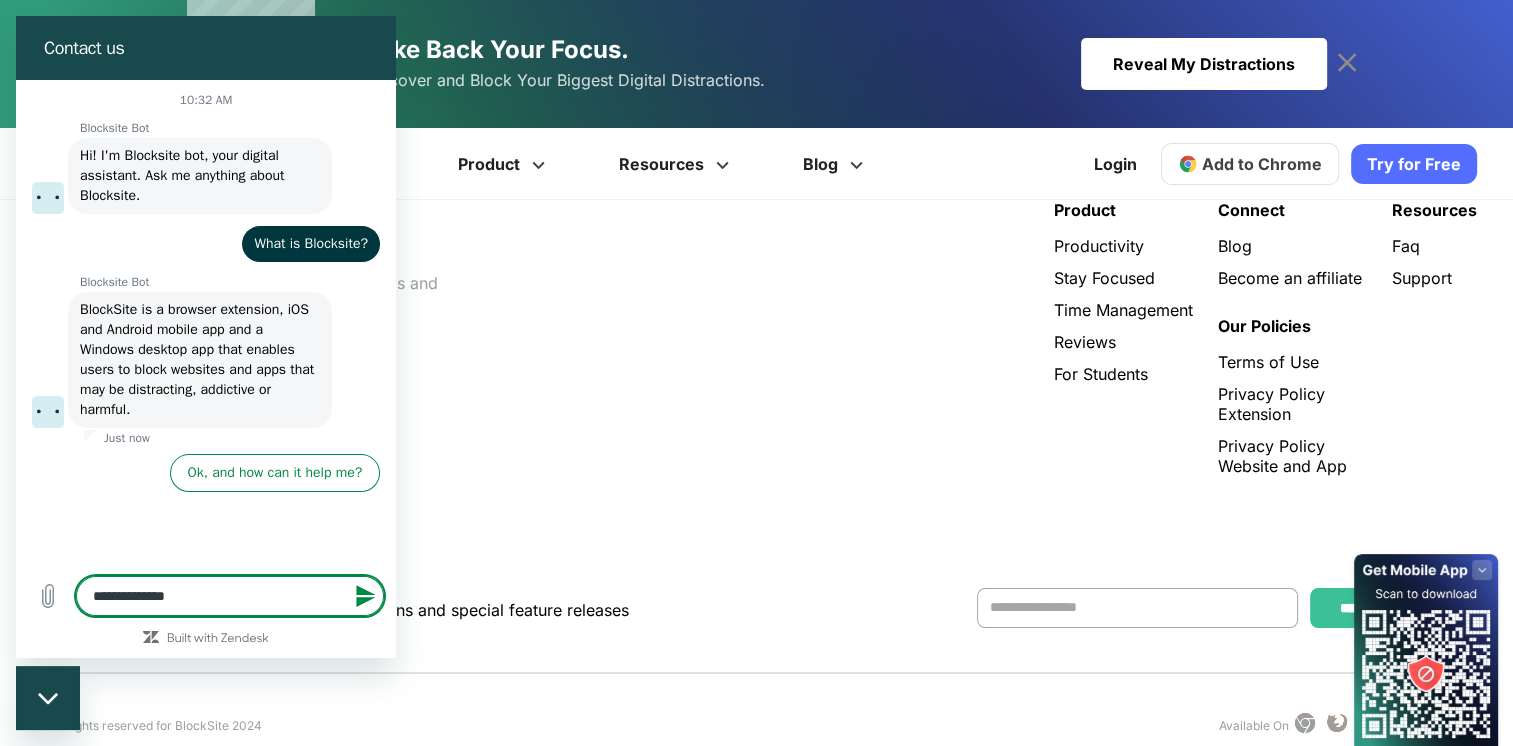 type on "**********" 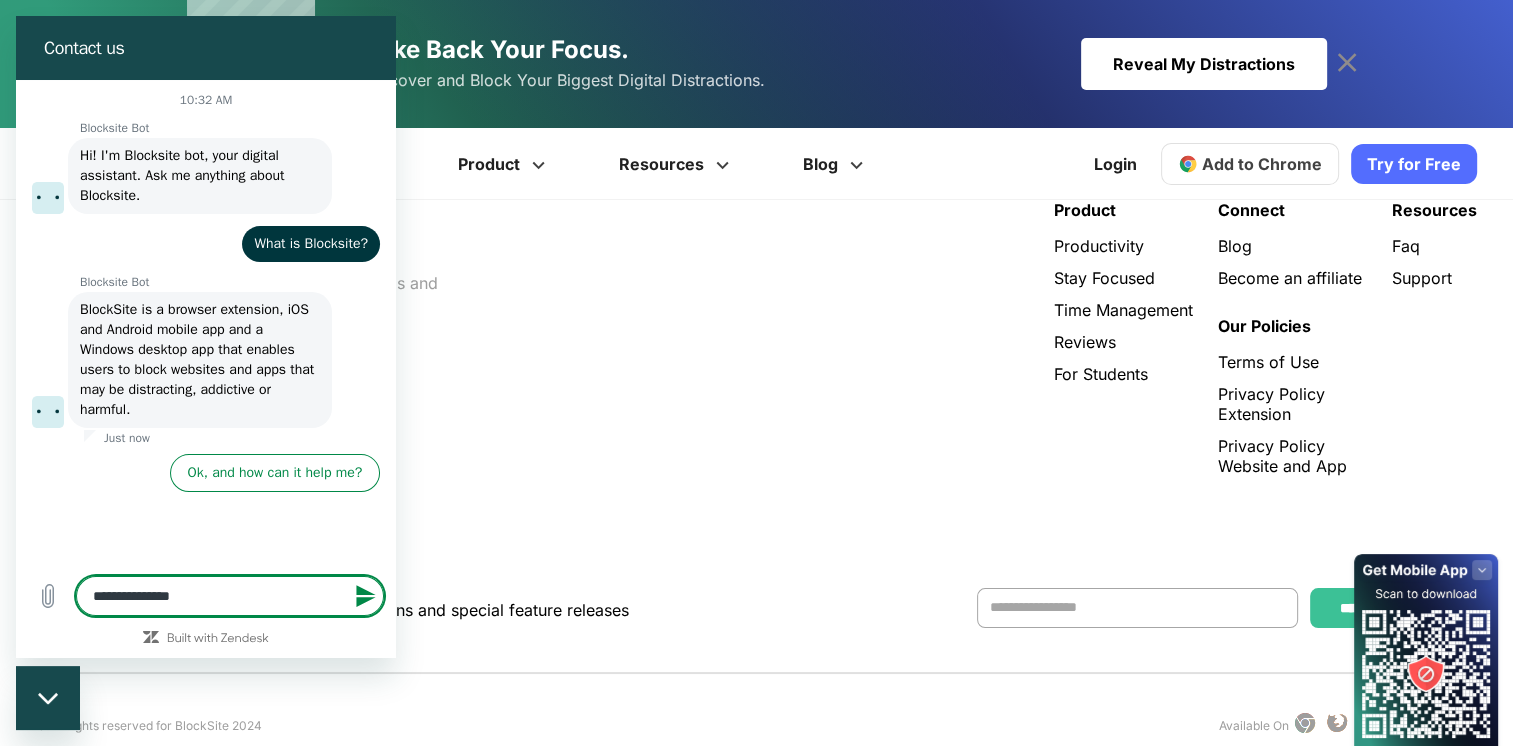 type on "**********" 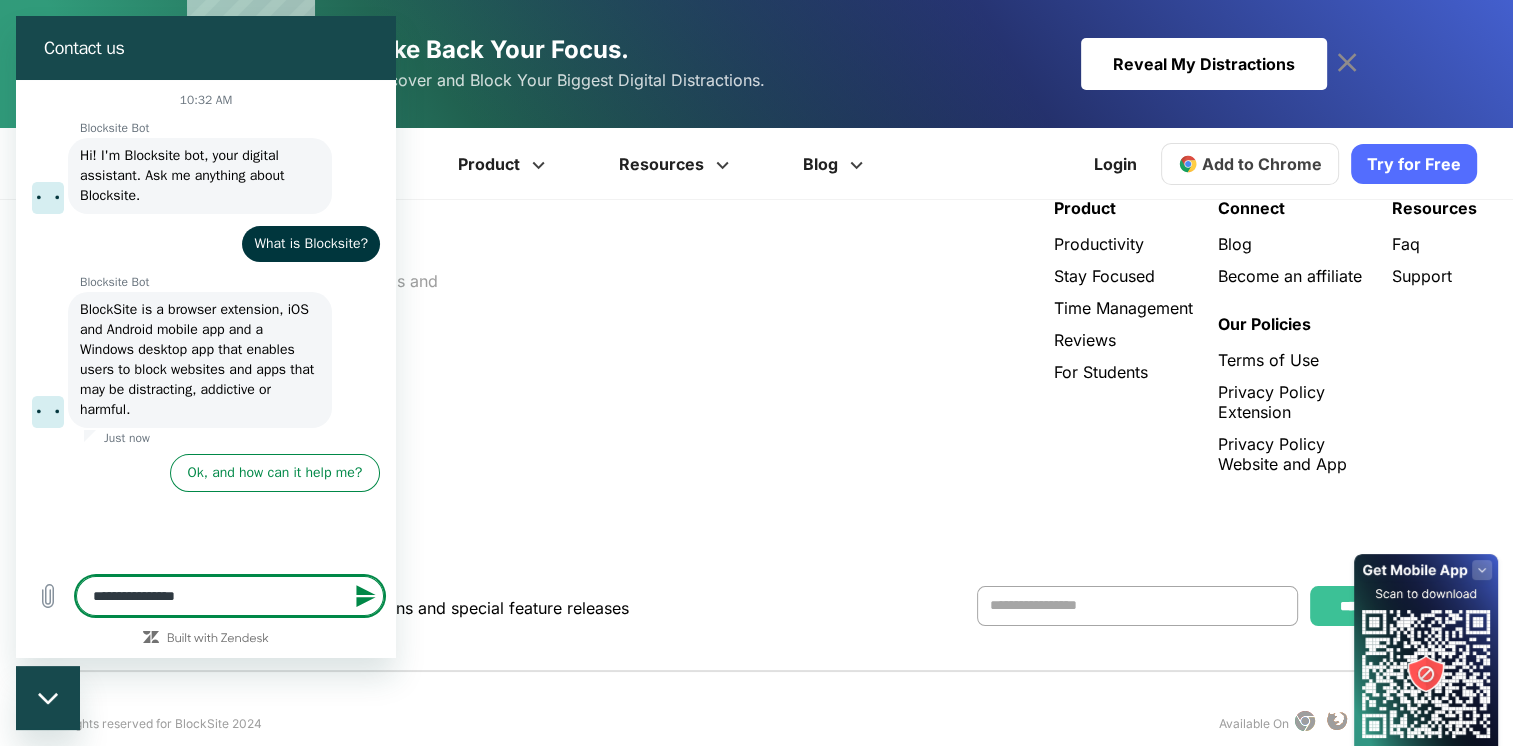 type on "**********" 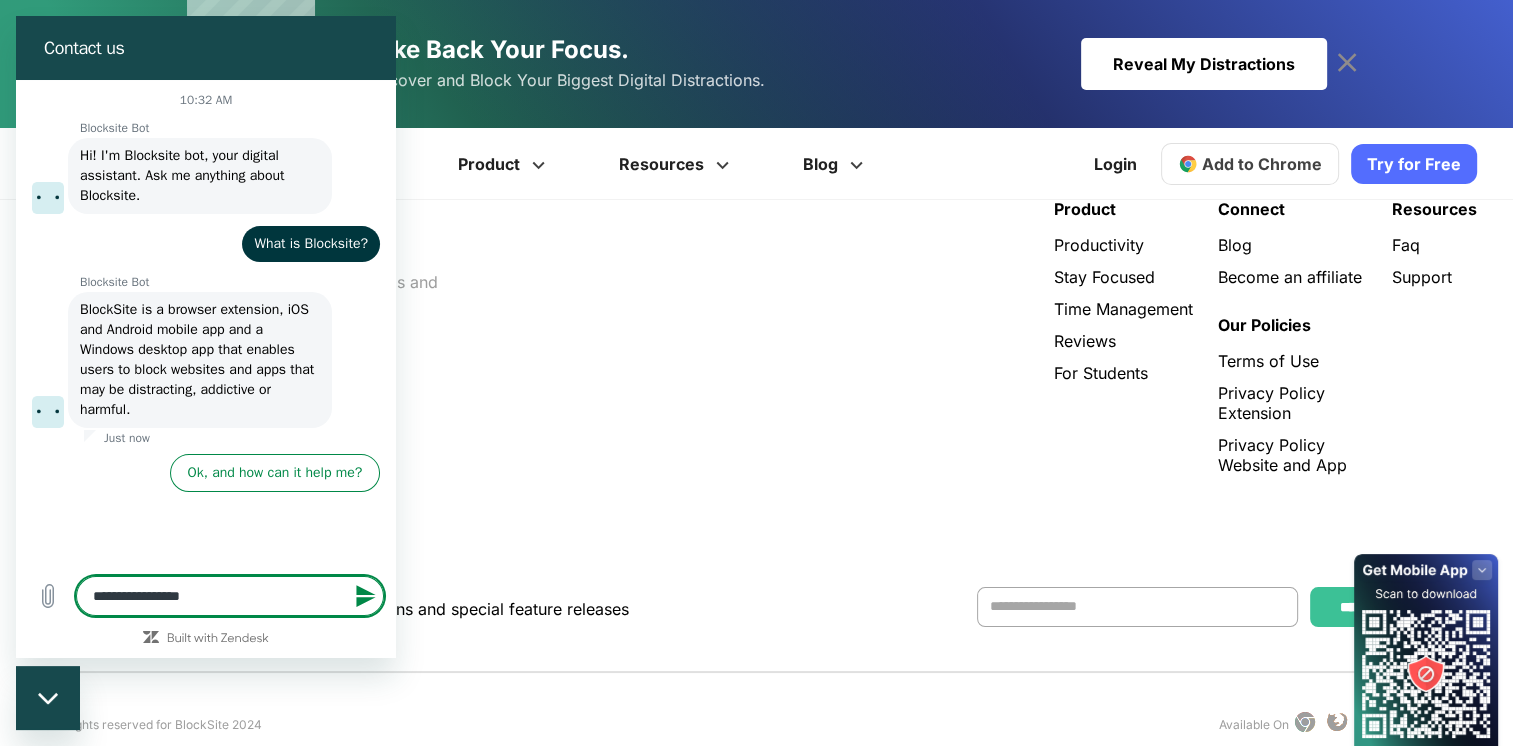 scroll, scrollTop: 4174, scrollLeft: 0, axis: vertical 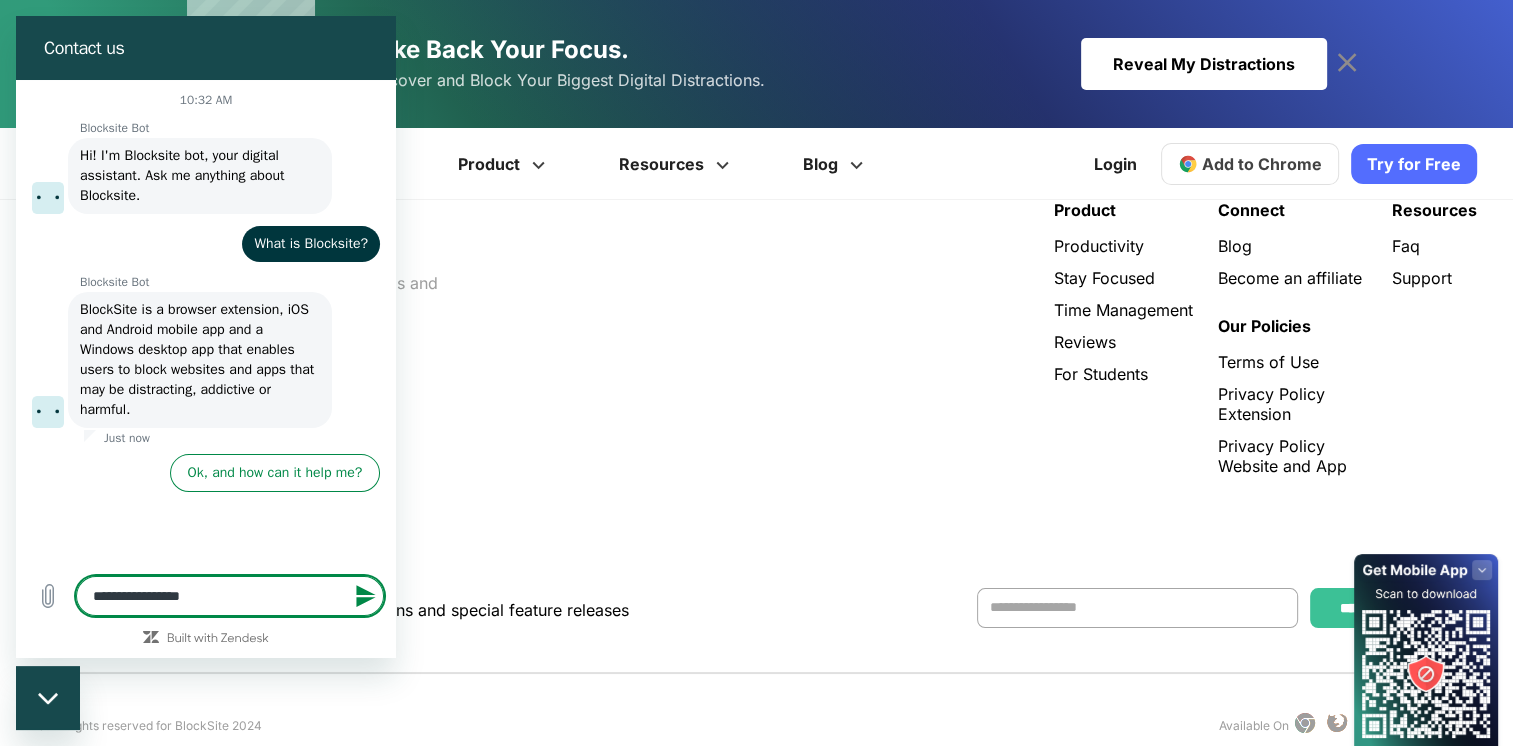 type on "**********" 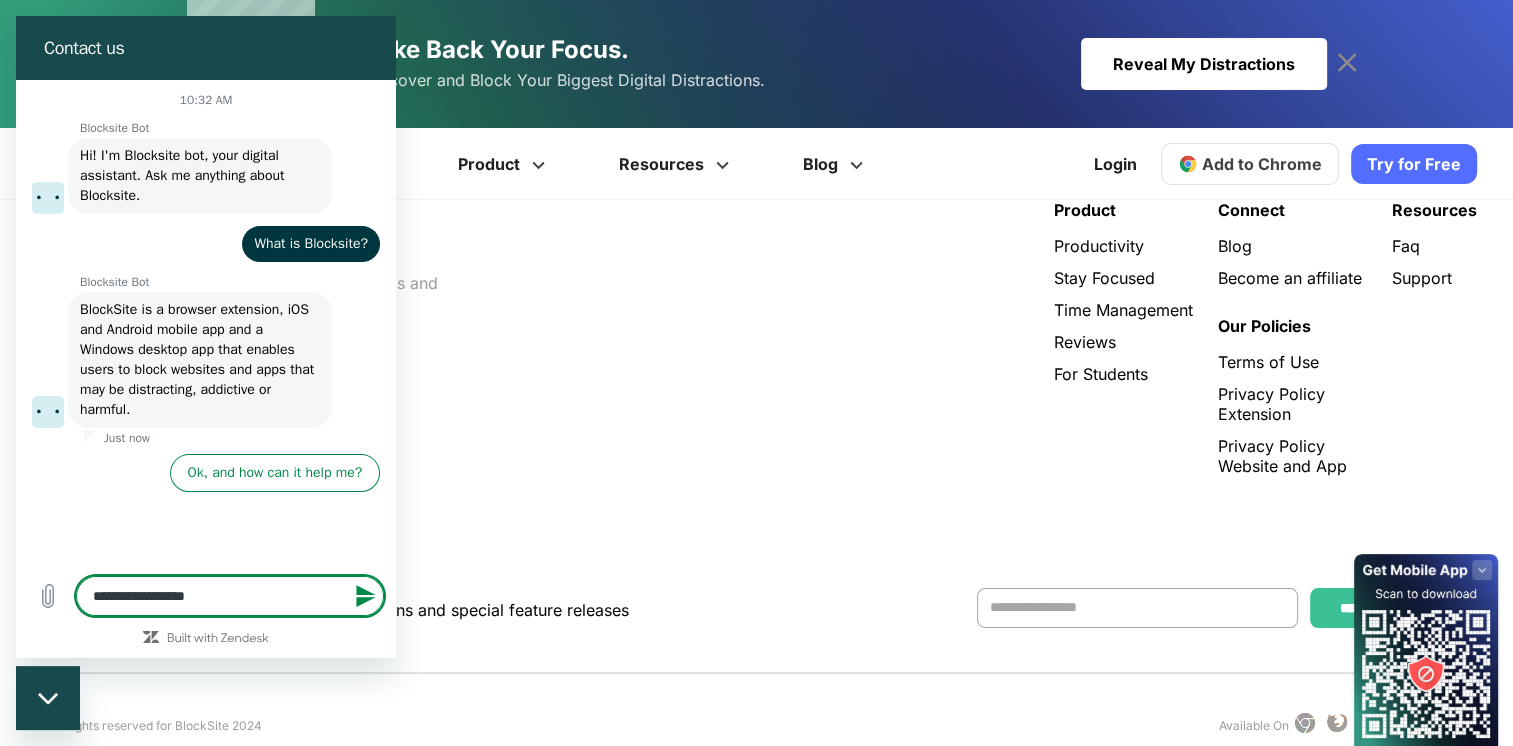 type on "*" 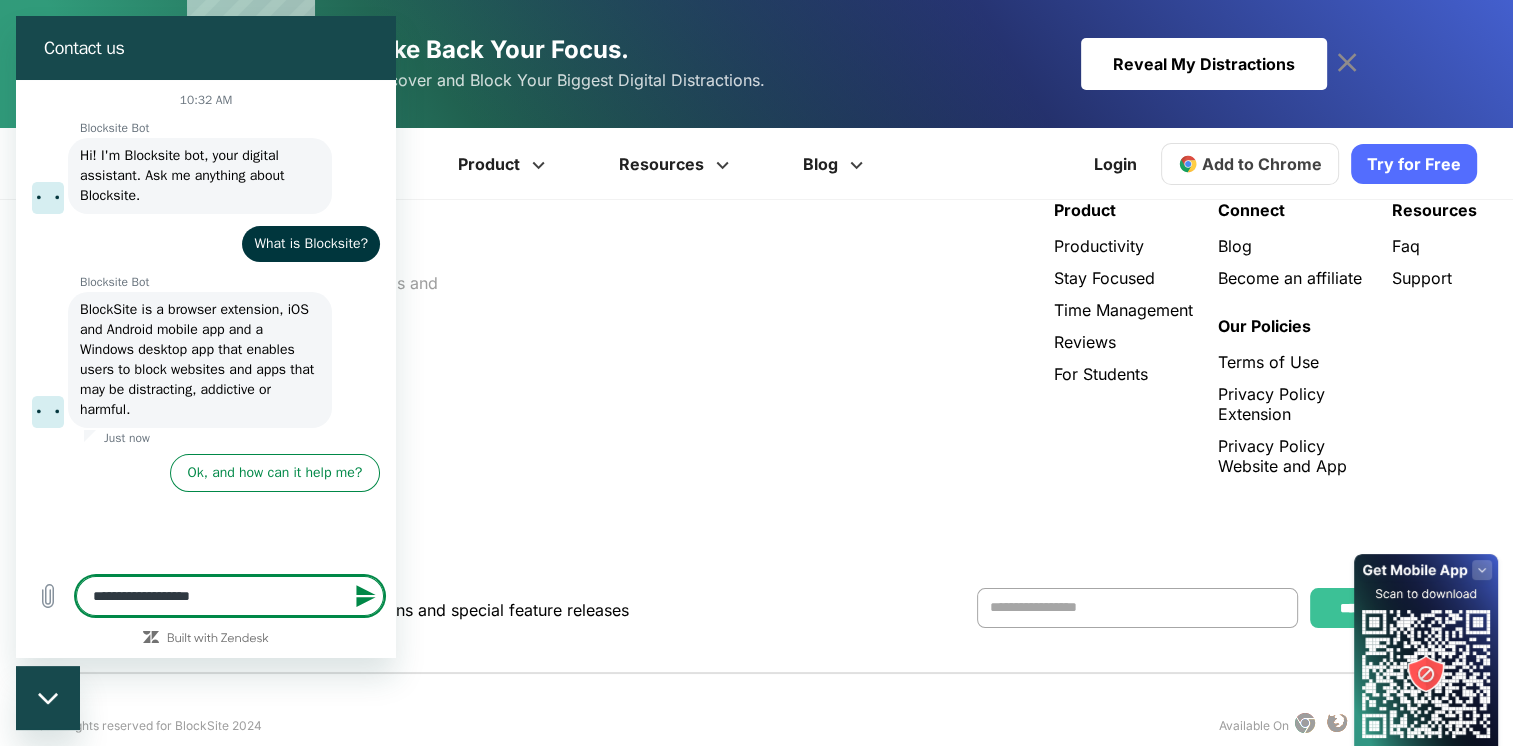 type on "**********" 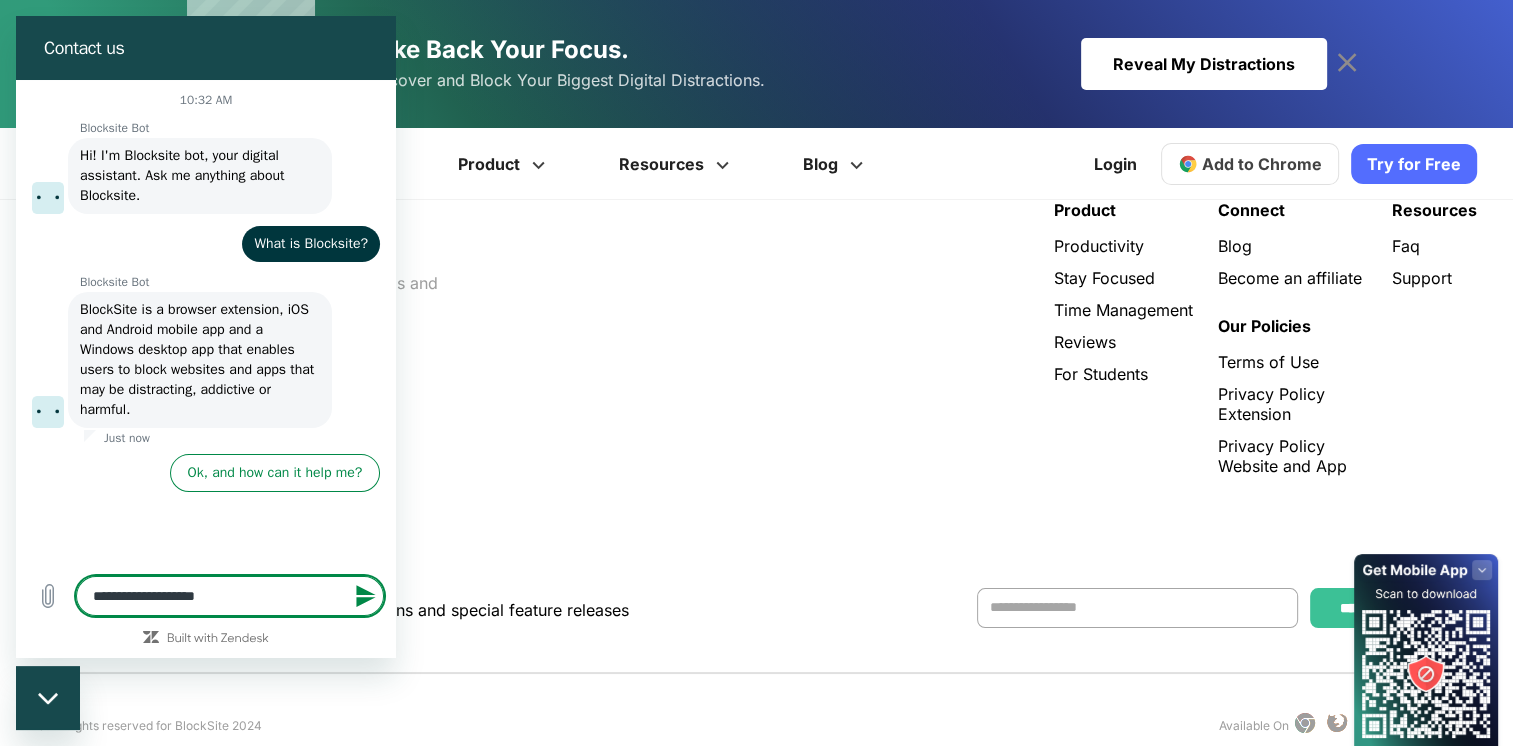 type on "**********" 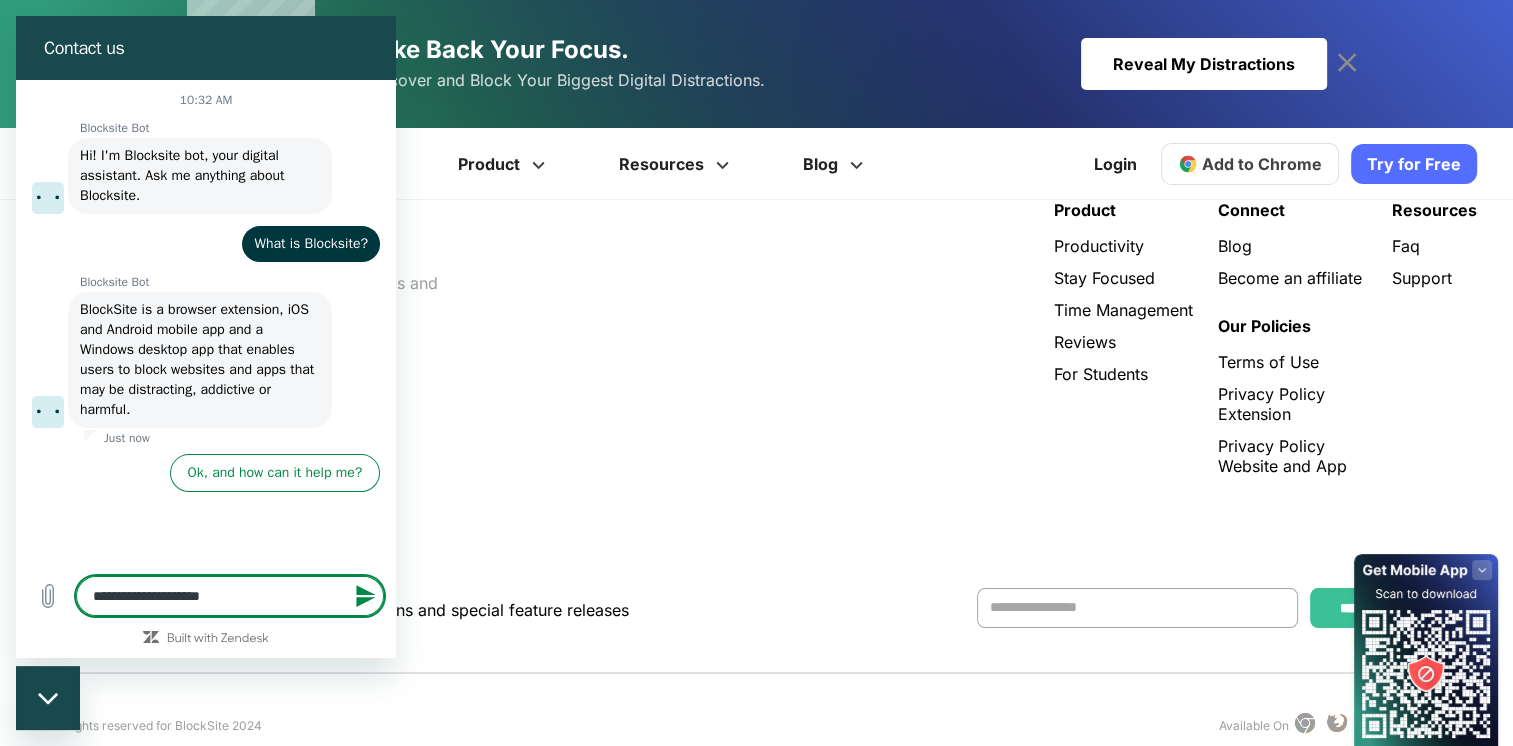 type on "**********" 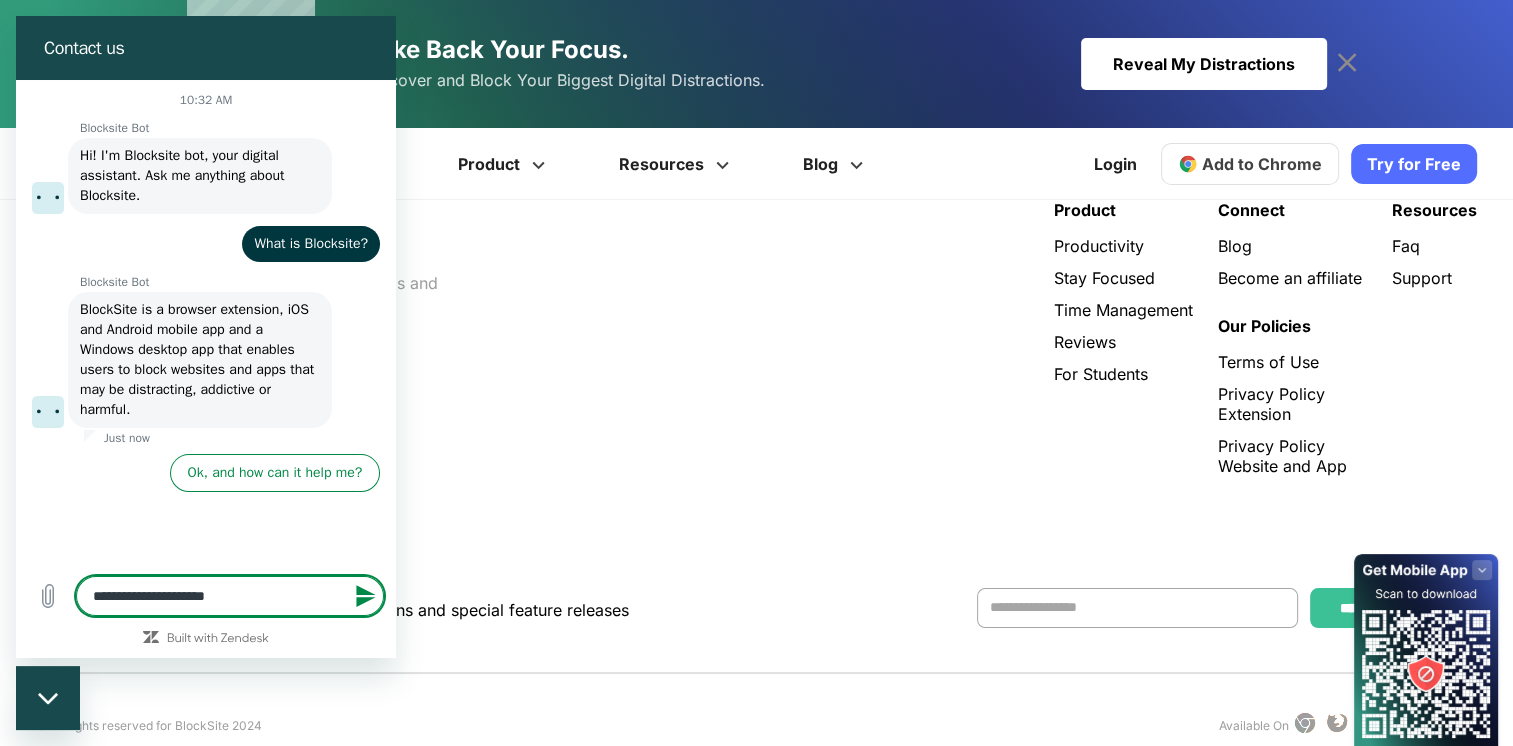 type on "**********" 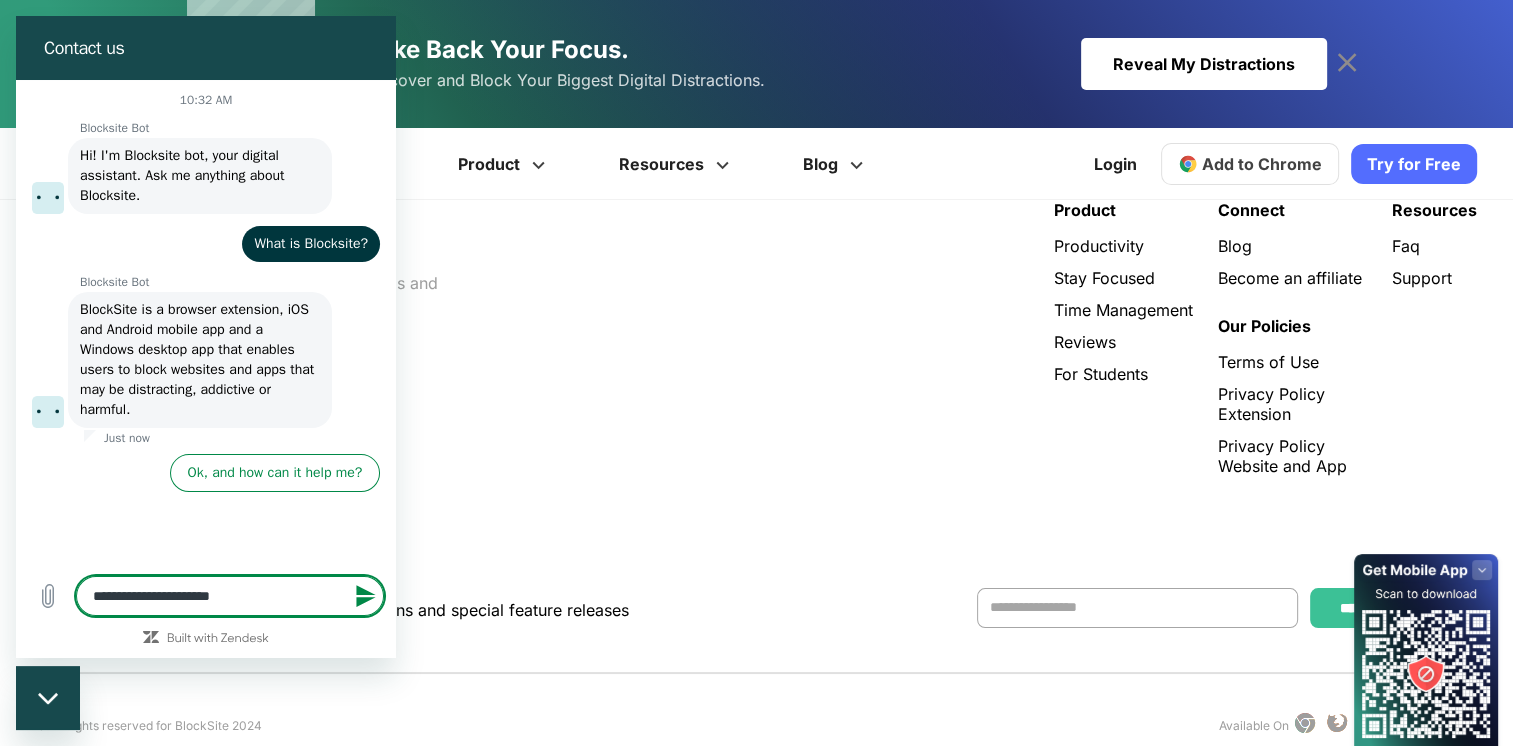 type on "**********" 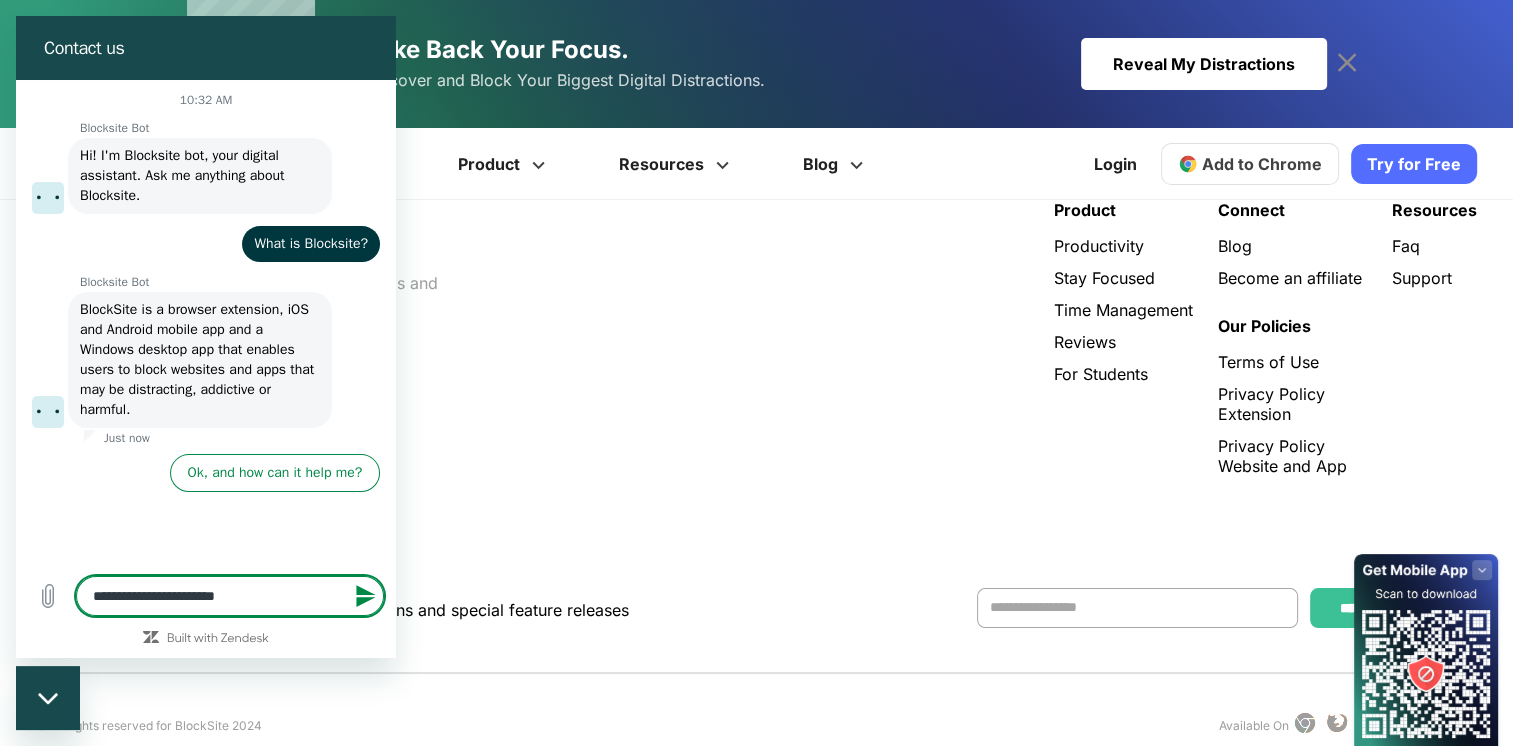 type on "**********" 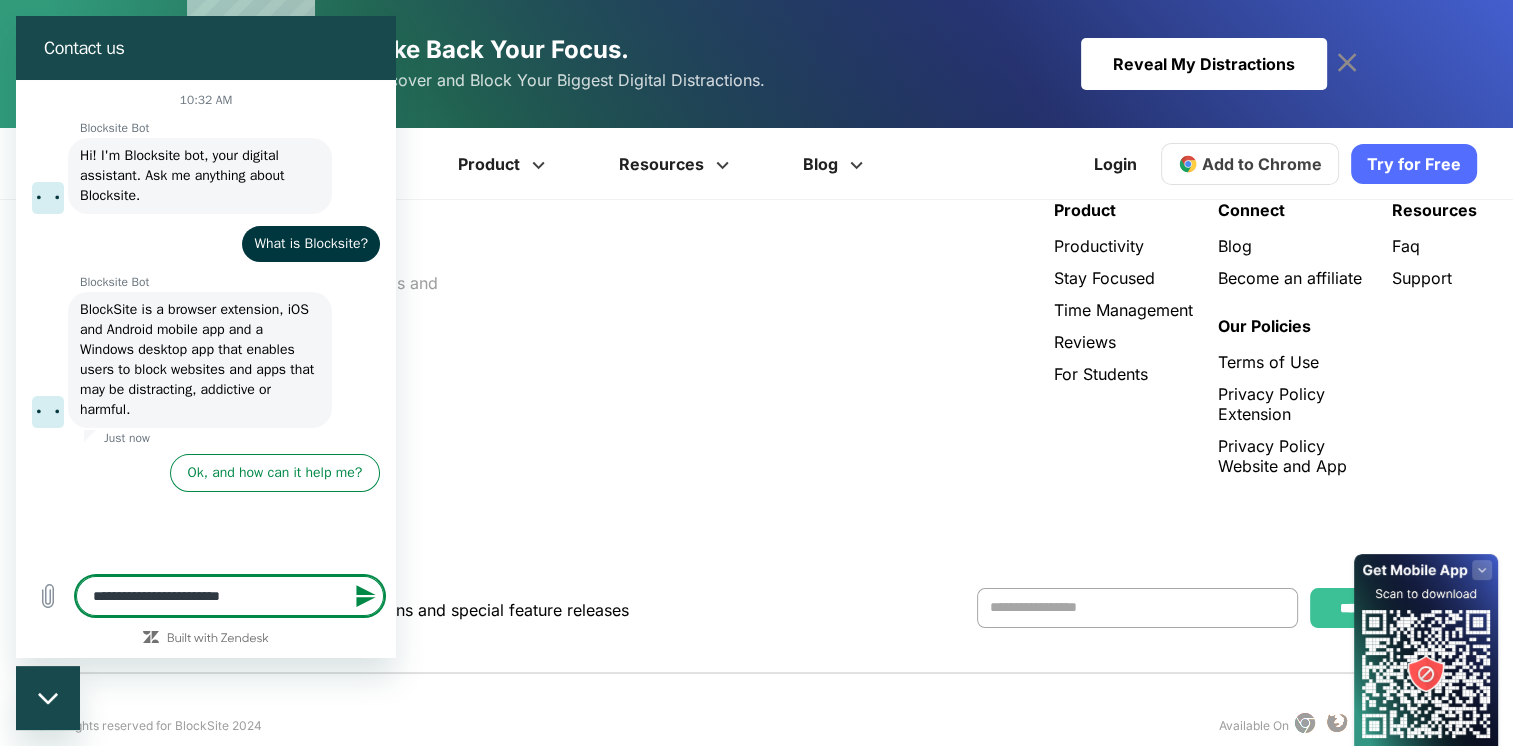 type on "**********" 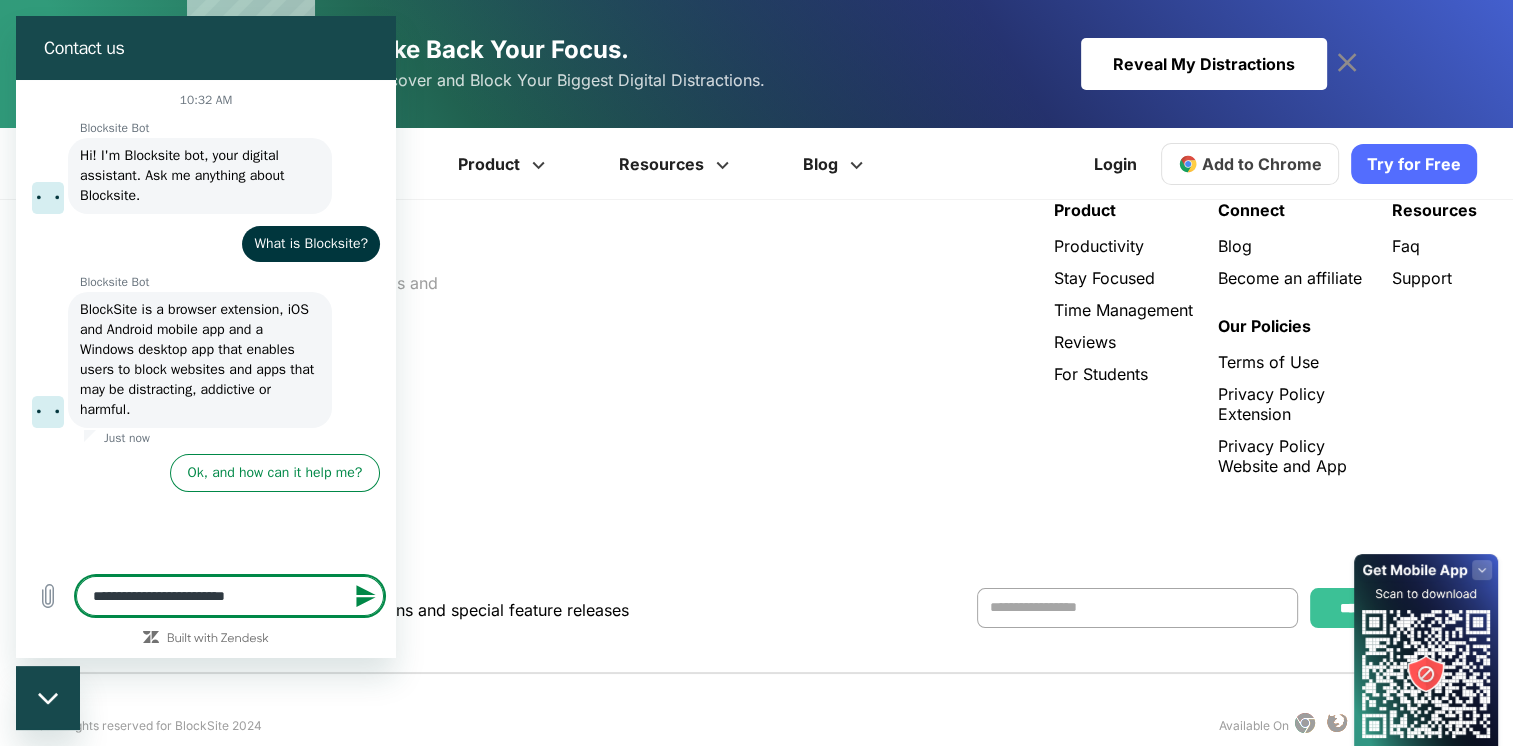 type on "**********" 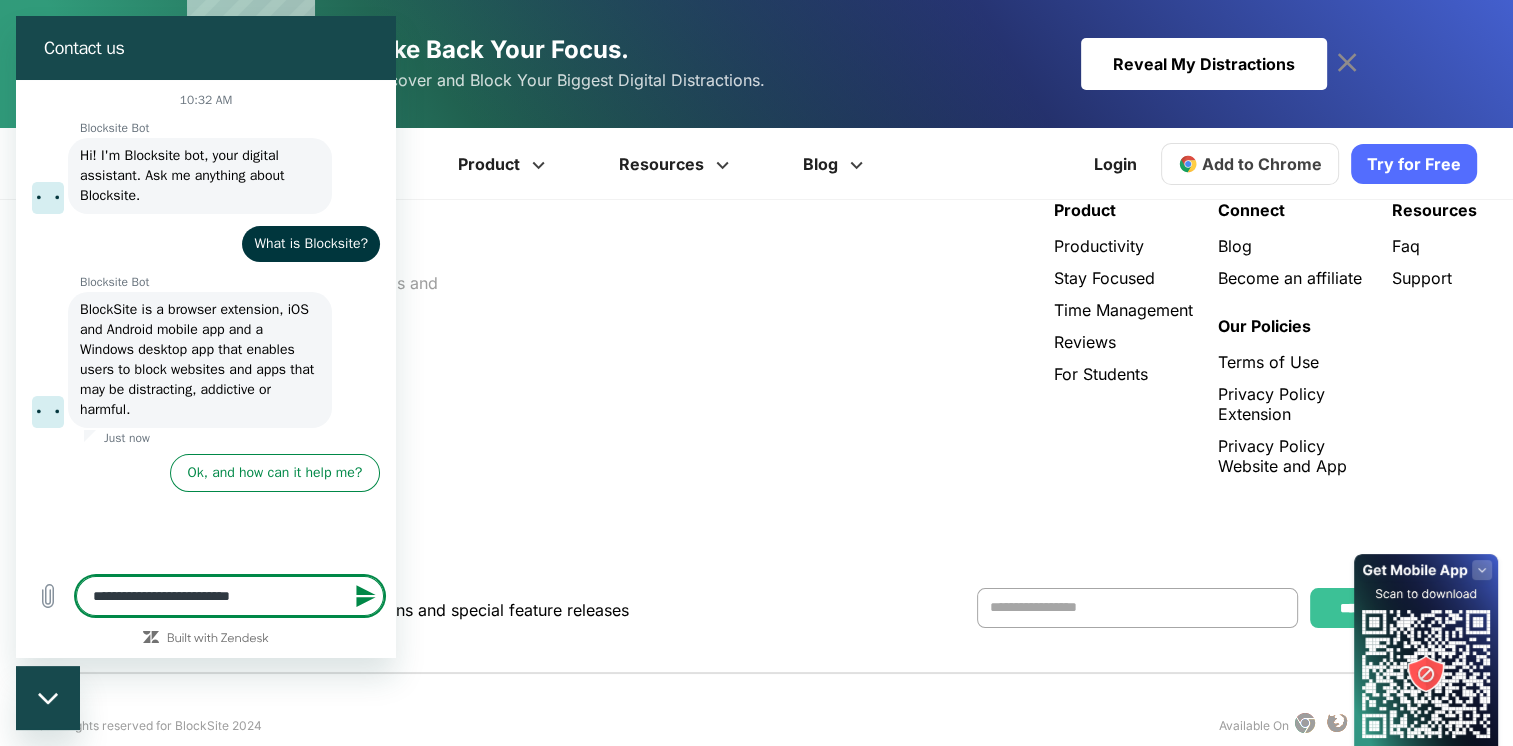 type on "**********" 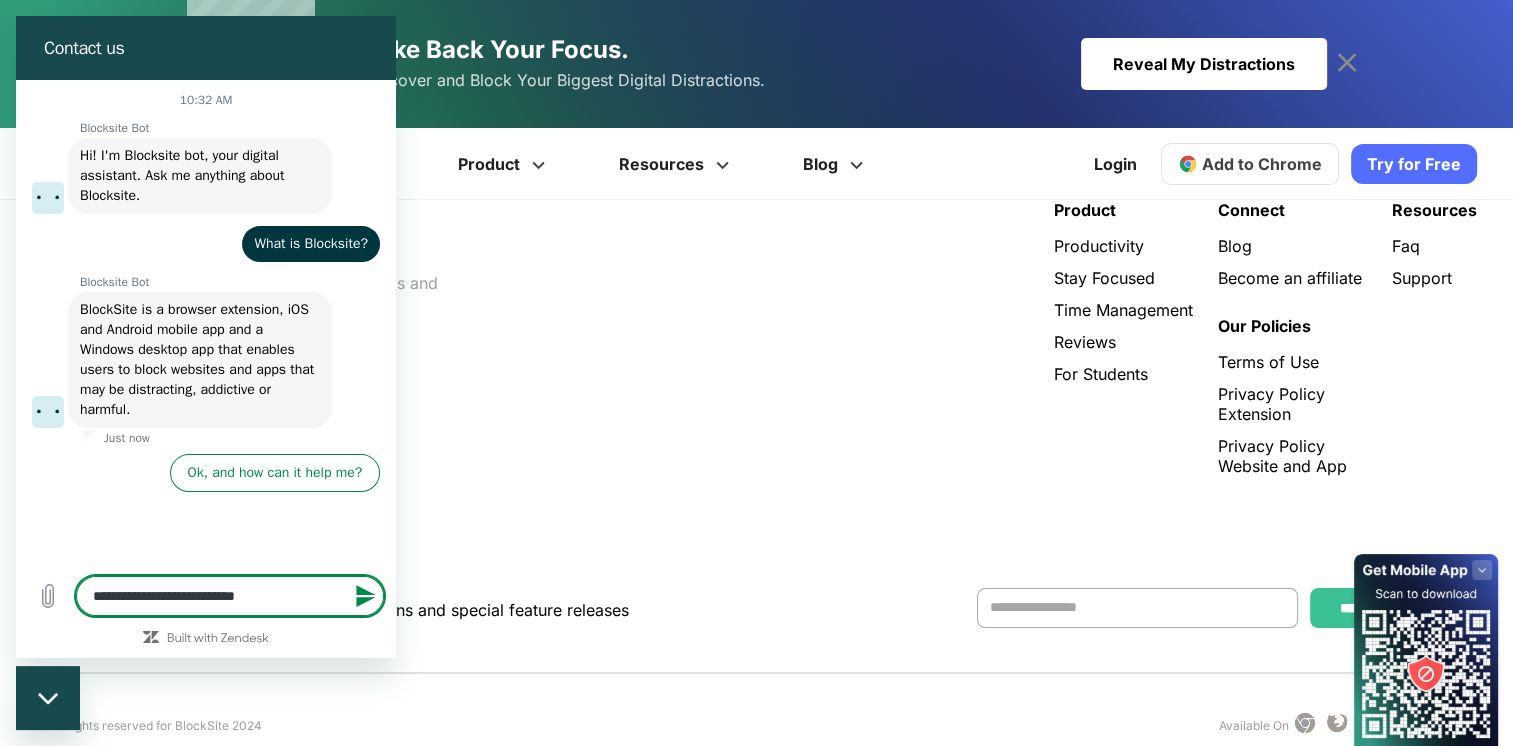 type on "**********" 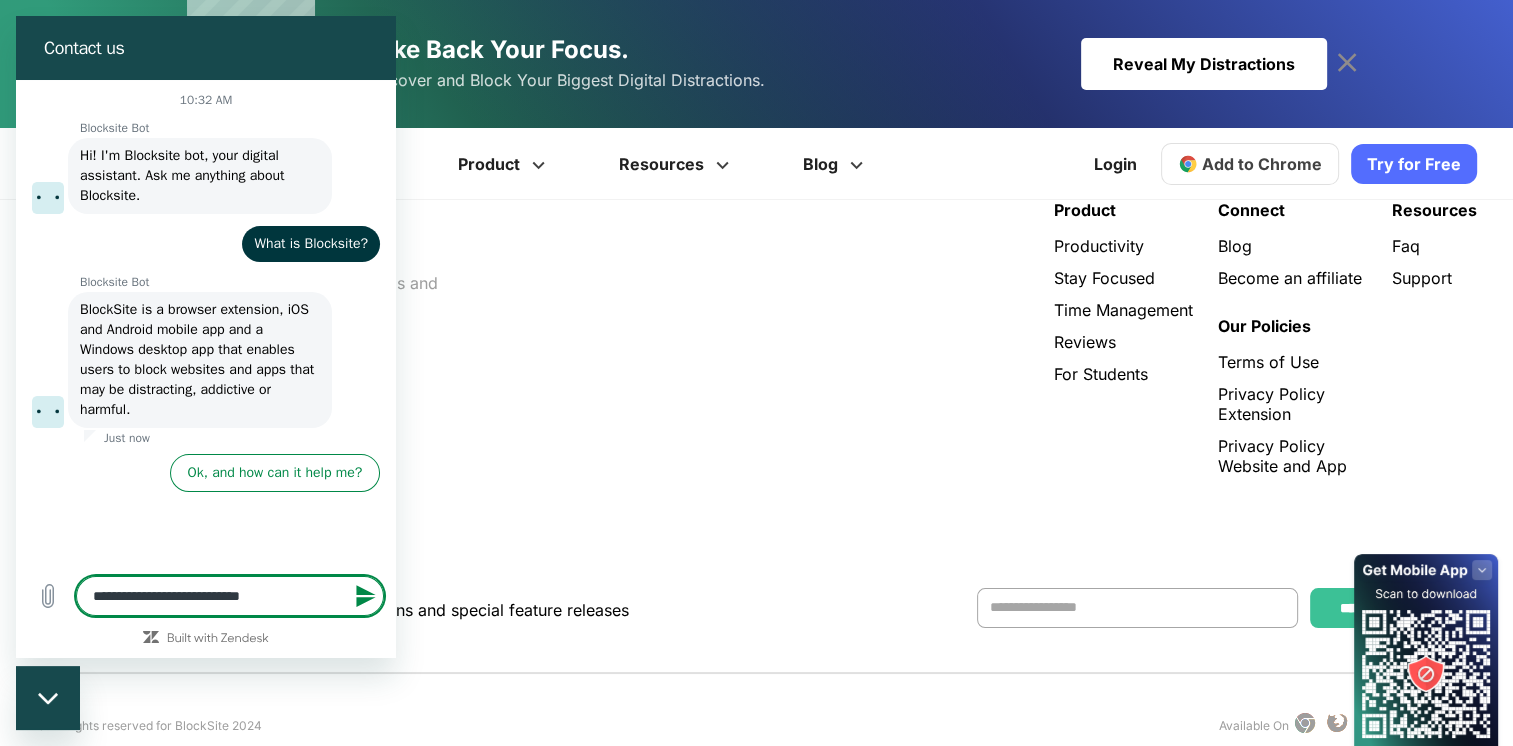 type on "**********" 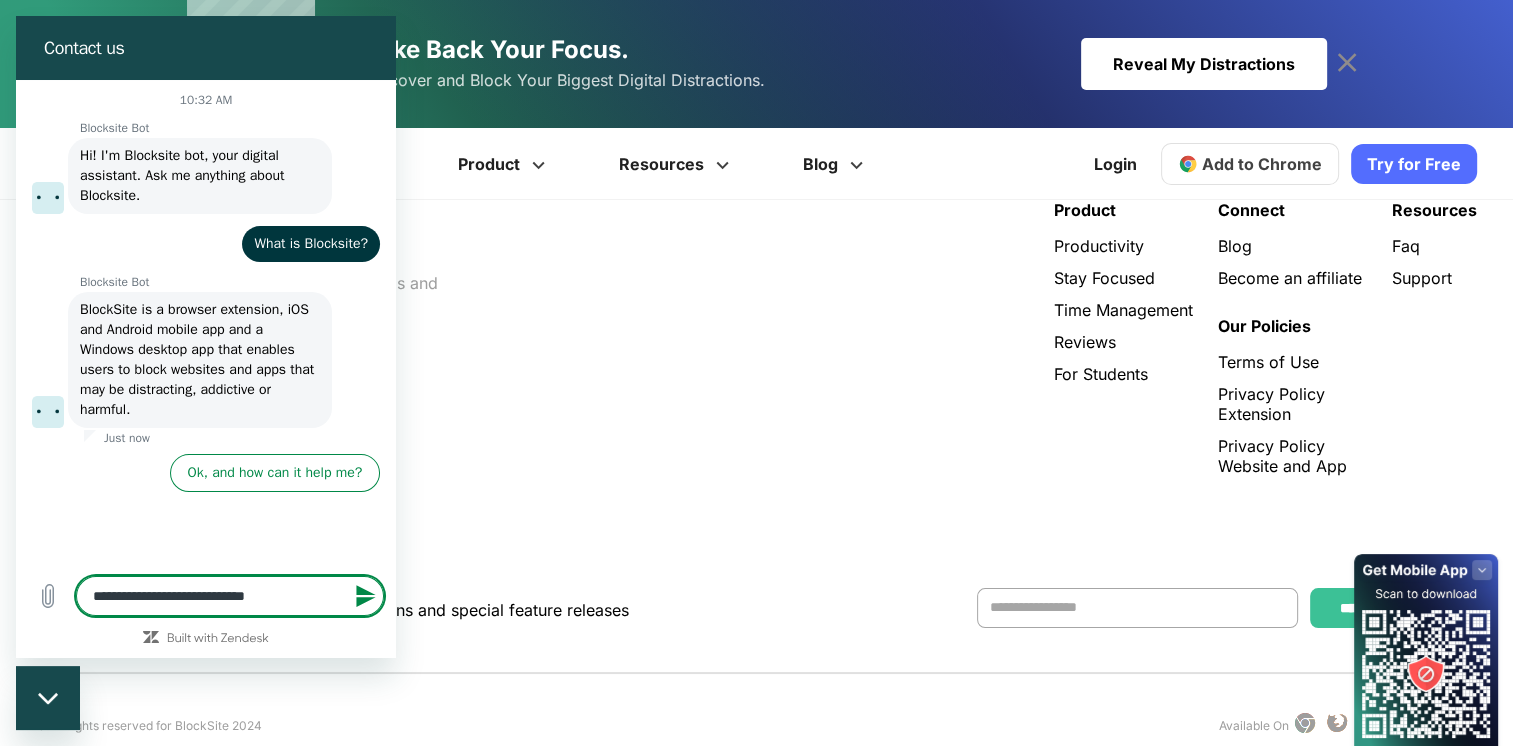 type on "**********" 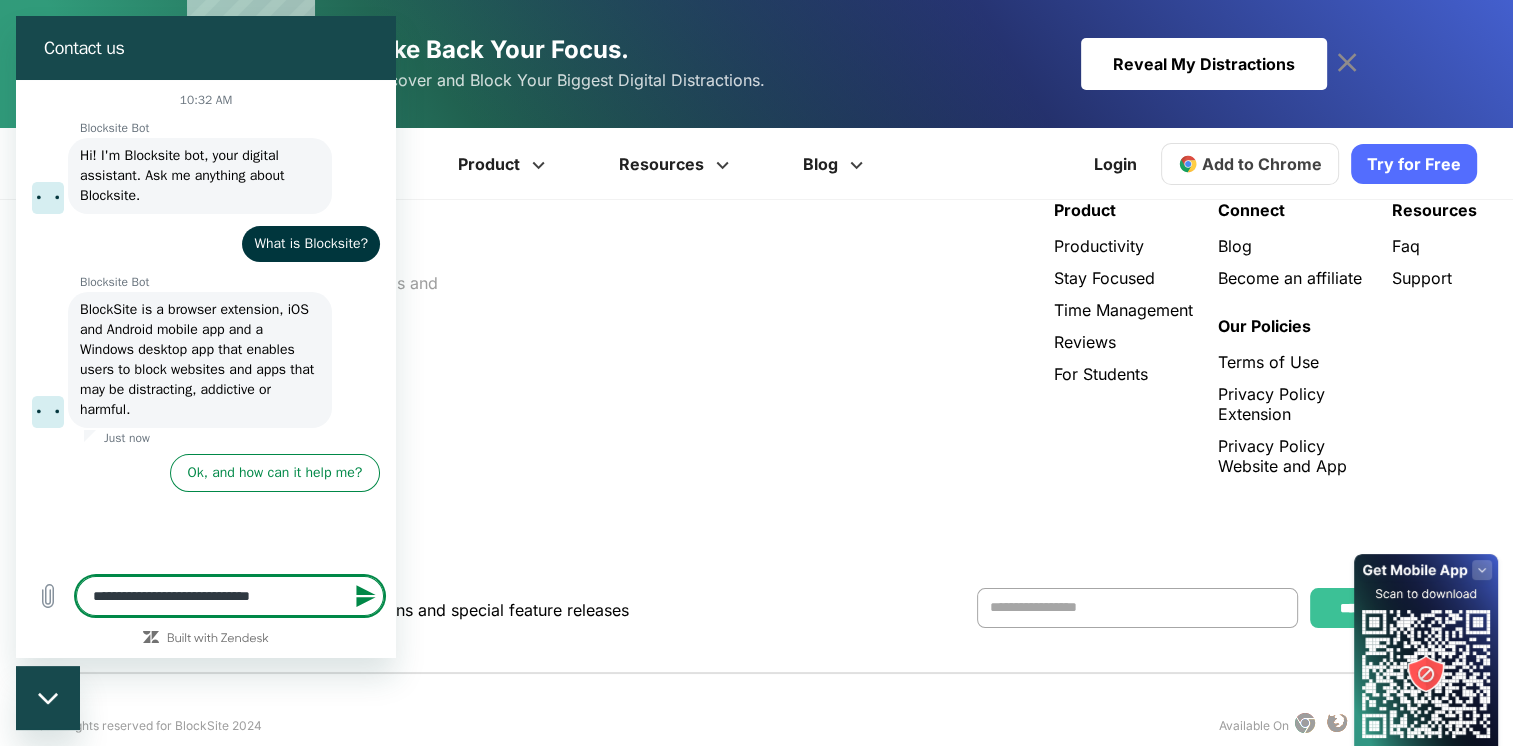 type on "**********" 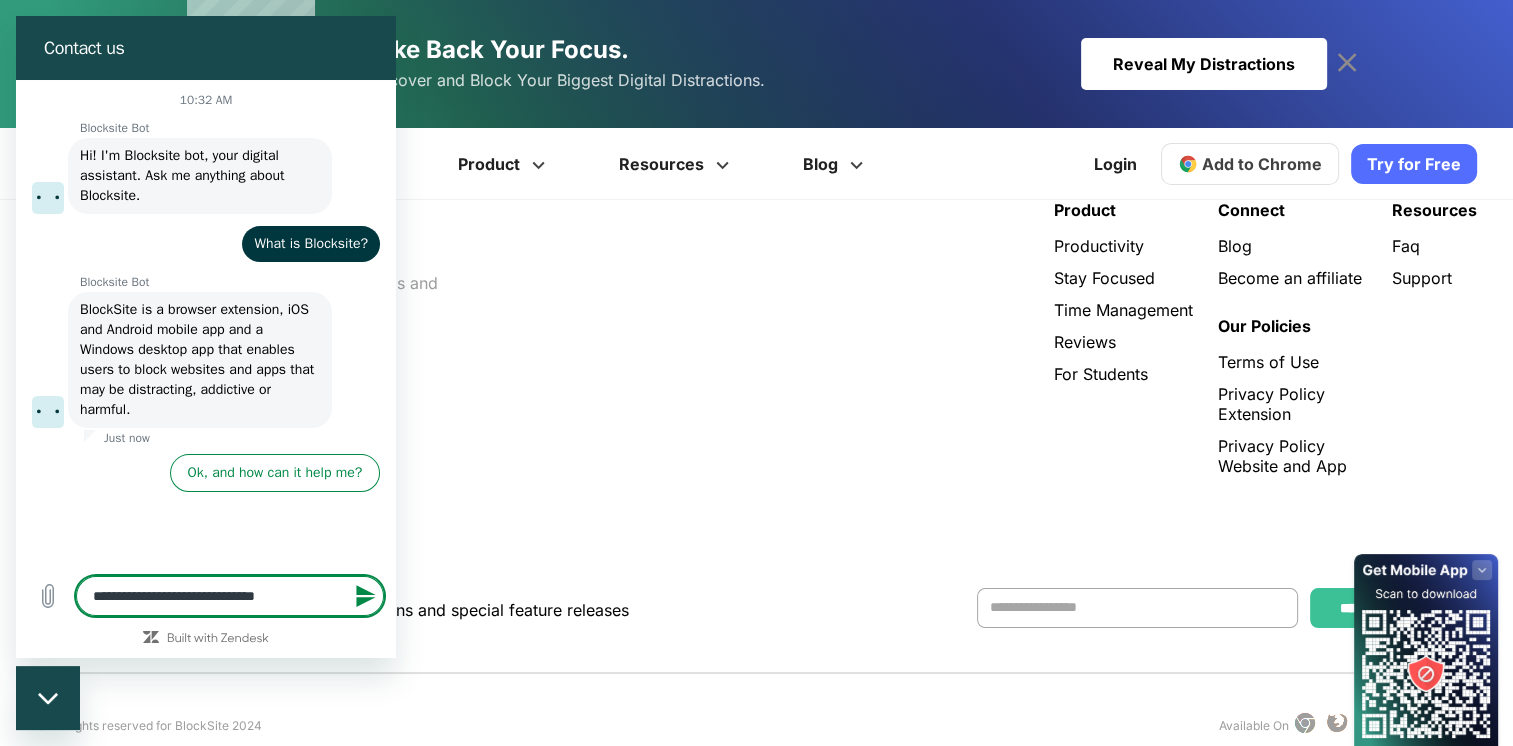 type on "**********" 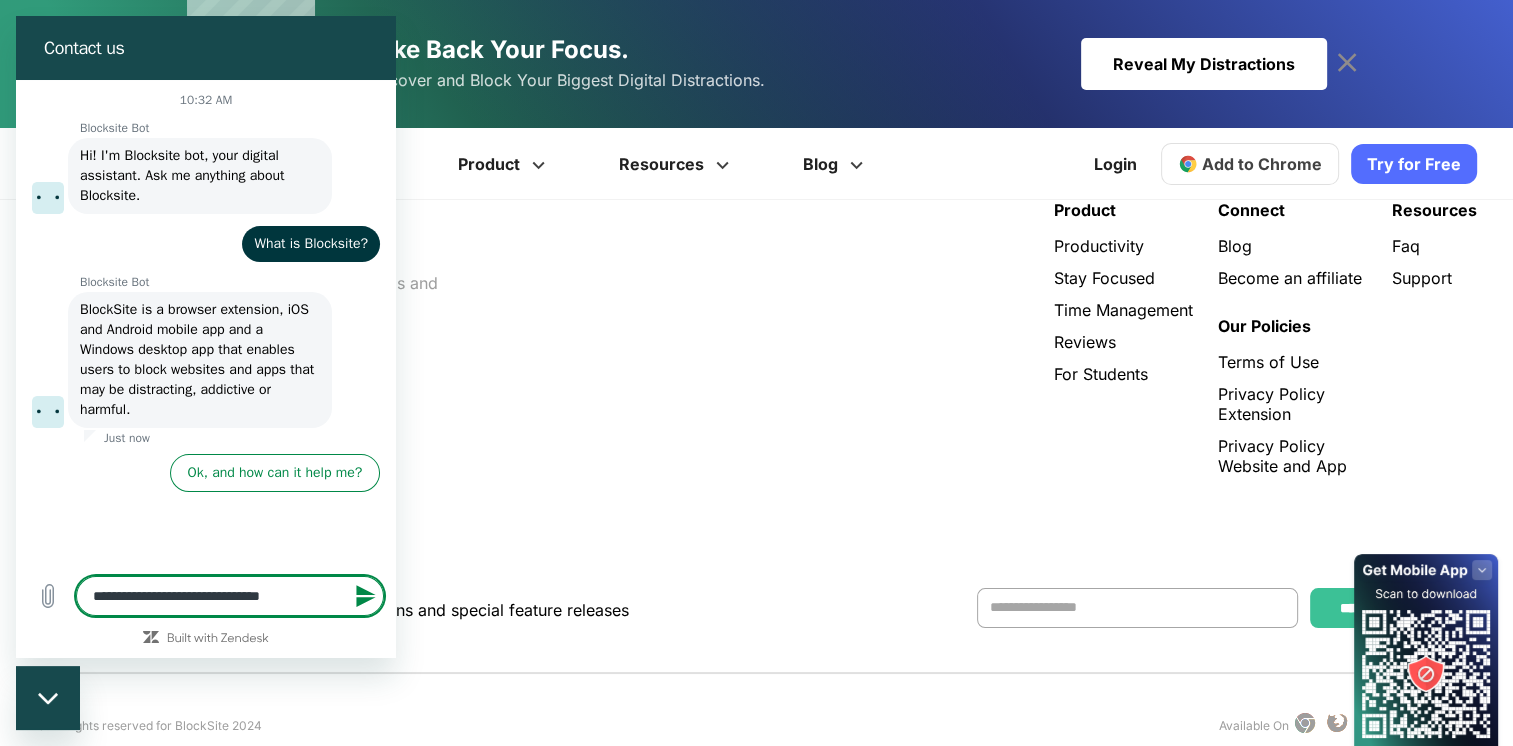 type on "**********" 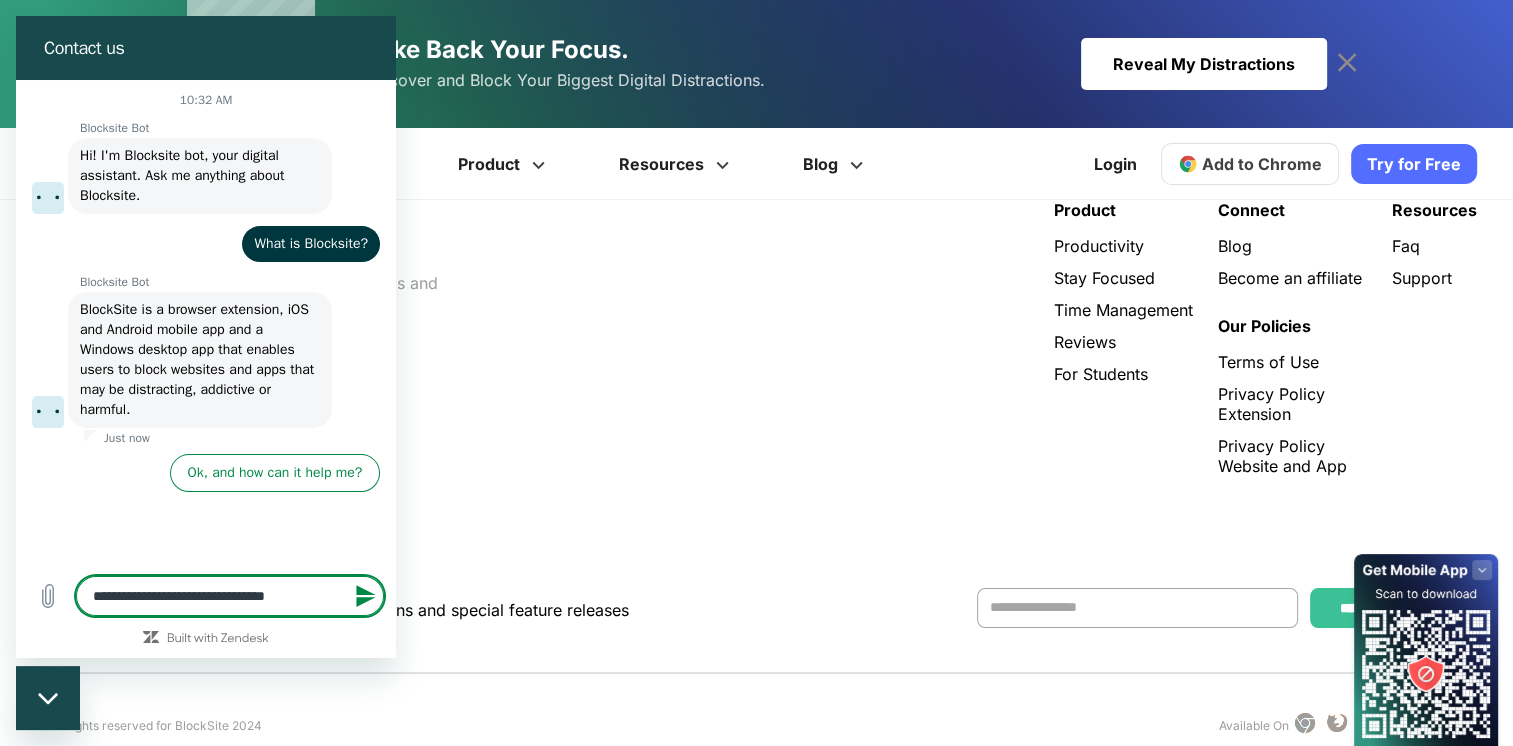 type on "**********" 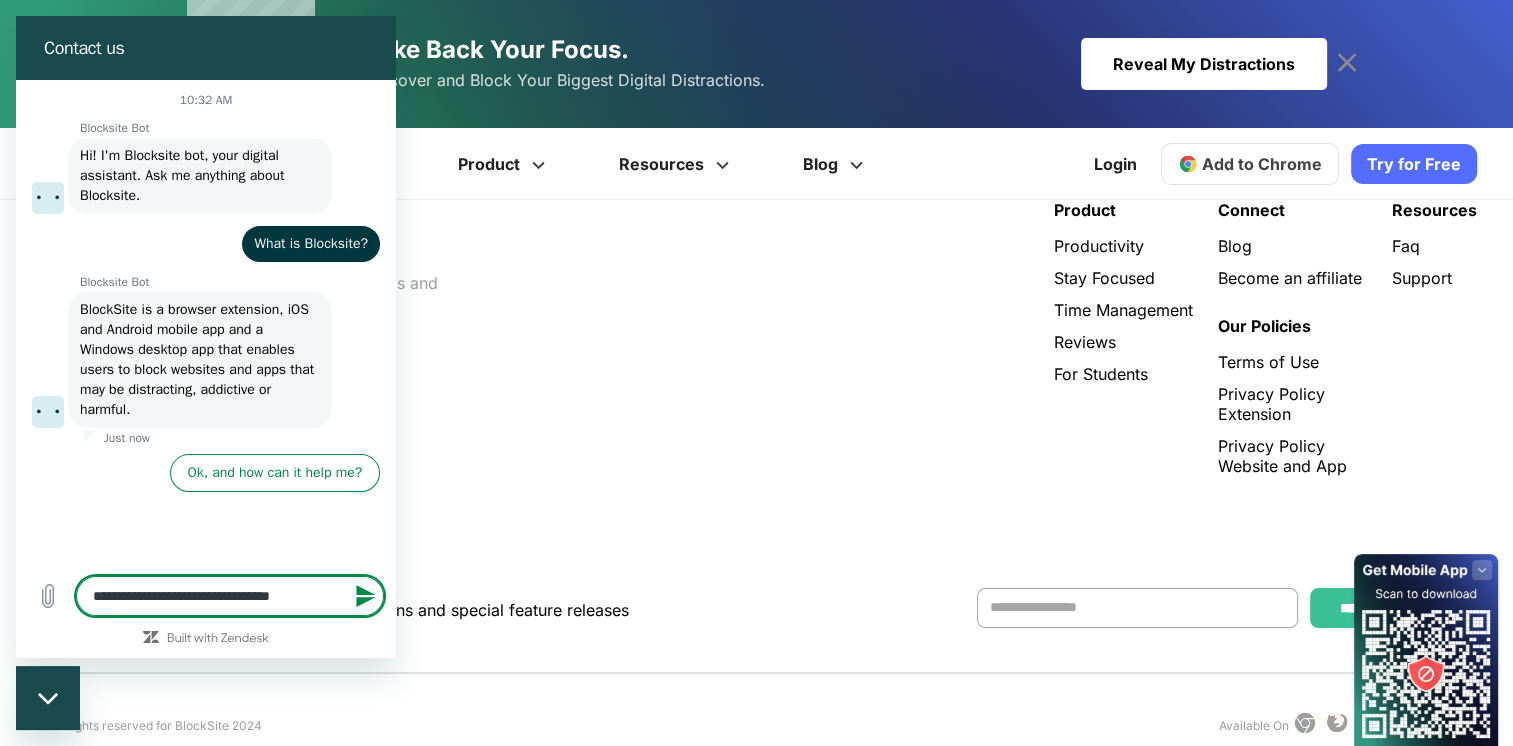 type on "**********" 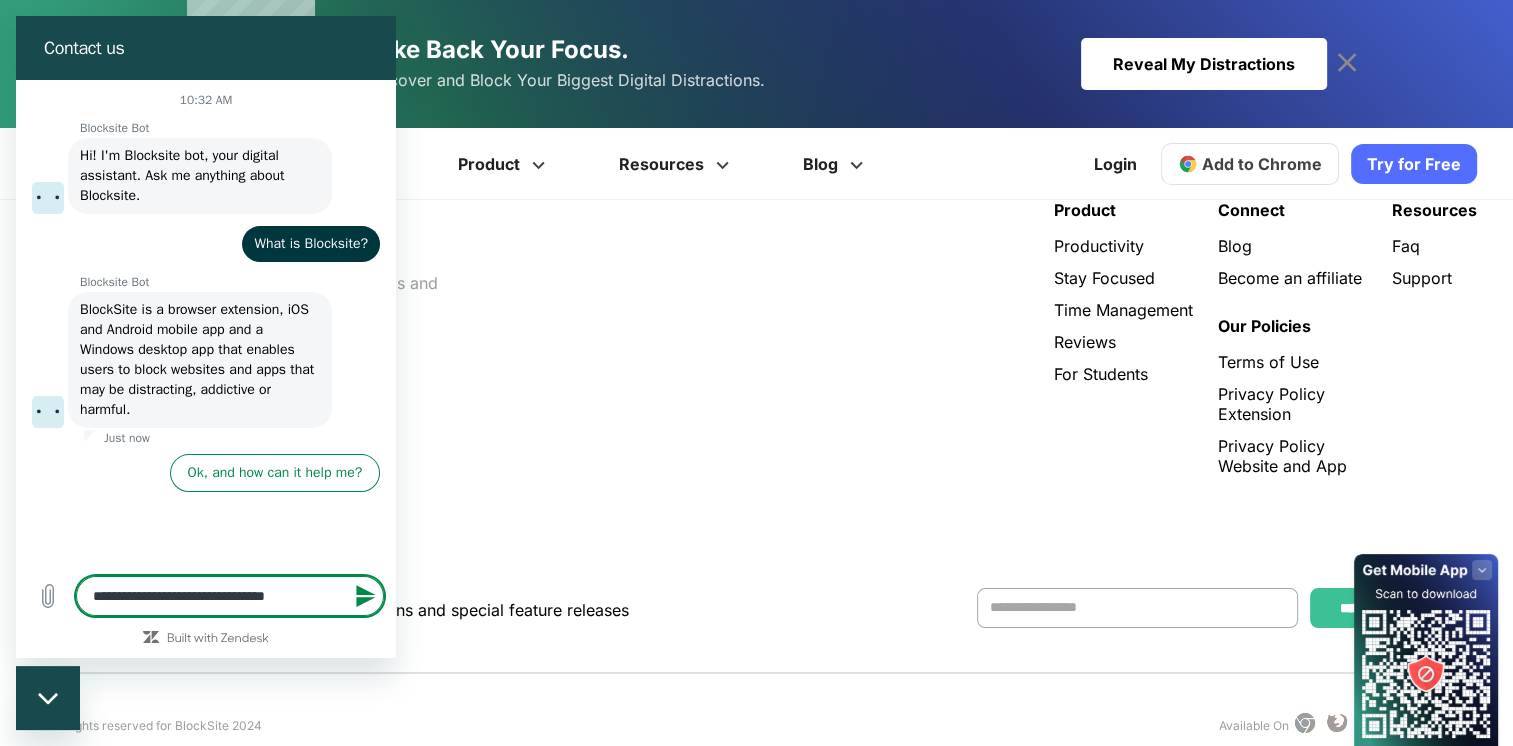 type on "**********" 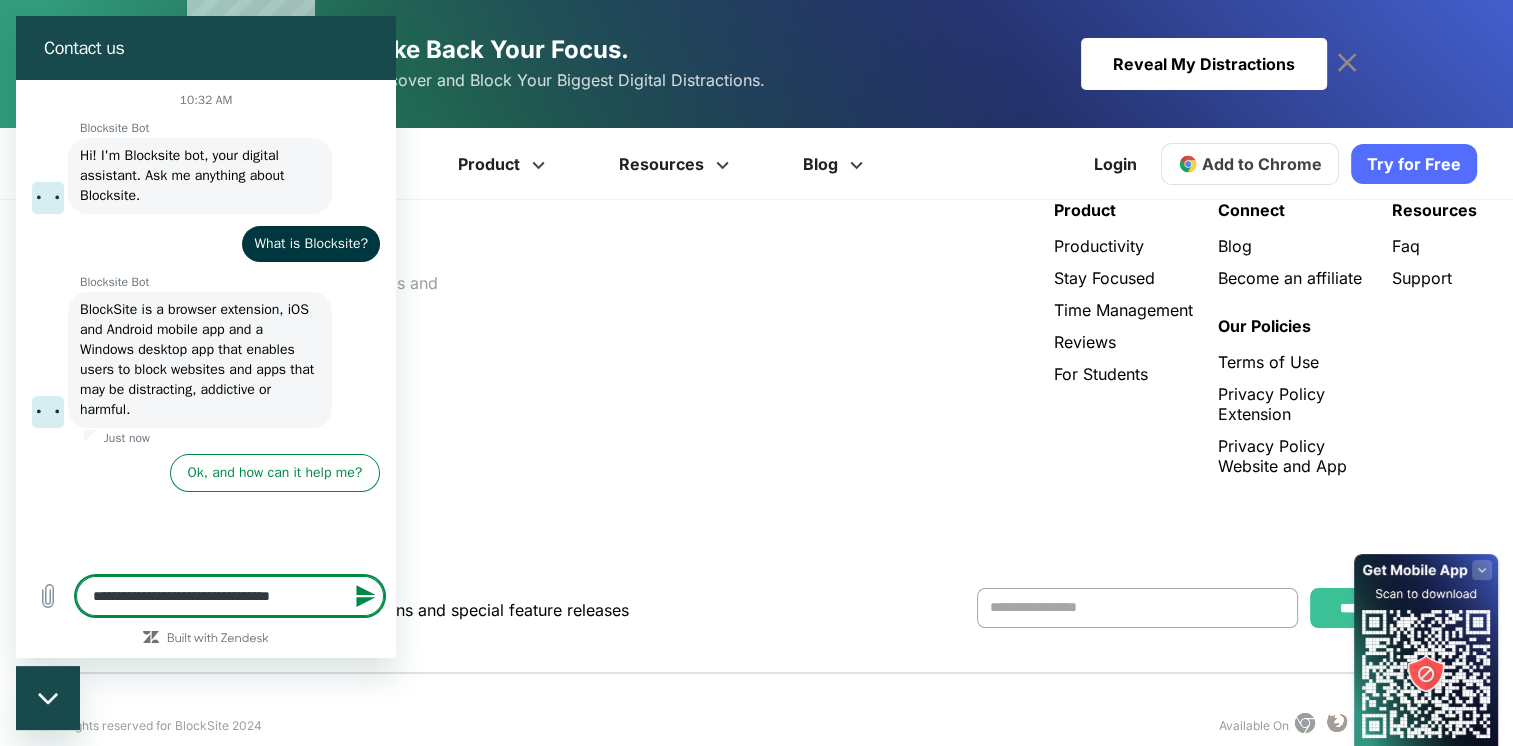 type on "**********" 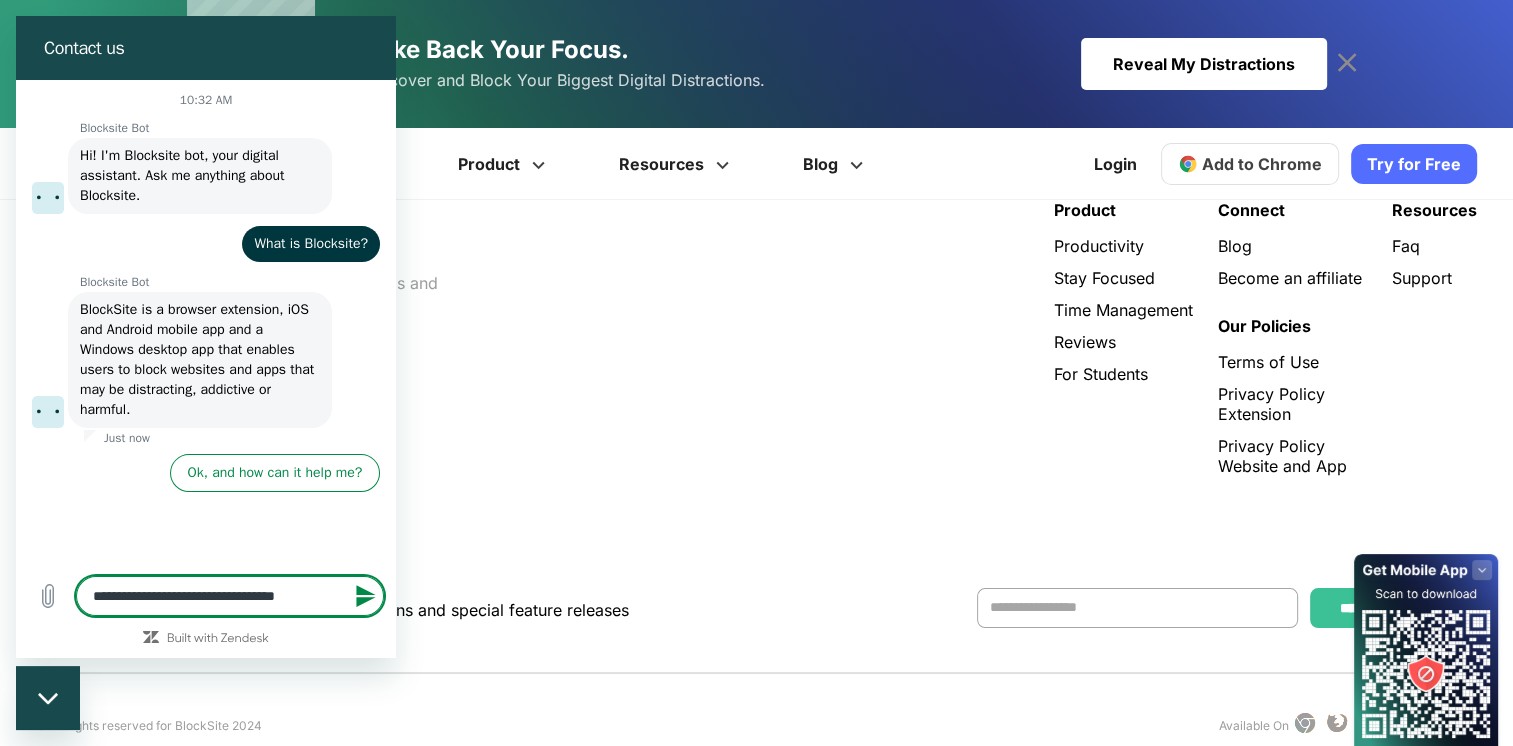 type on "**********" 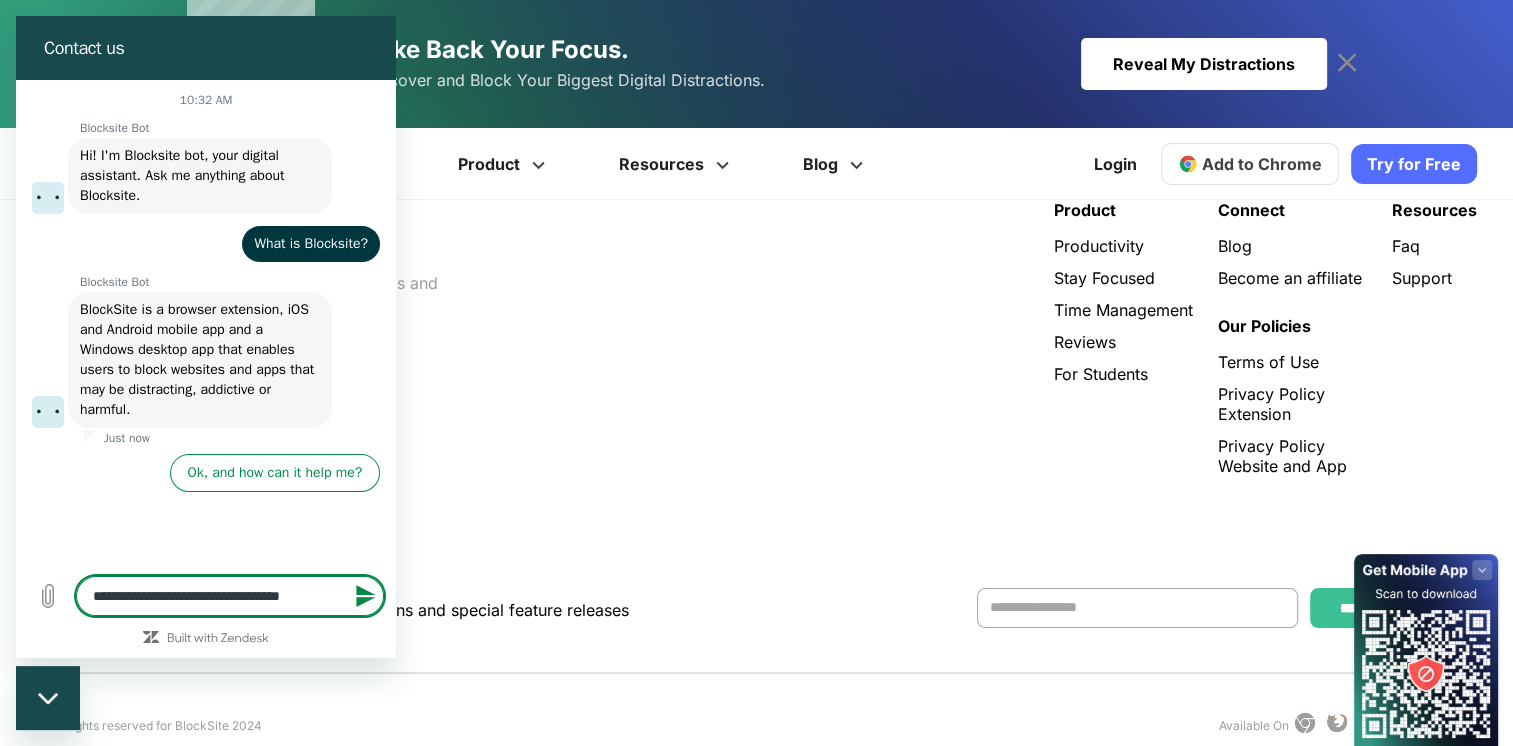 type on "**********" 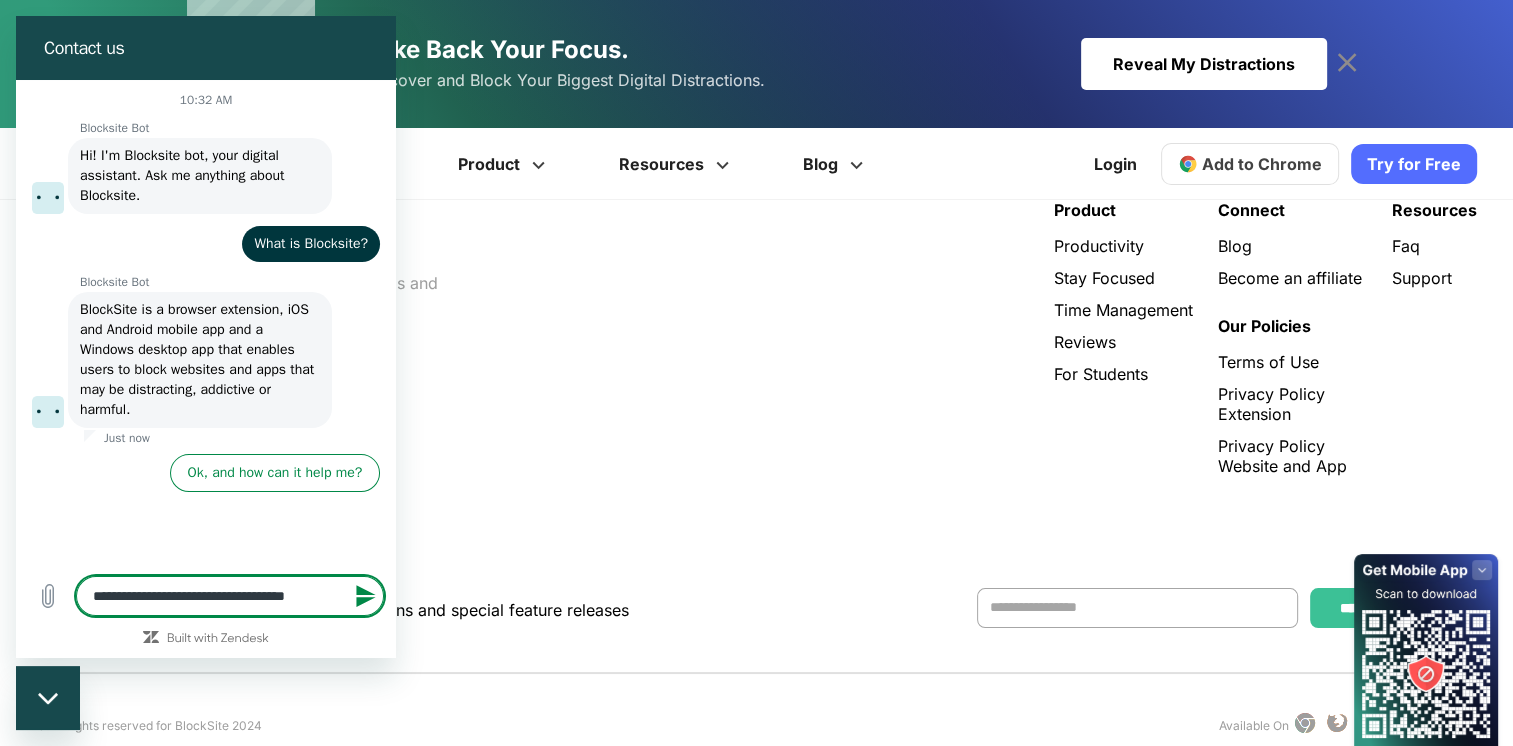 type on "**********" 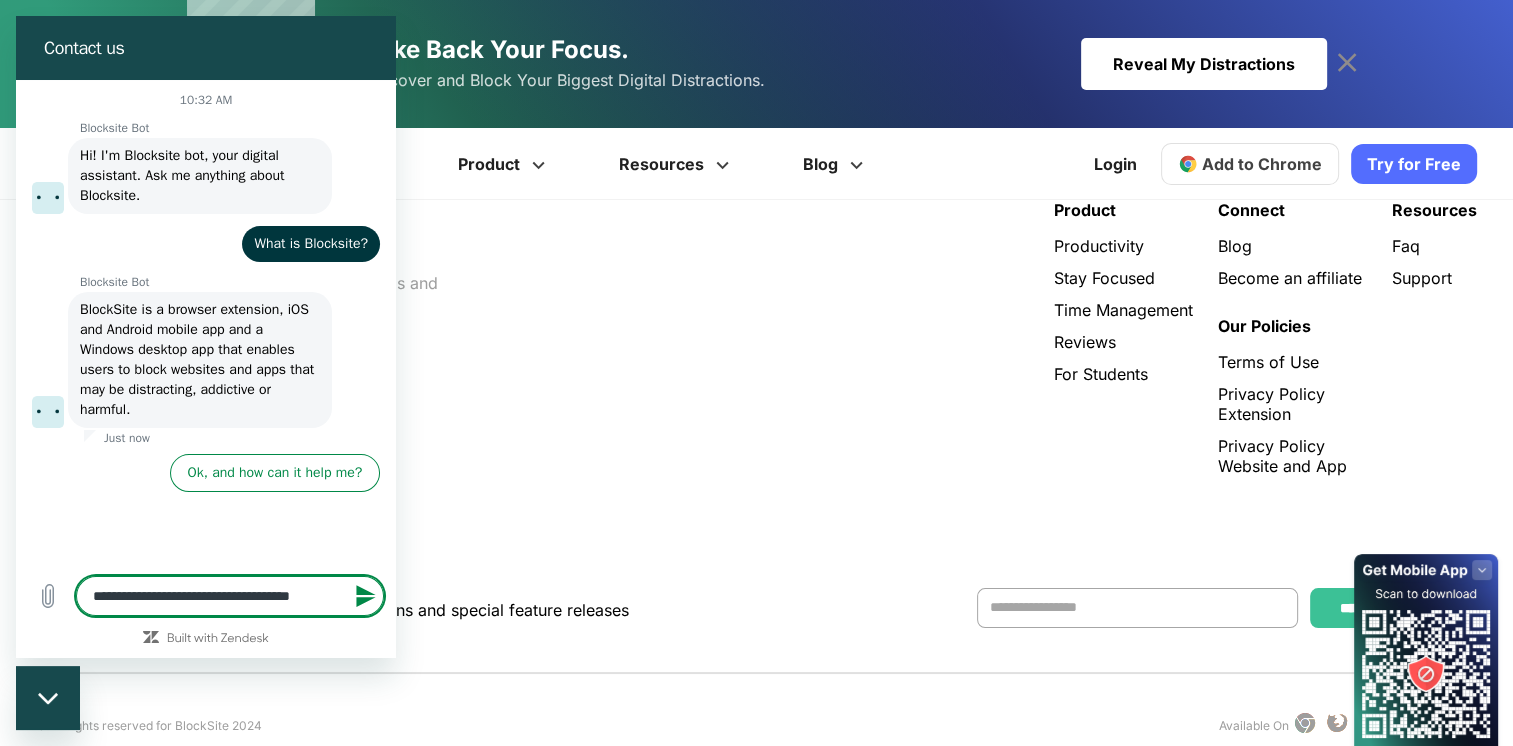 type on "**********" 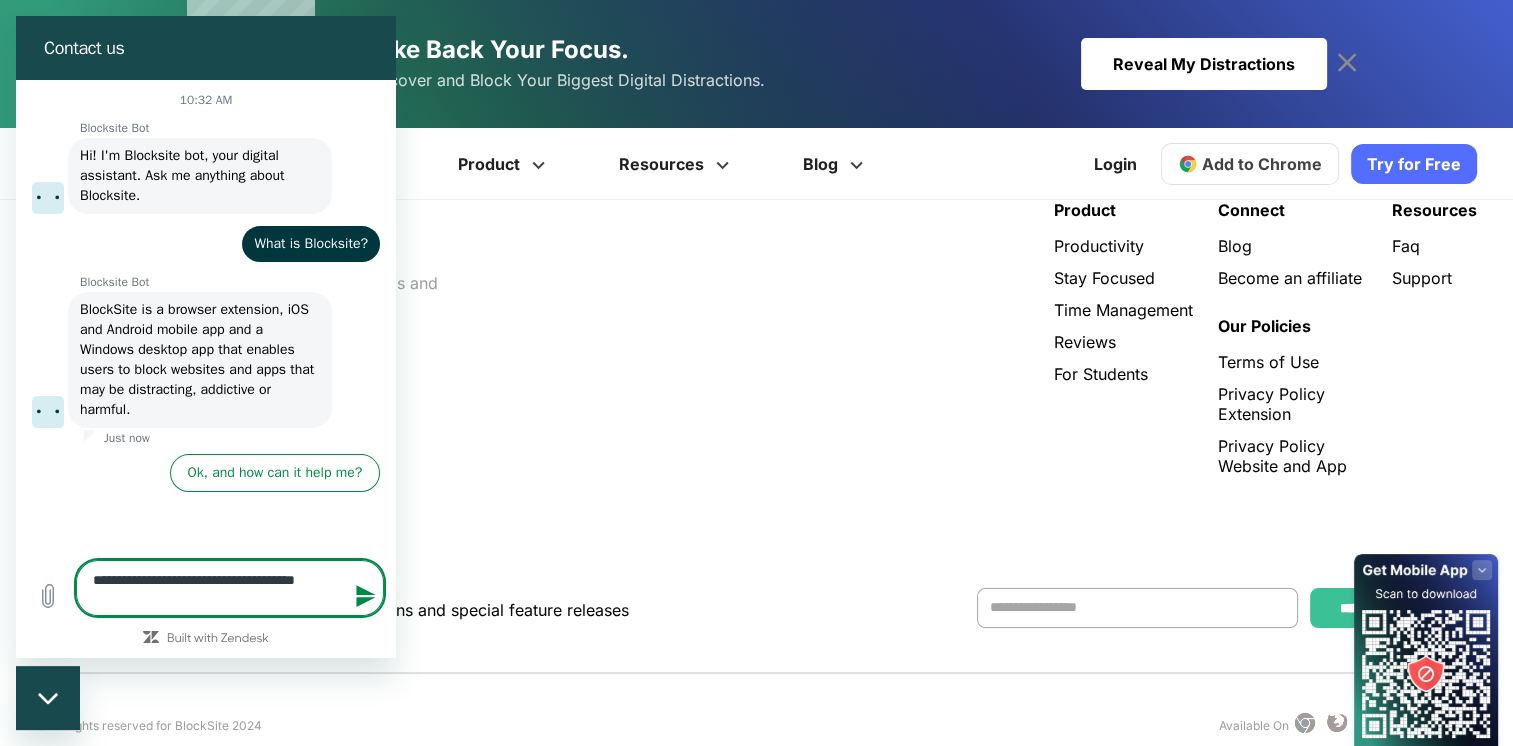 type on "**********" 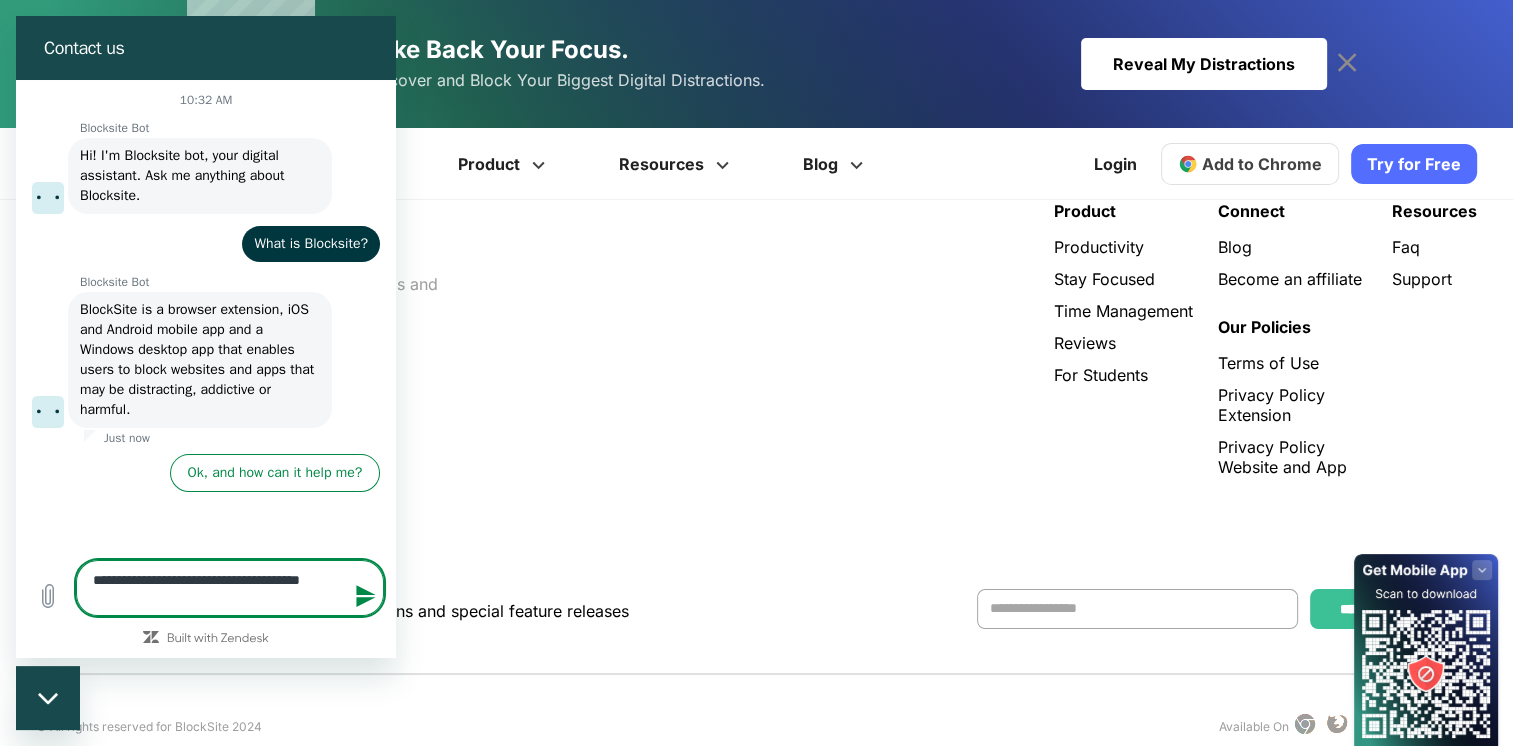 scroll, scrollTop: 4186, scrollLeft: 0, axis: vertical 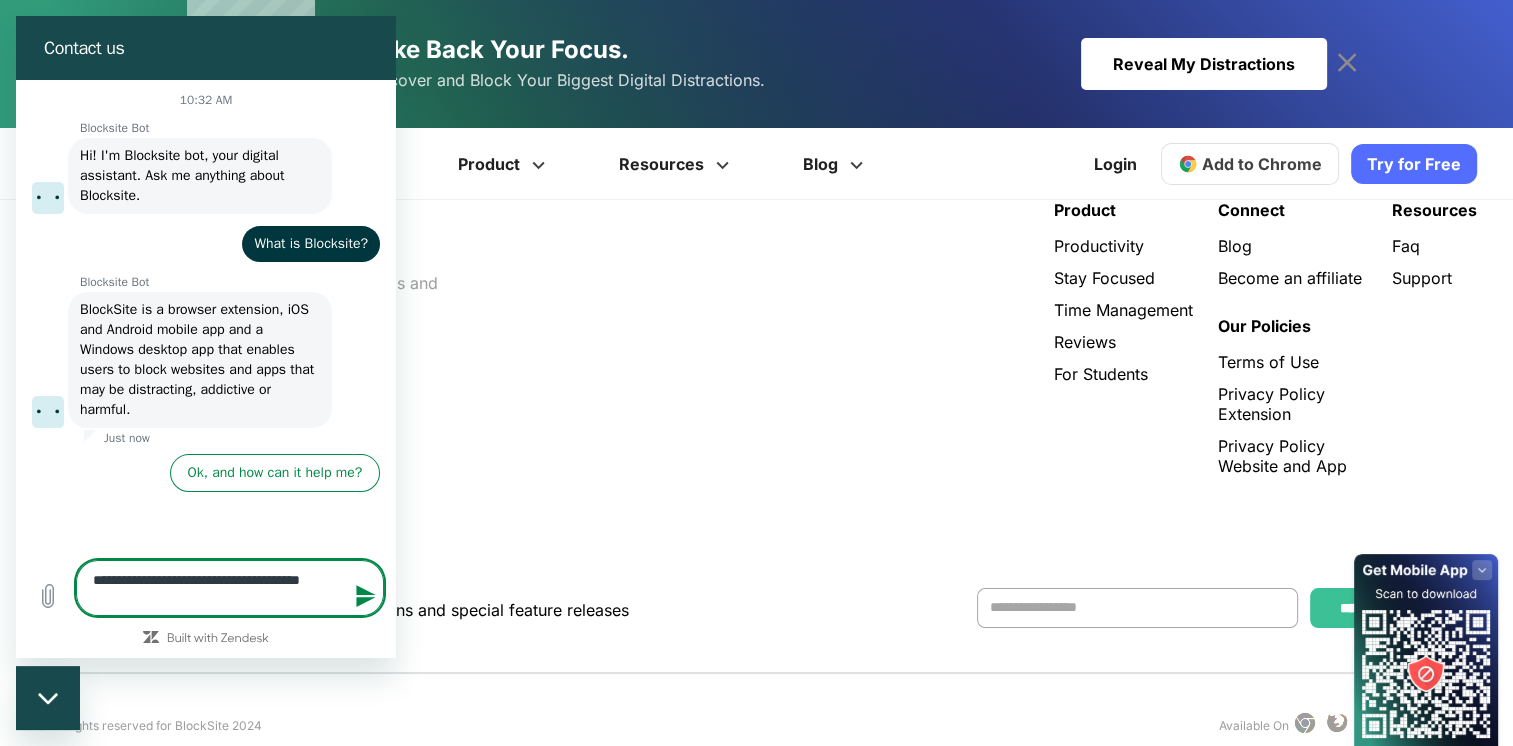 type on "**********" 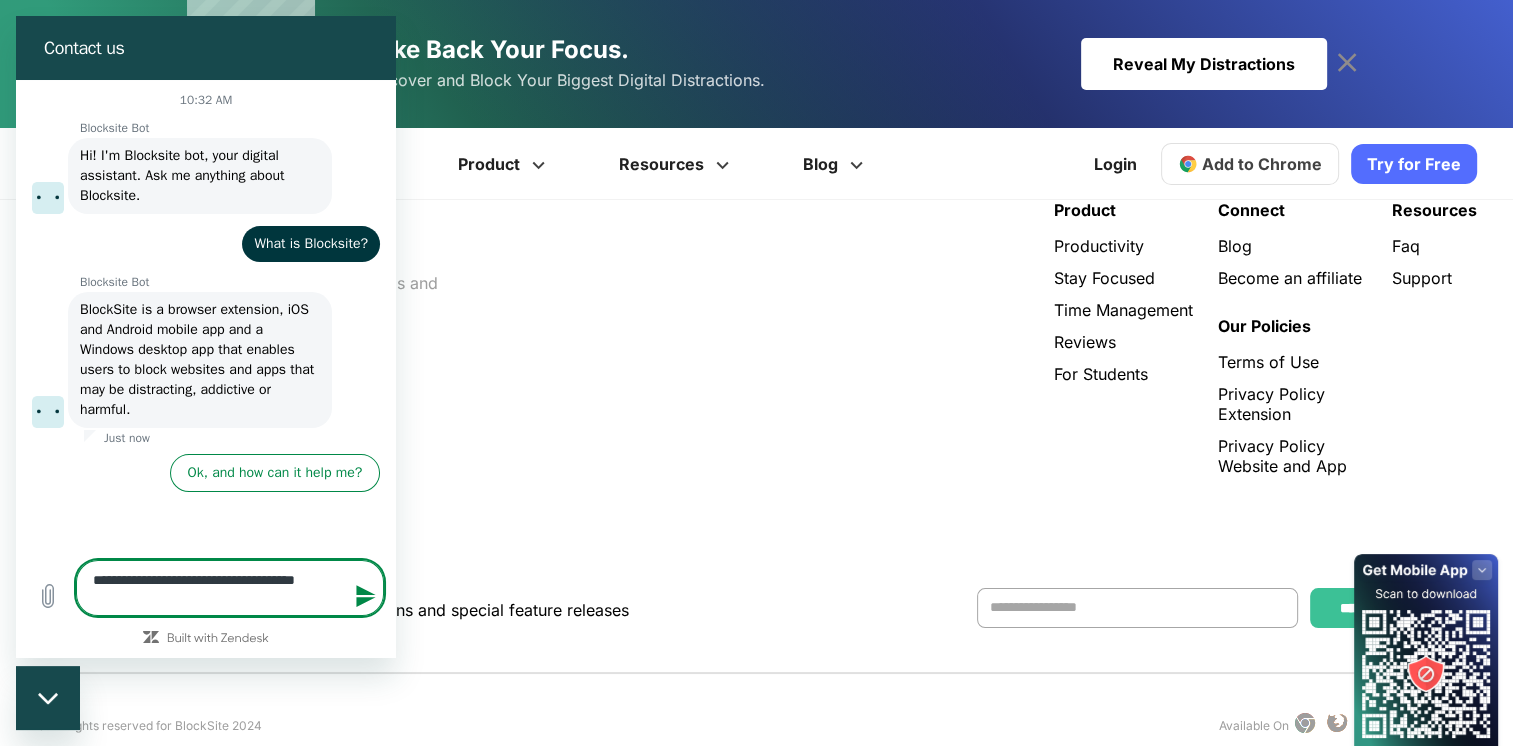 type on "**********" 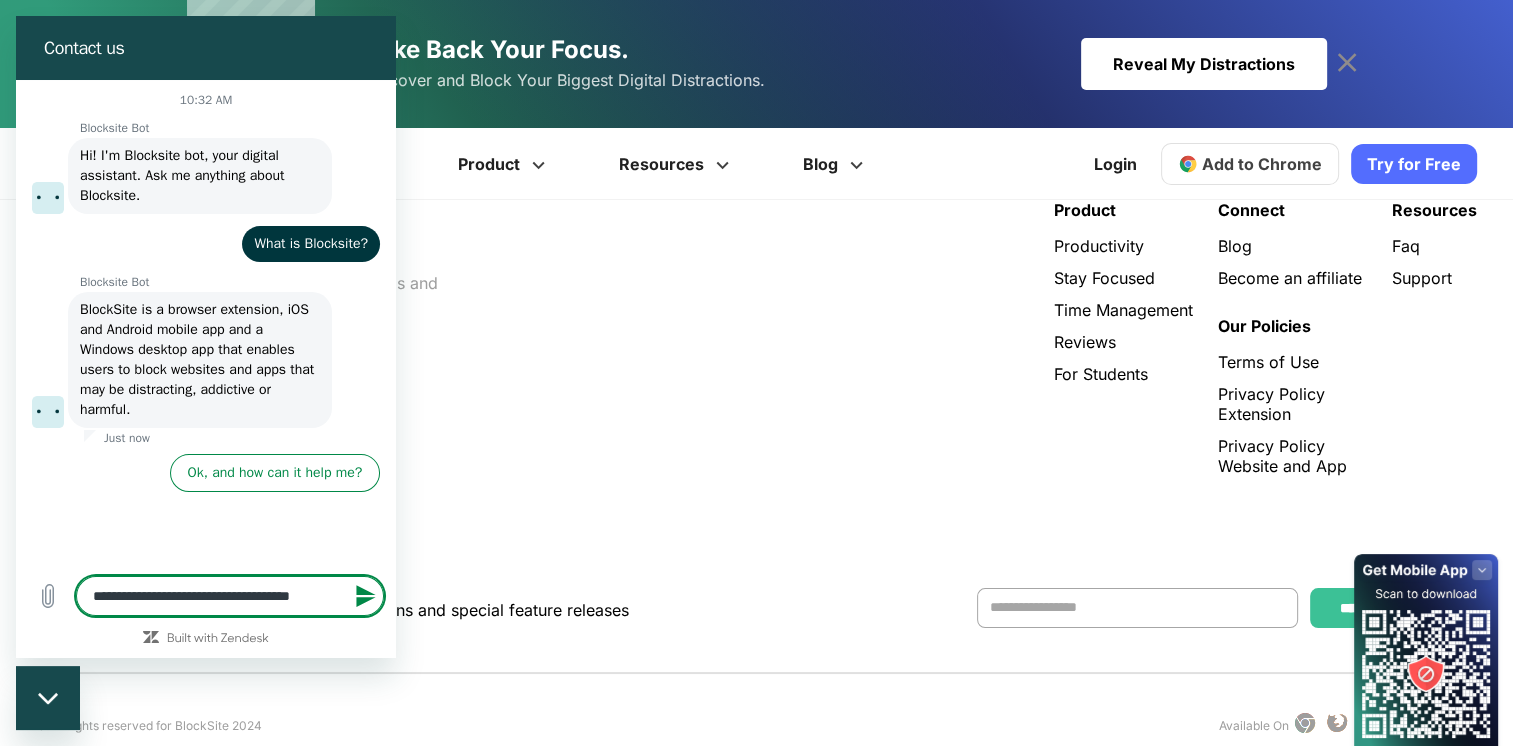 type on "**********" 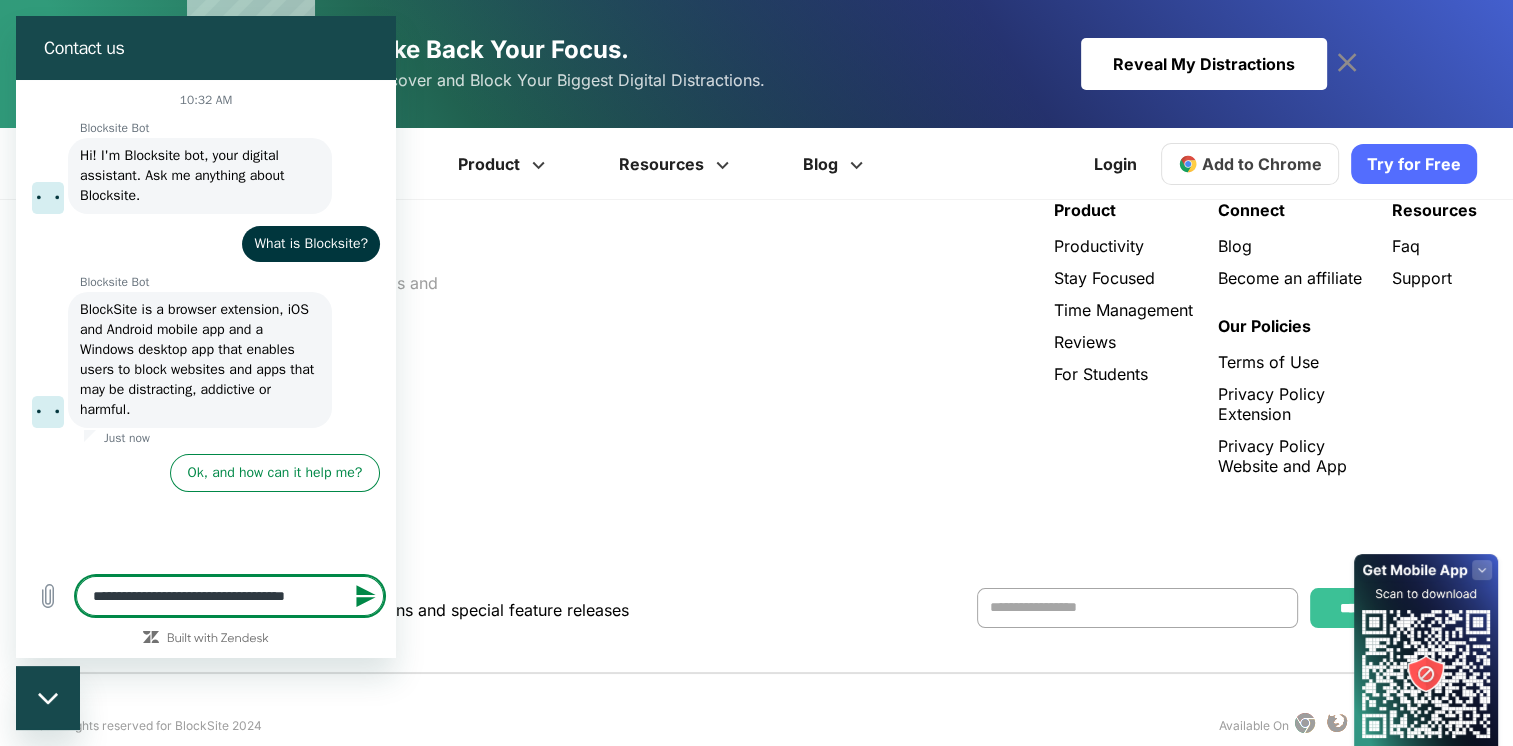 type on "**********" 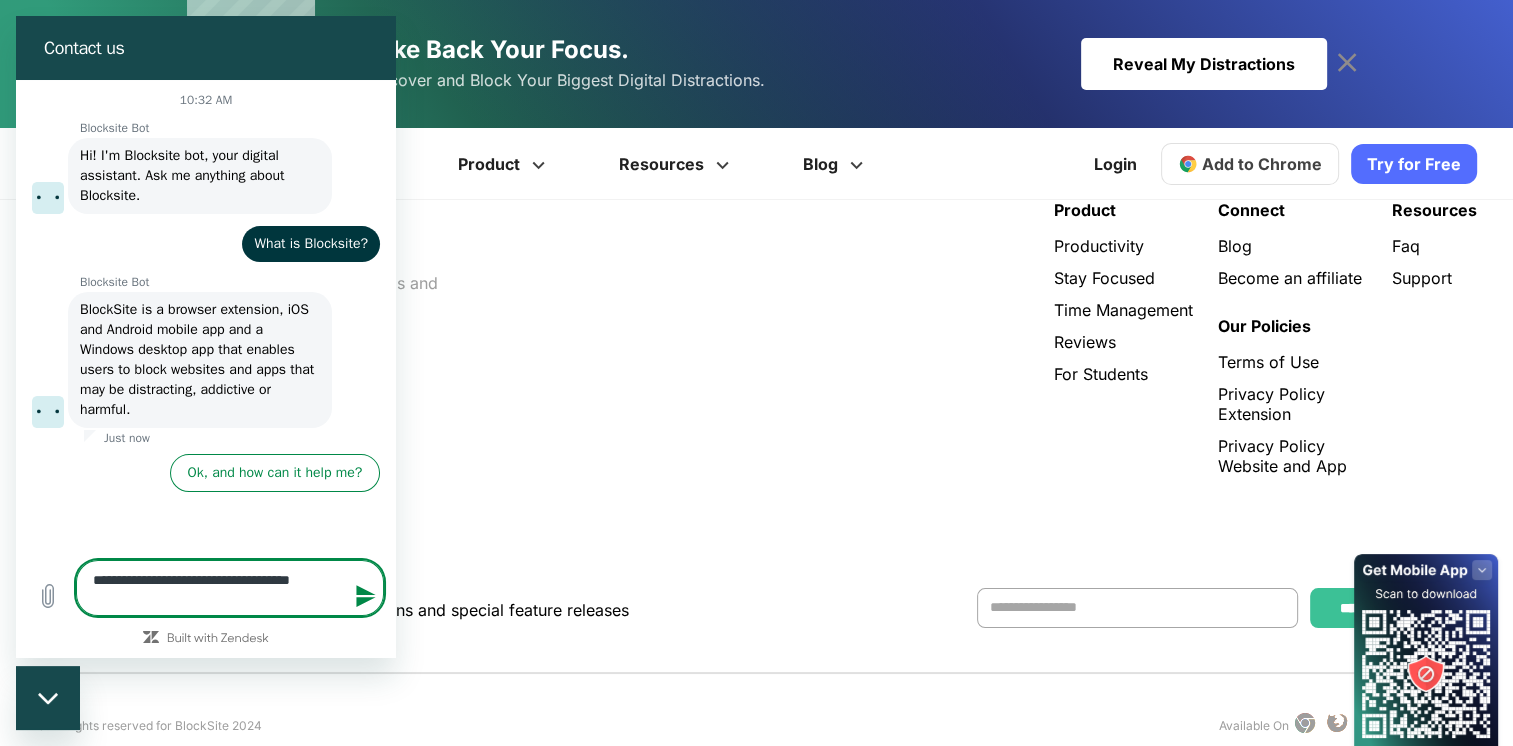 type on "**********" 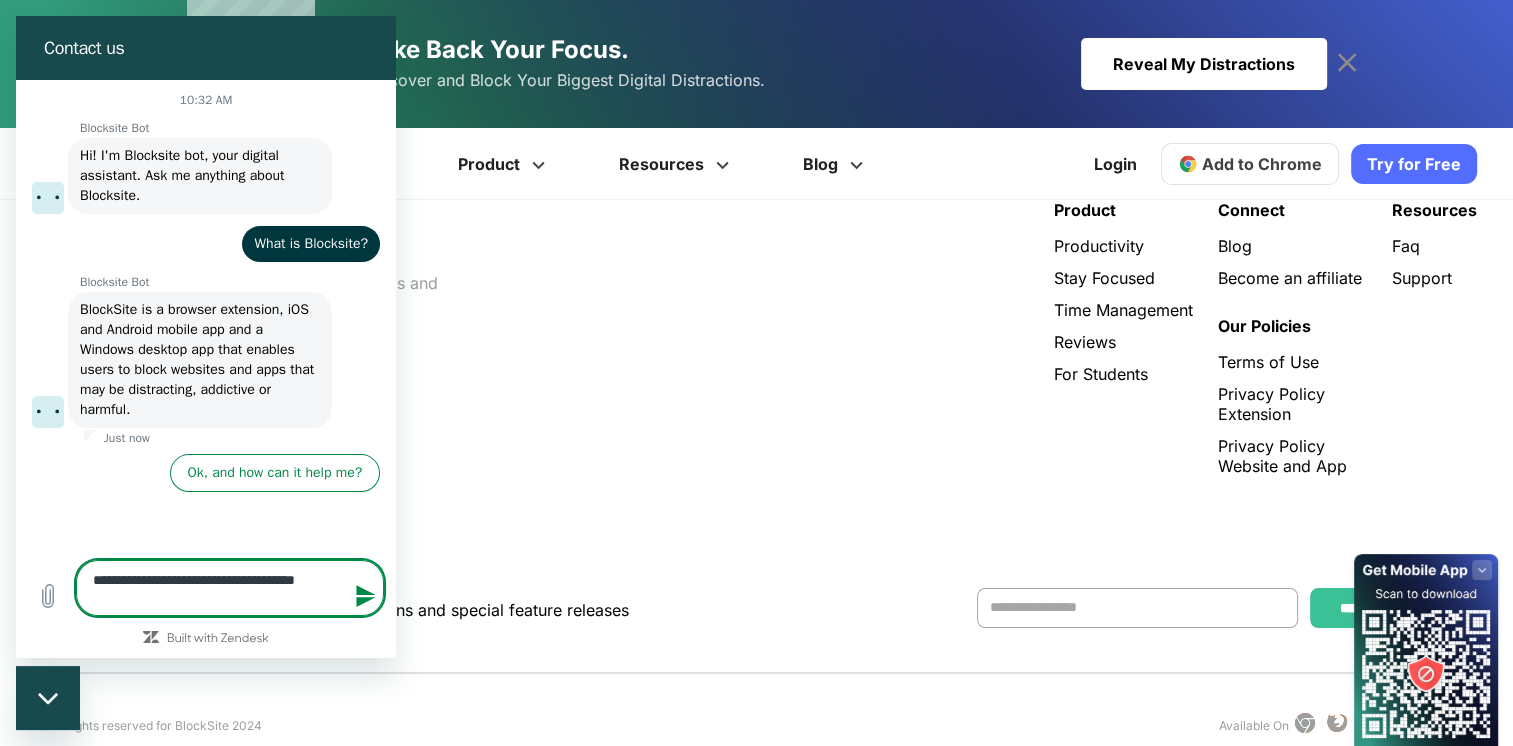 type on "**********" 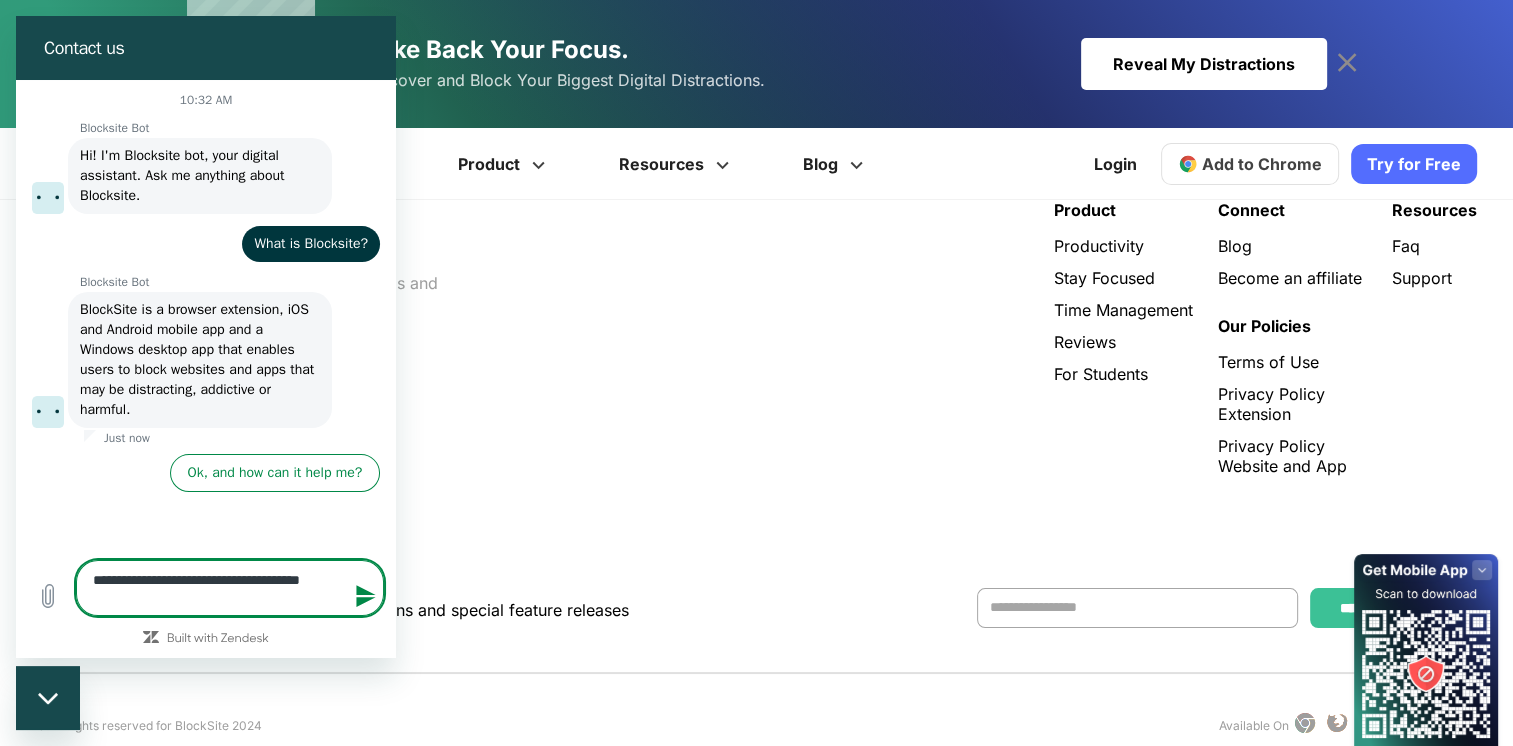 type on "**********" 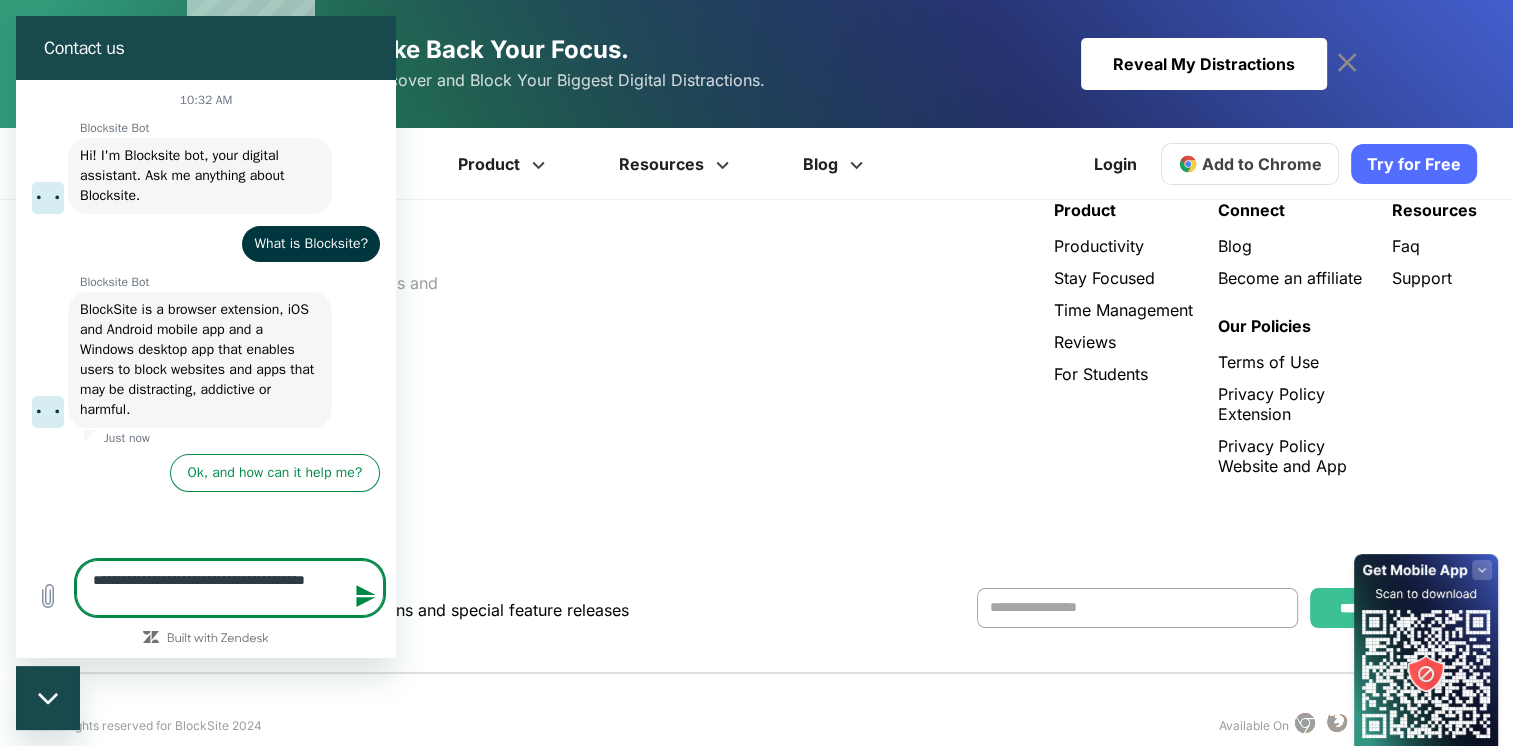 type on "**********" 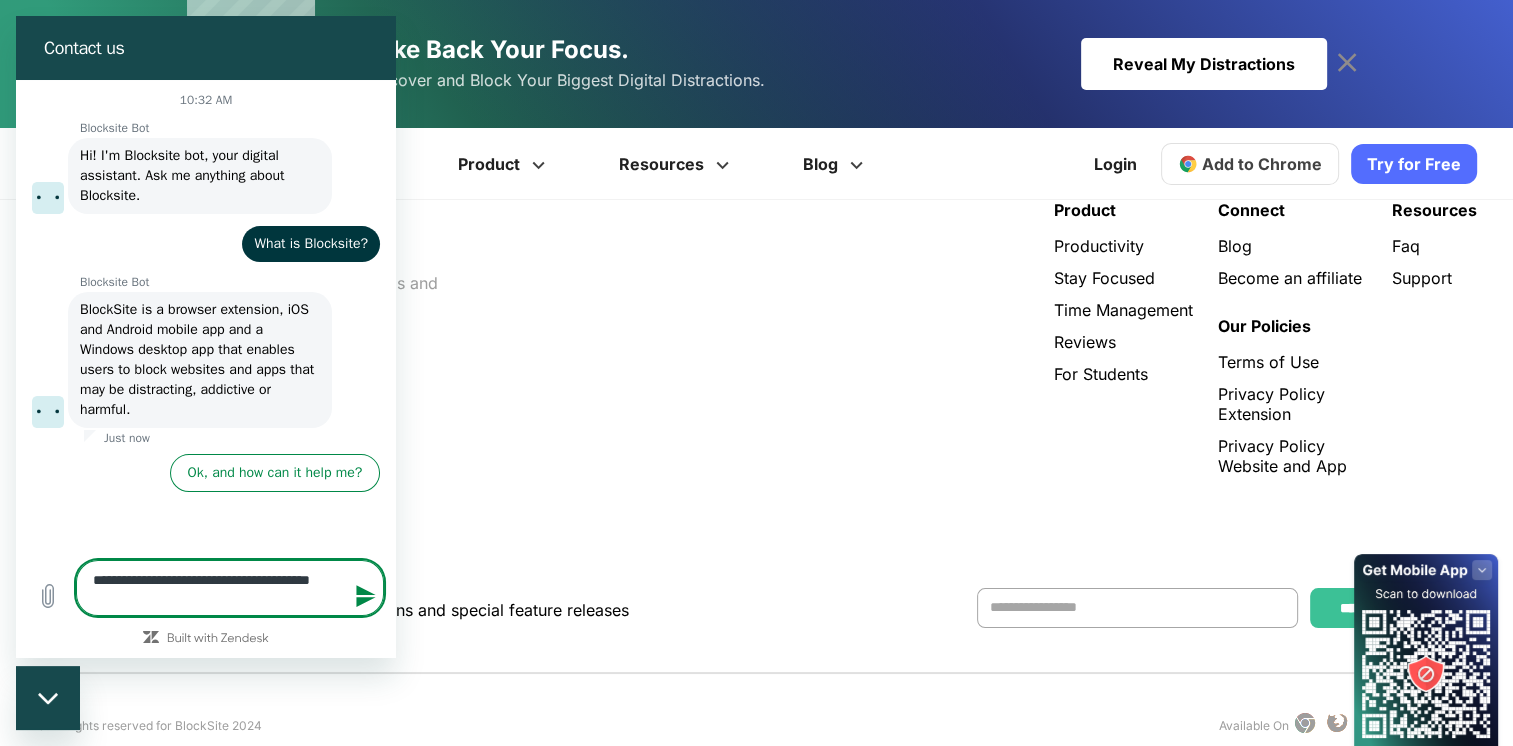 type on "**********" 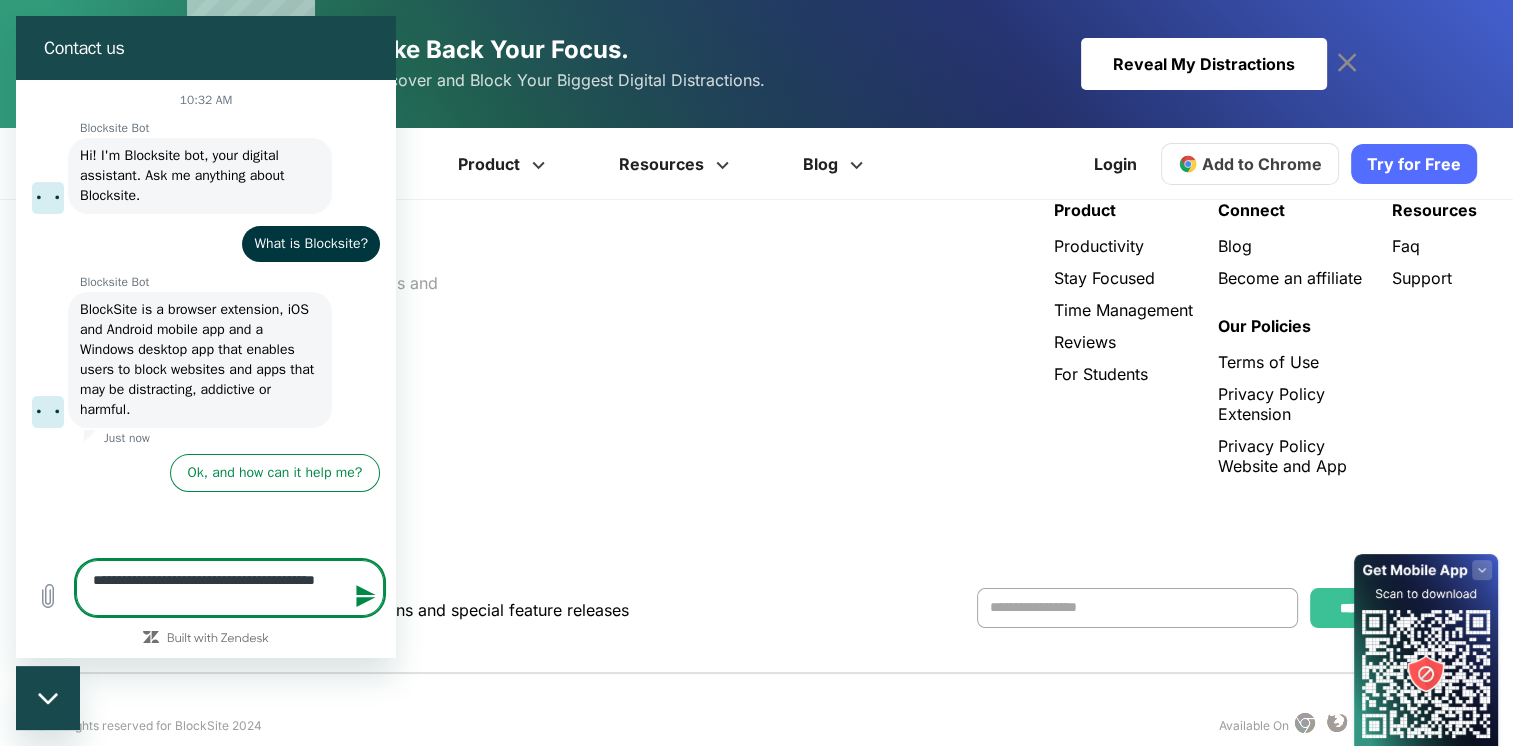 type on "**********" 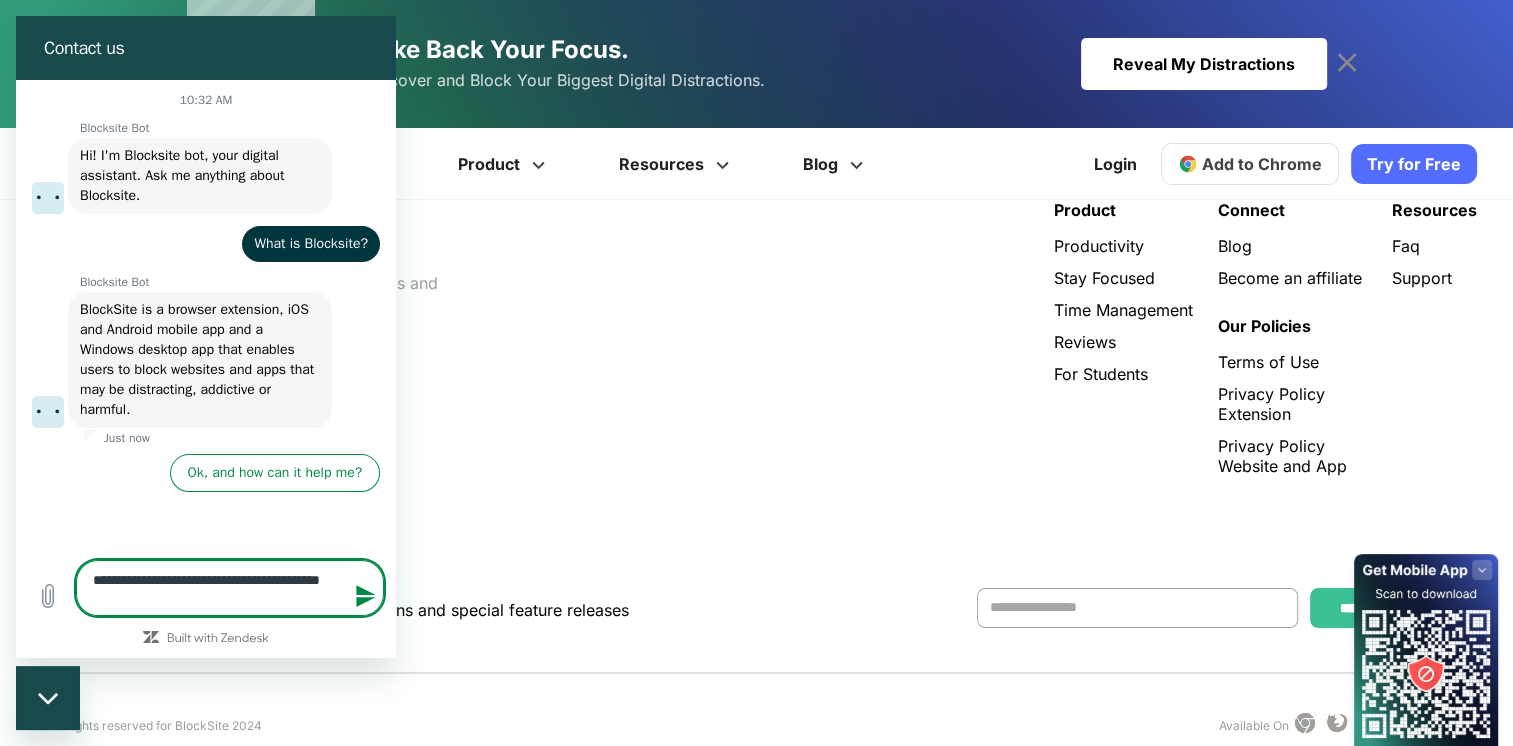 type on "**********" 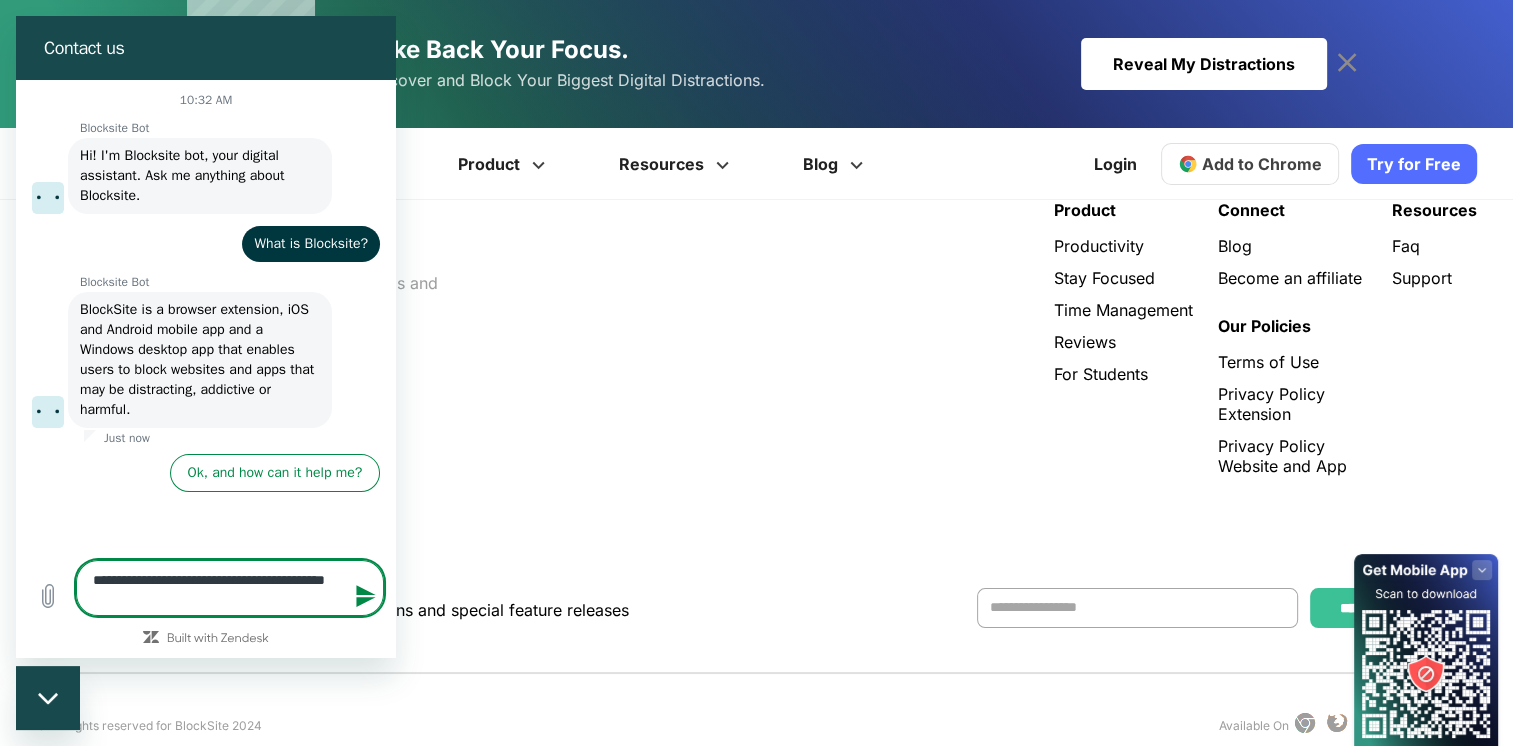 type on "**********" 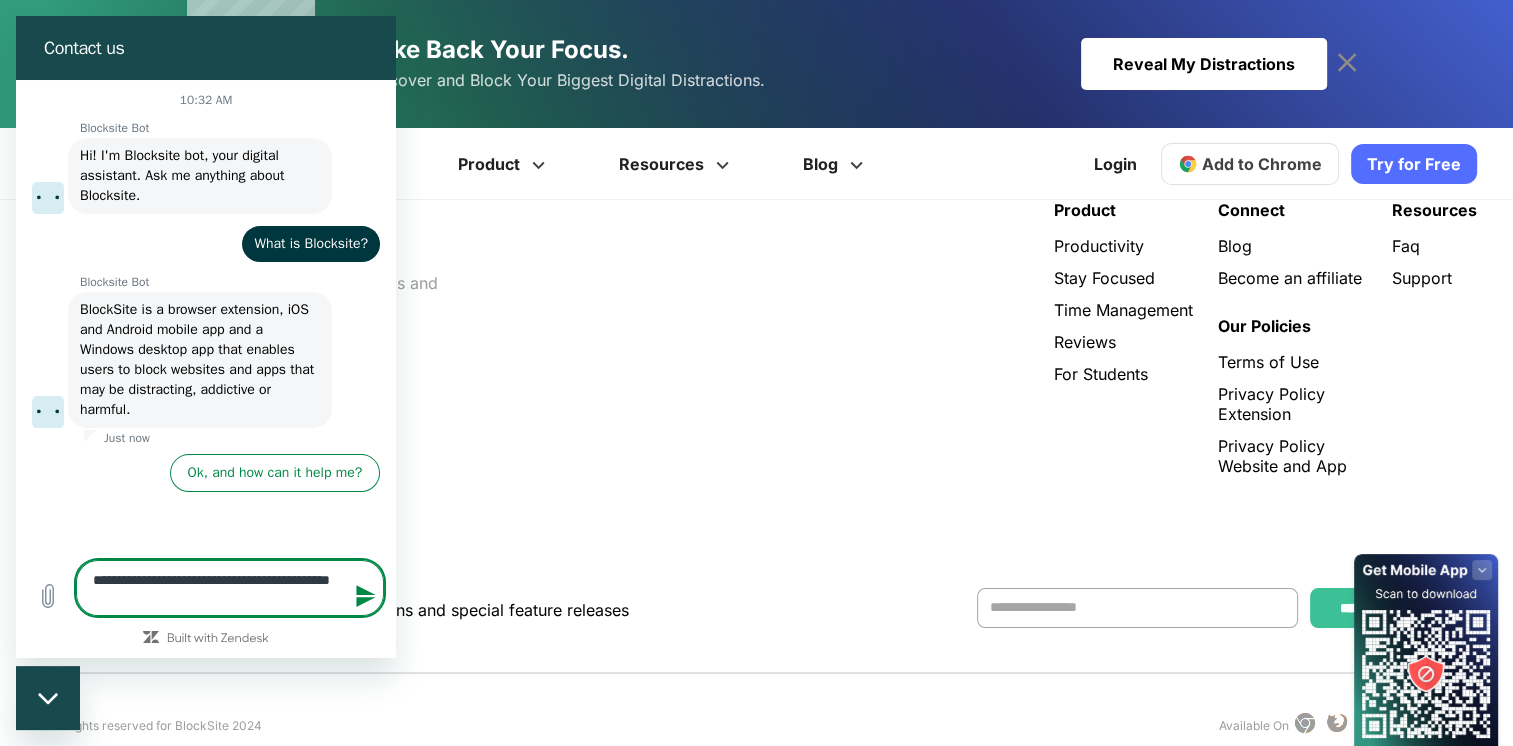 type on "**********" 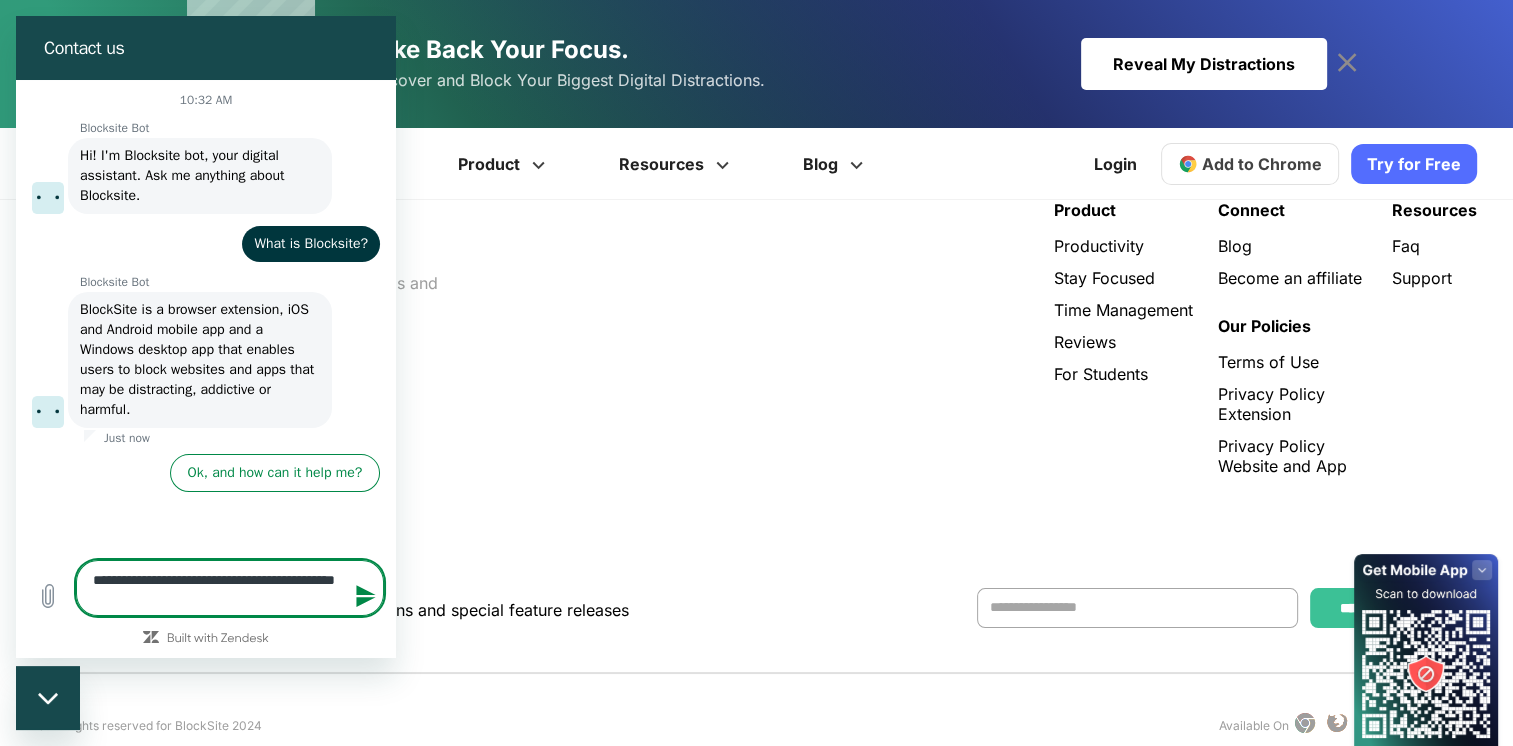 type on "**********" 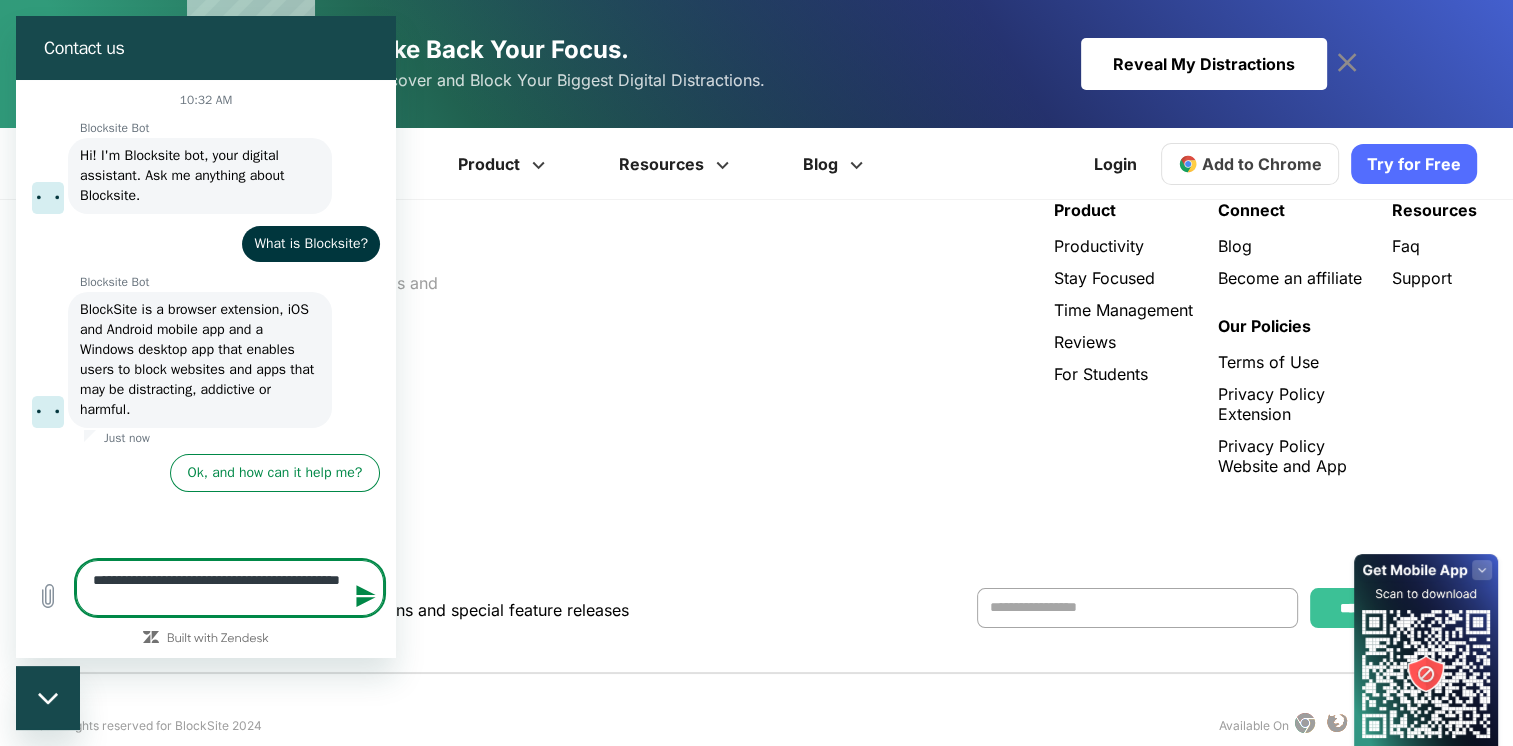 type on "**********" 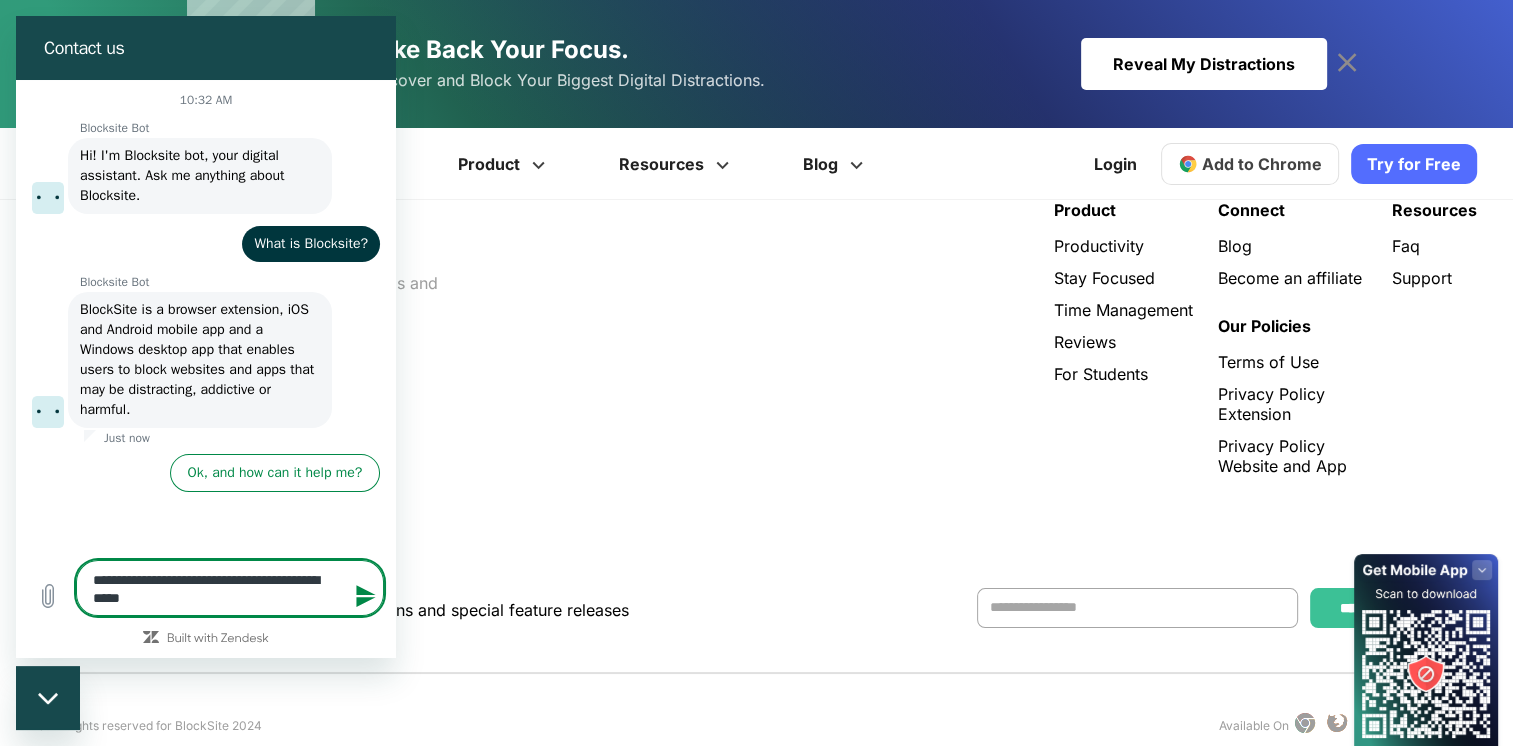 type on "**********" 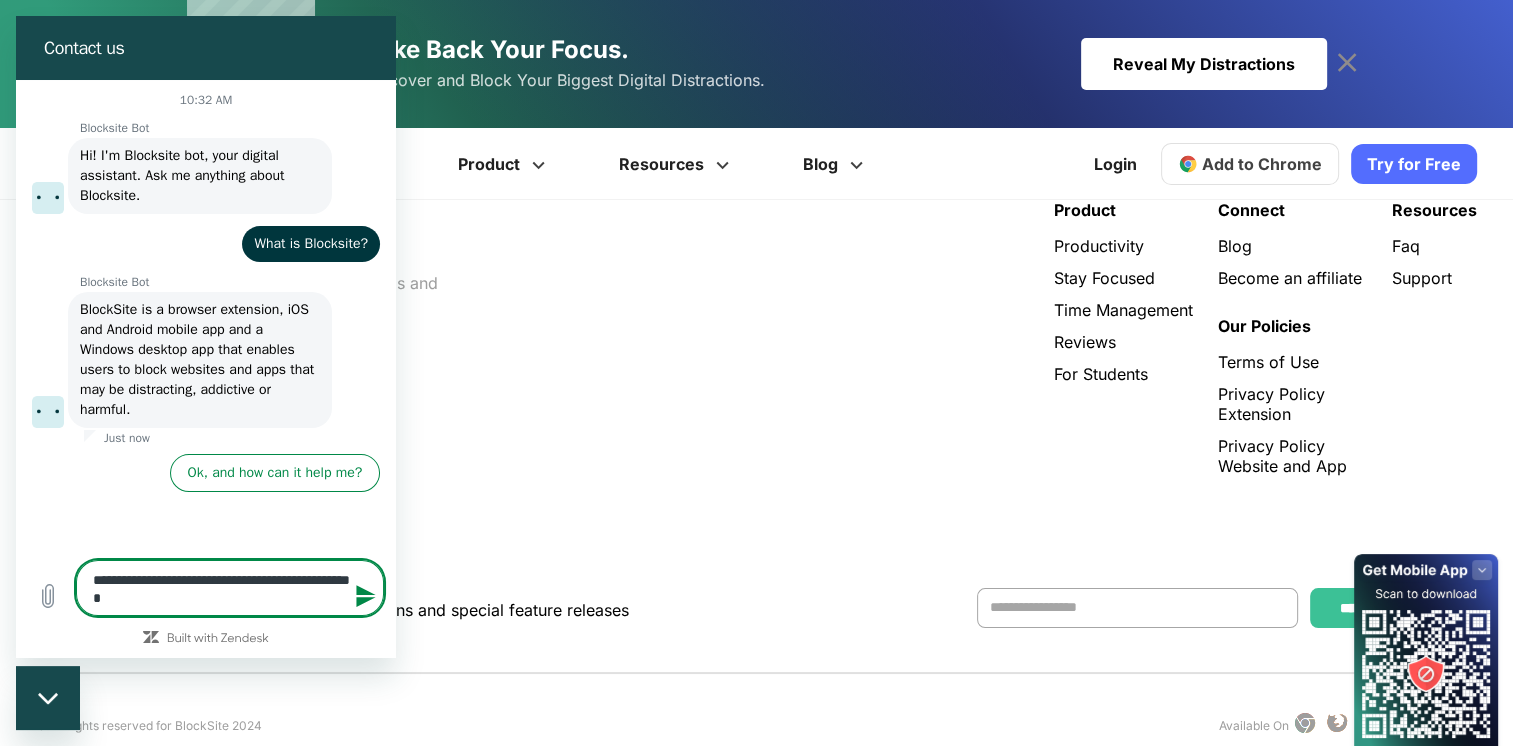 type on "**********" 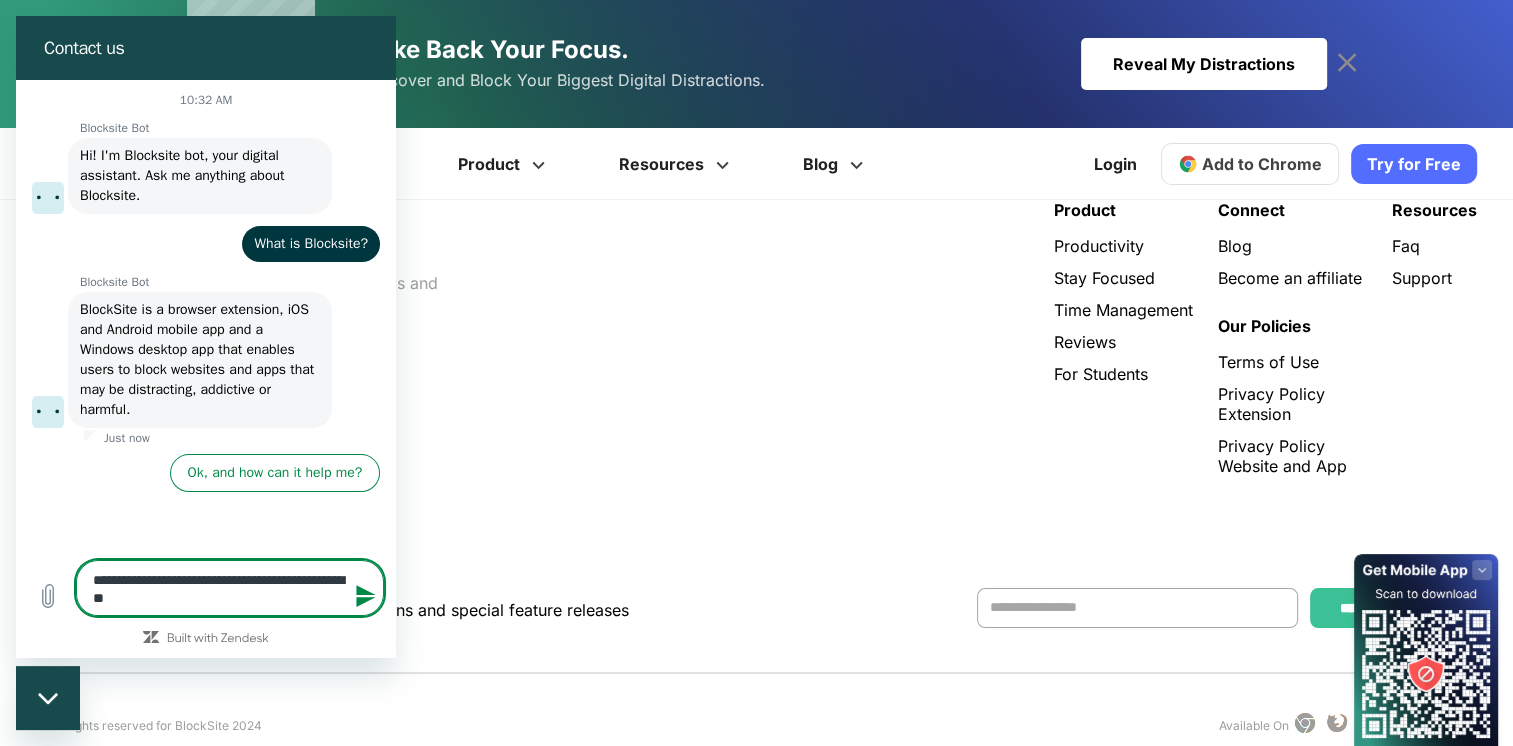 type on "**********" 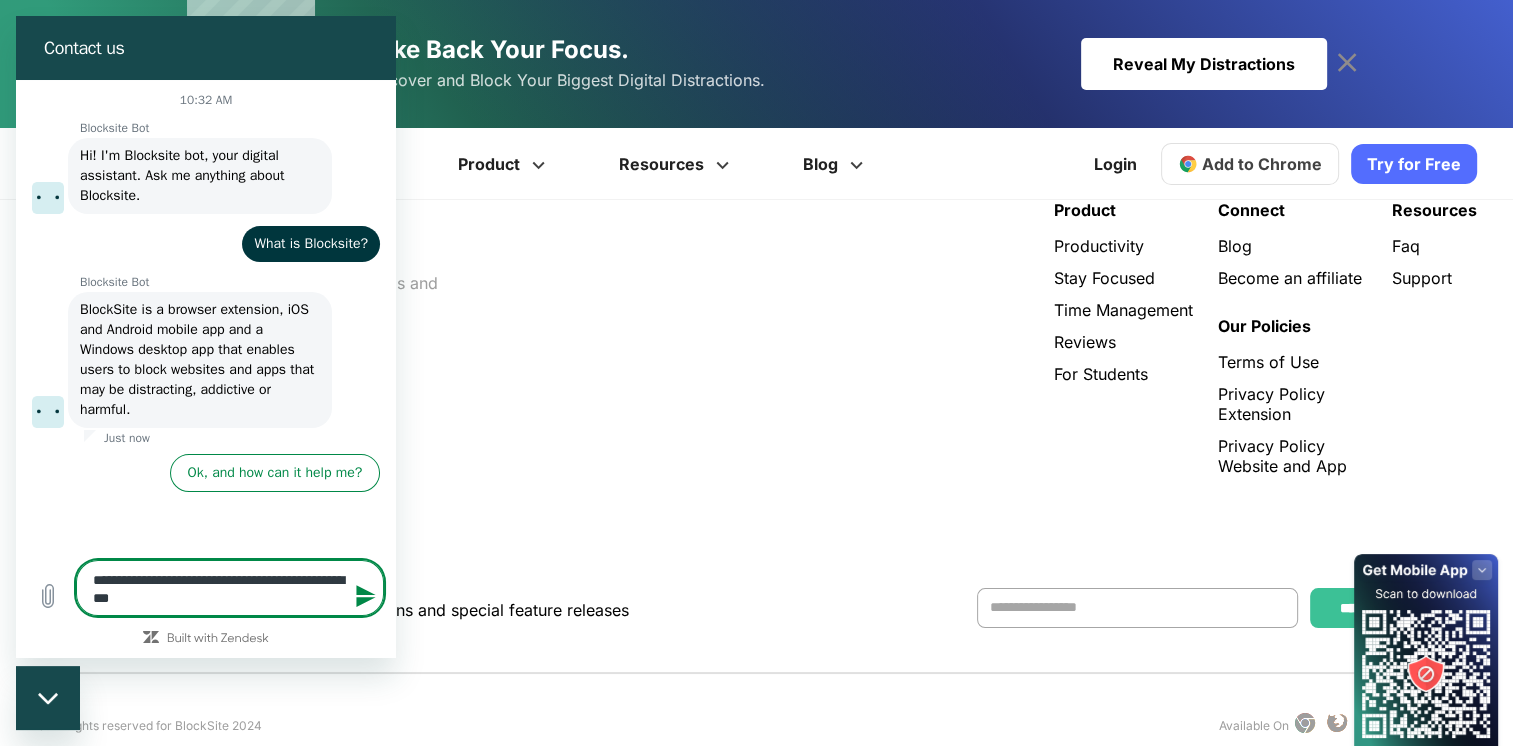 type on "**********" 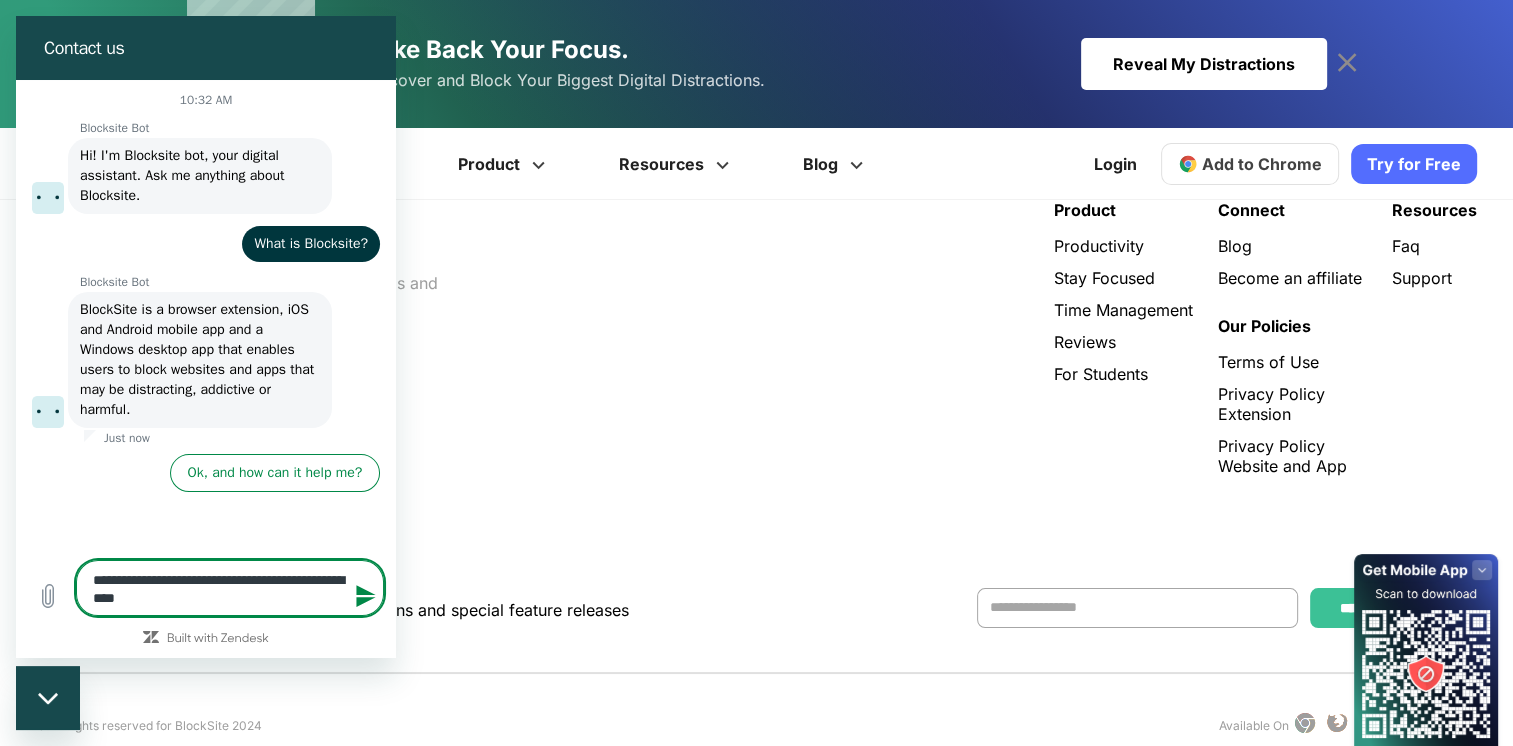 type on "**********" 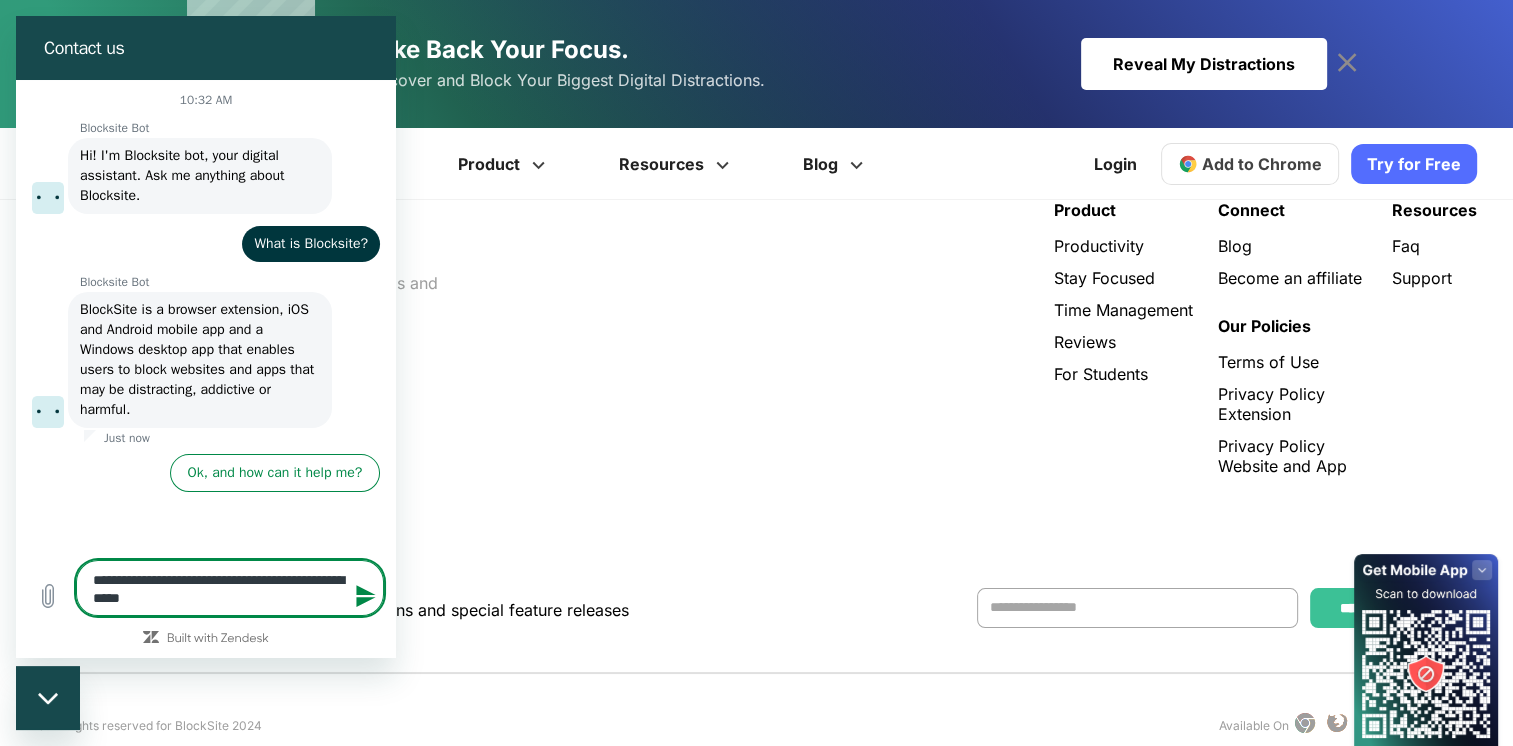 type on "**********" 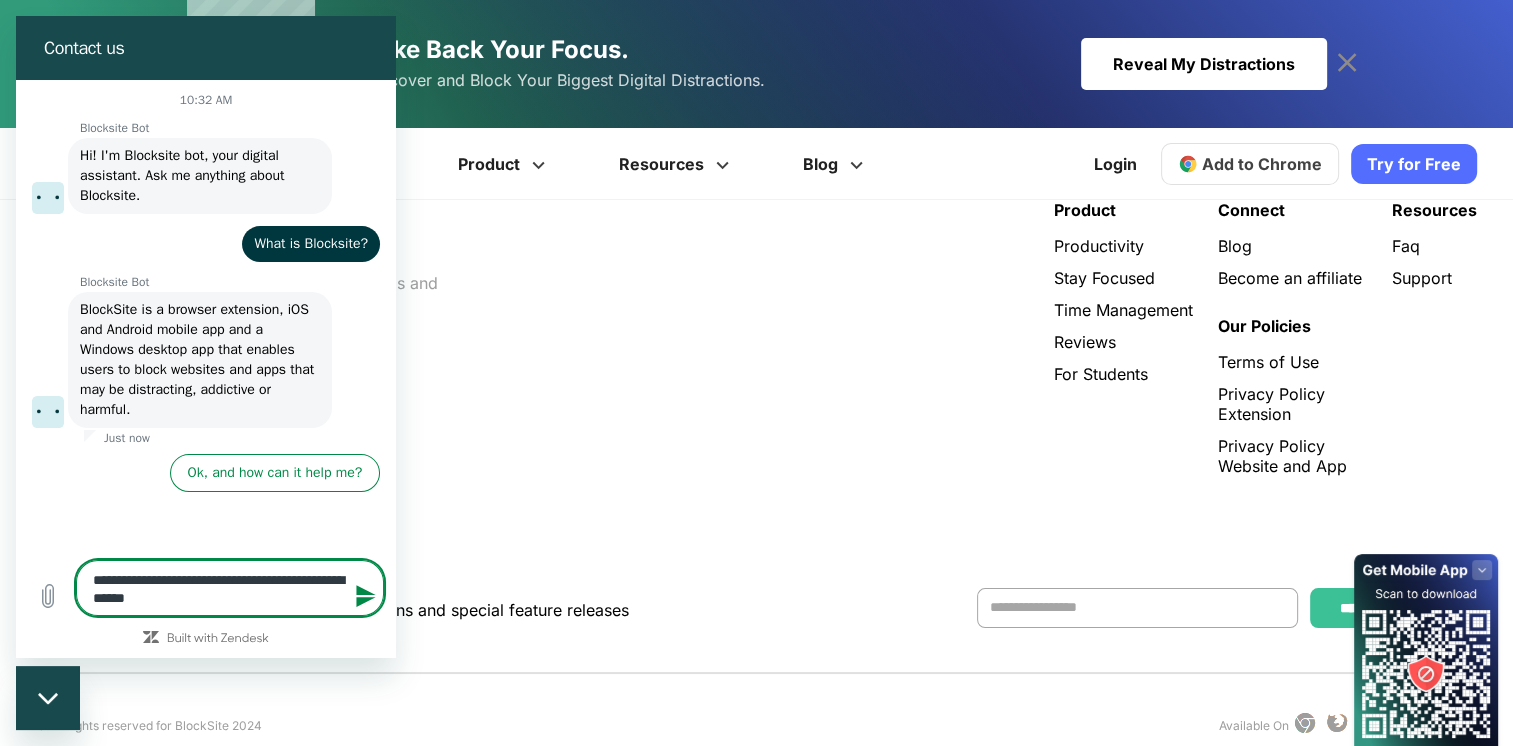 type on "**********" 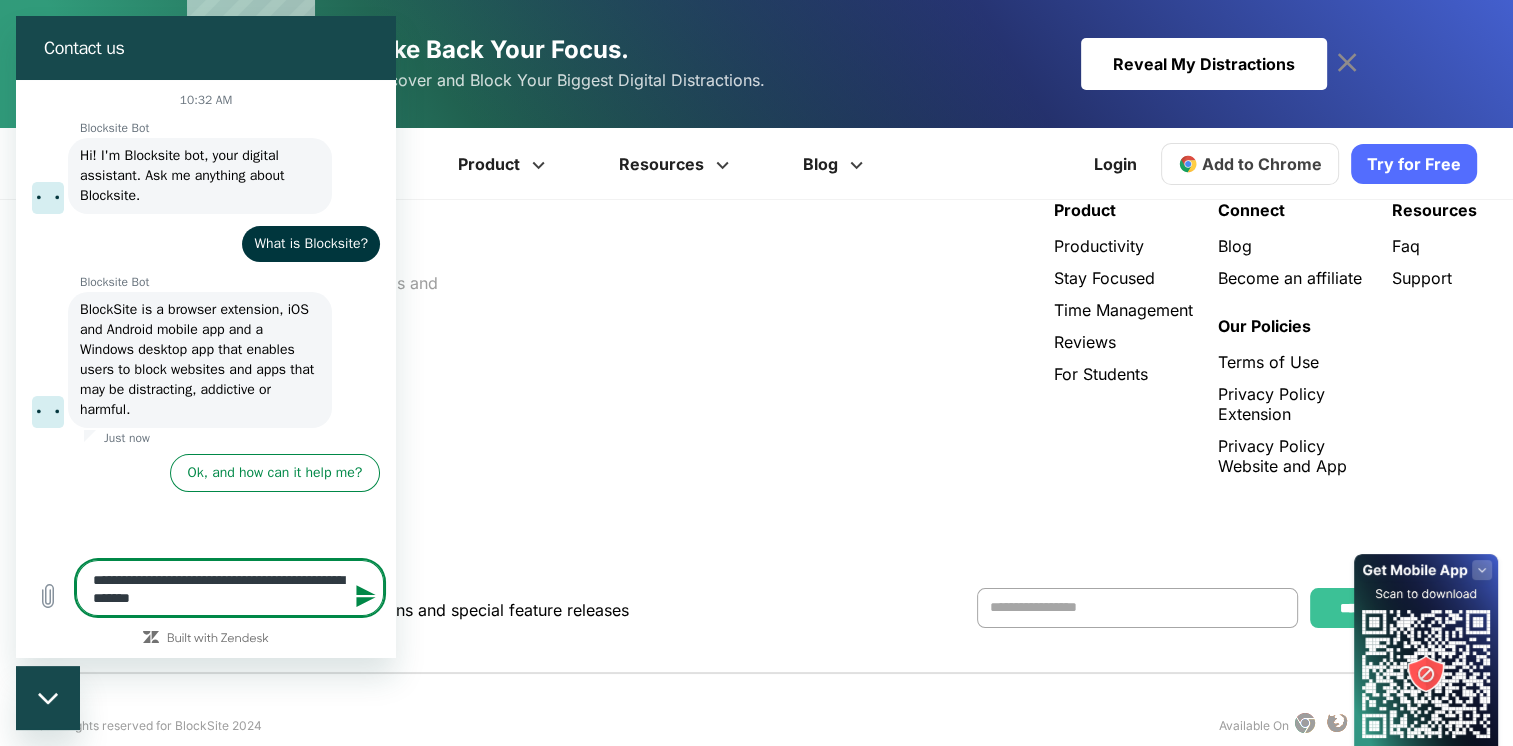 type on "**********" 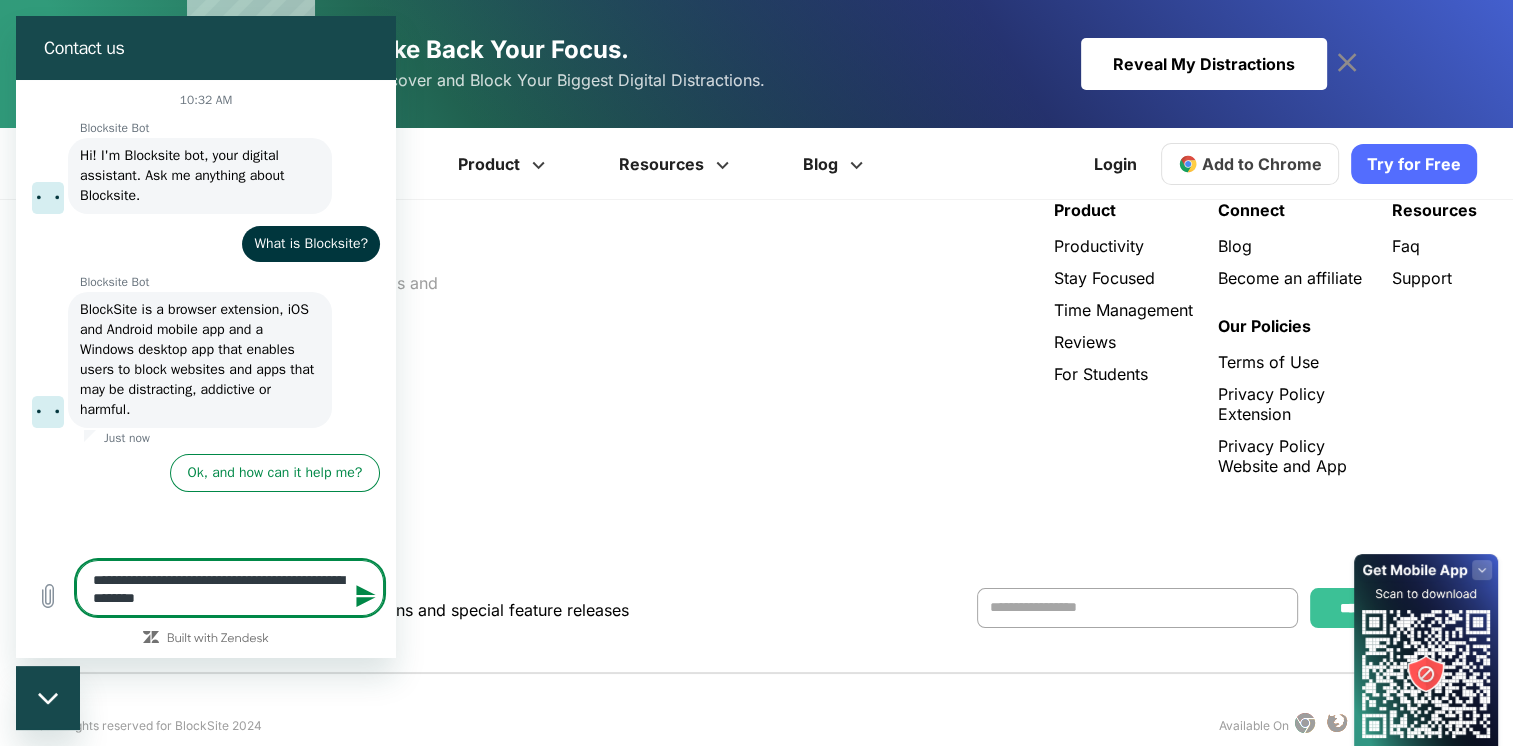type on "**********" 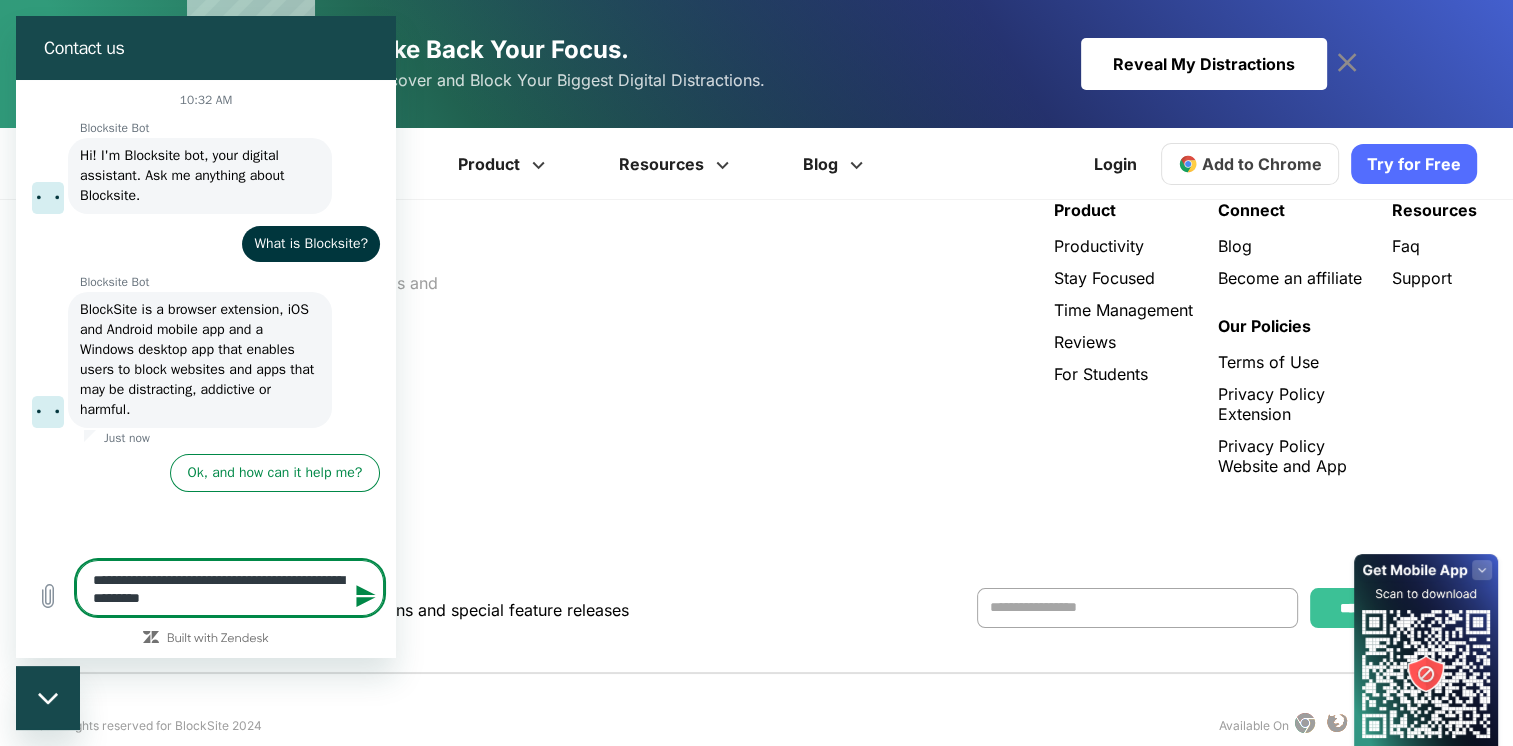type on "**********" 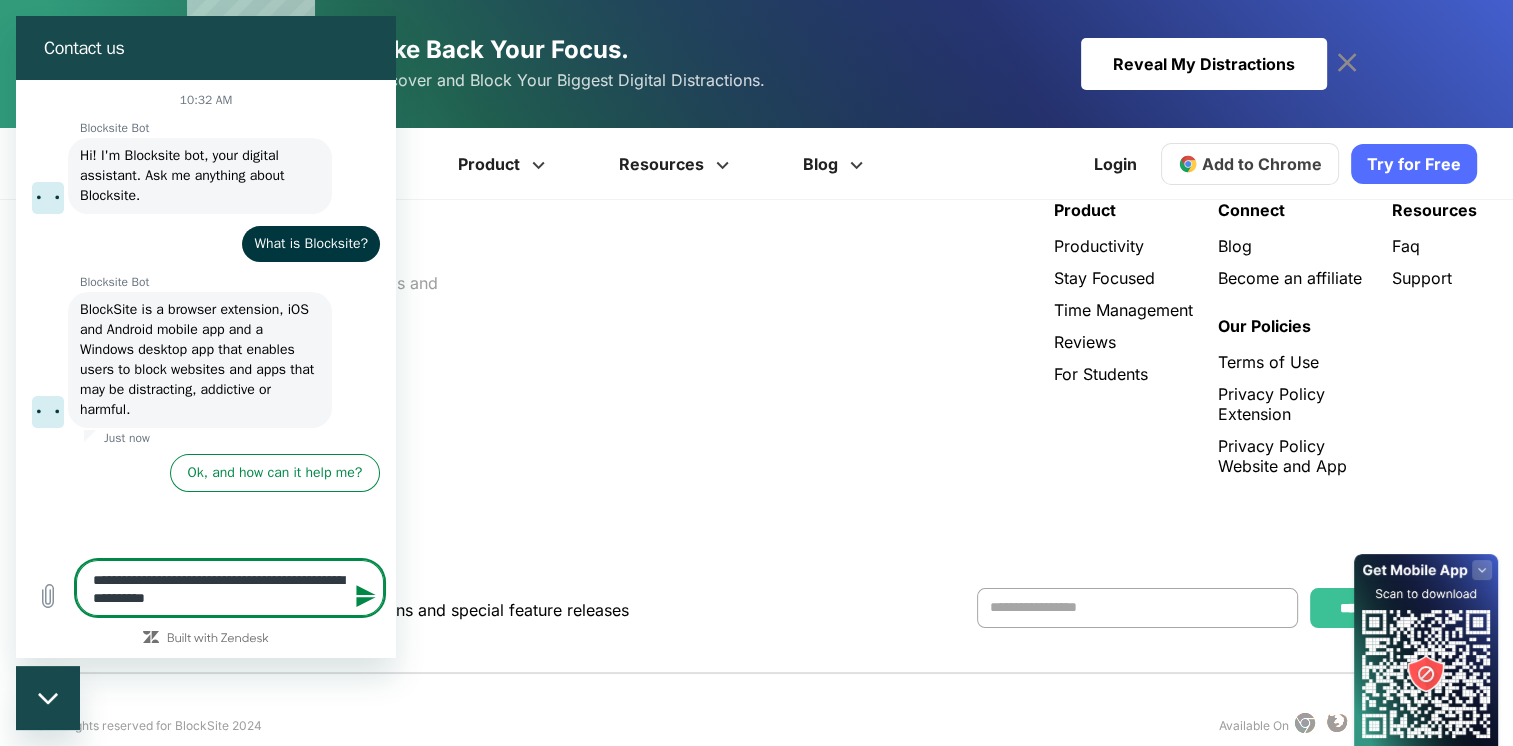 type on "**********" 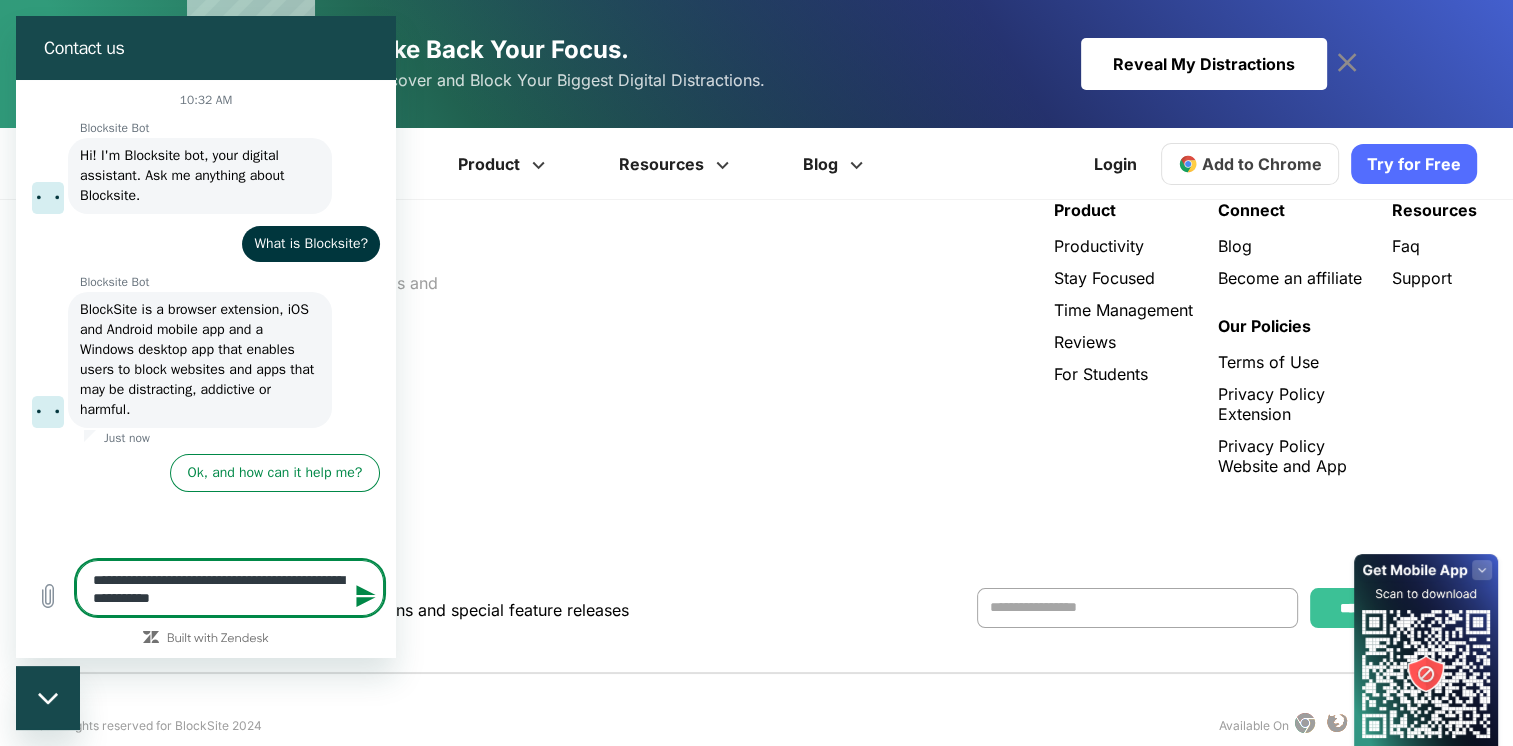 type on "**********" 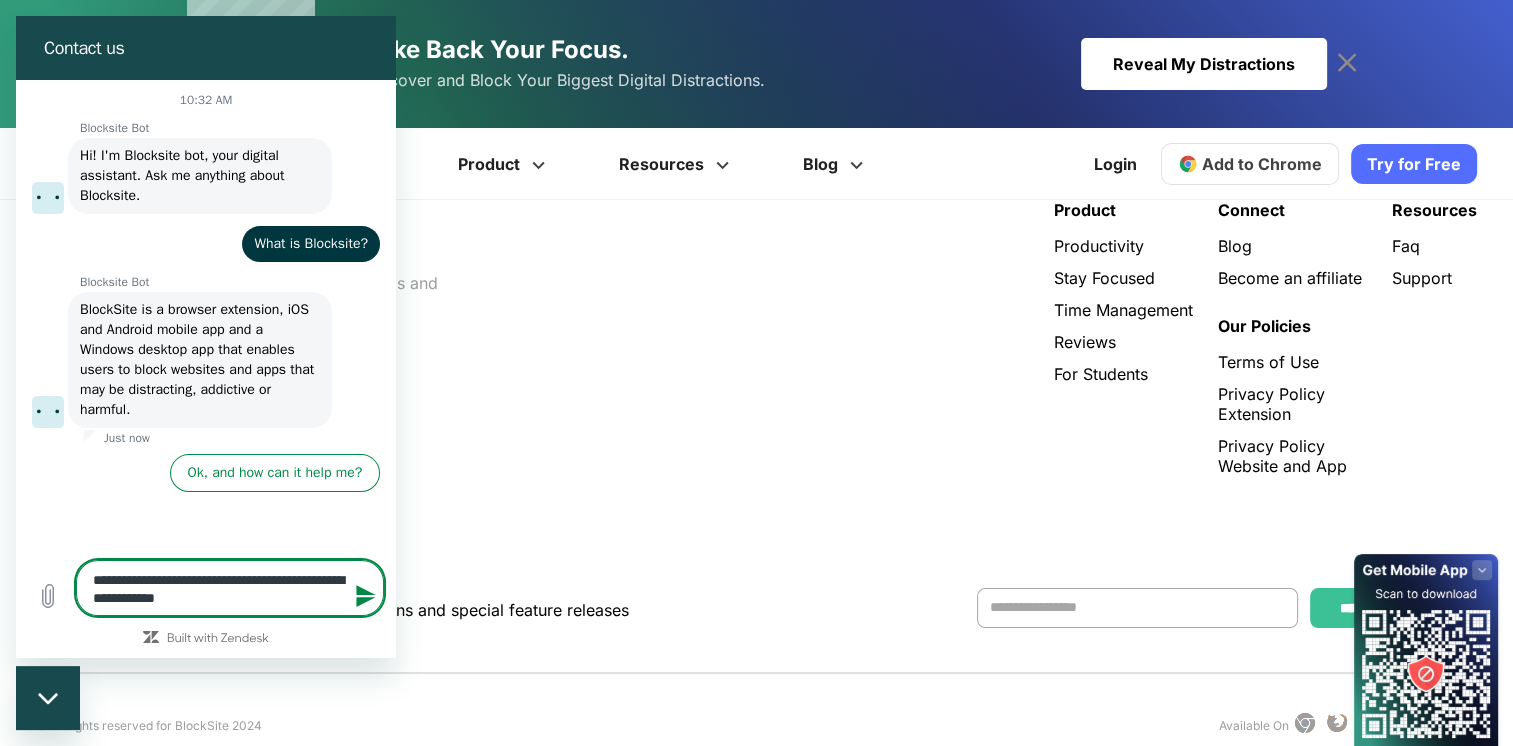 type on "**********" 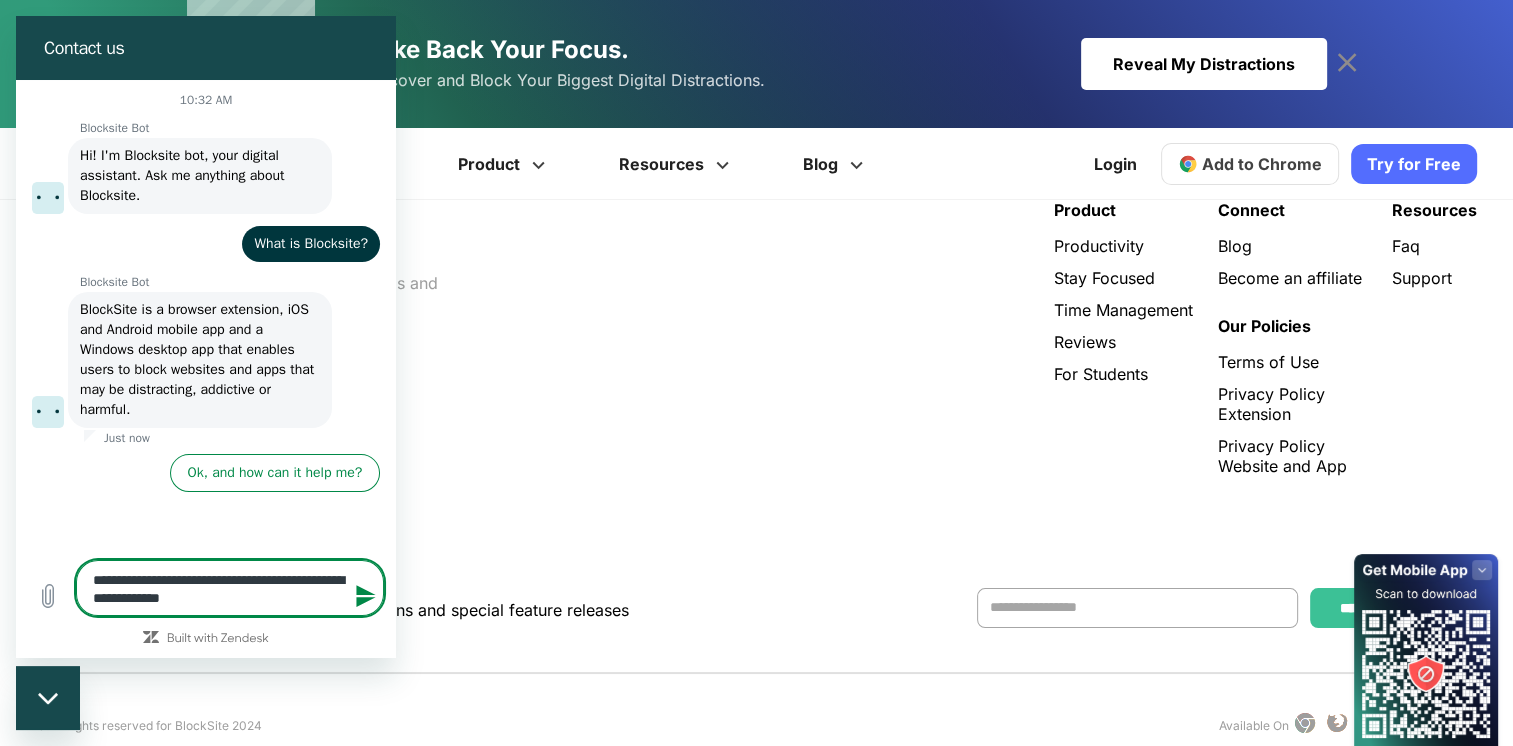 type on "**********" 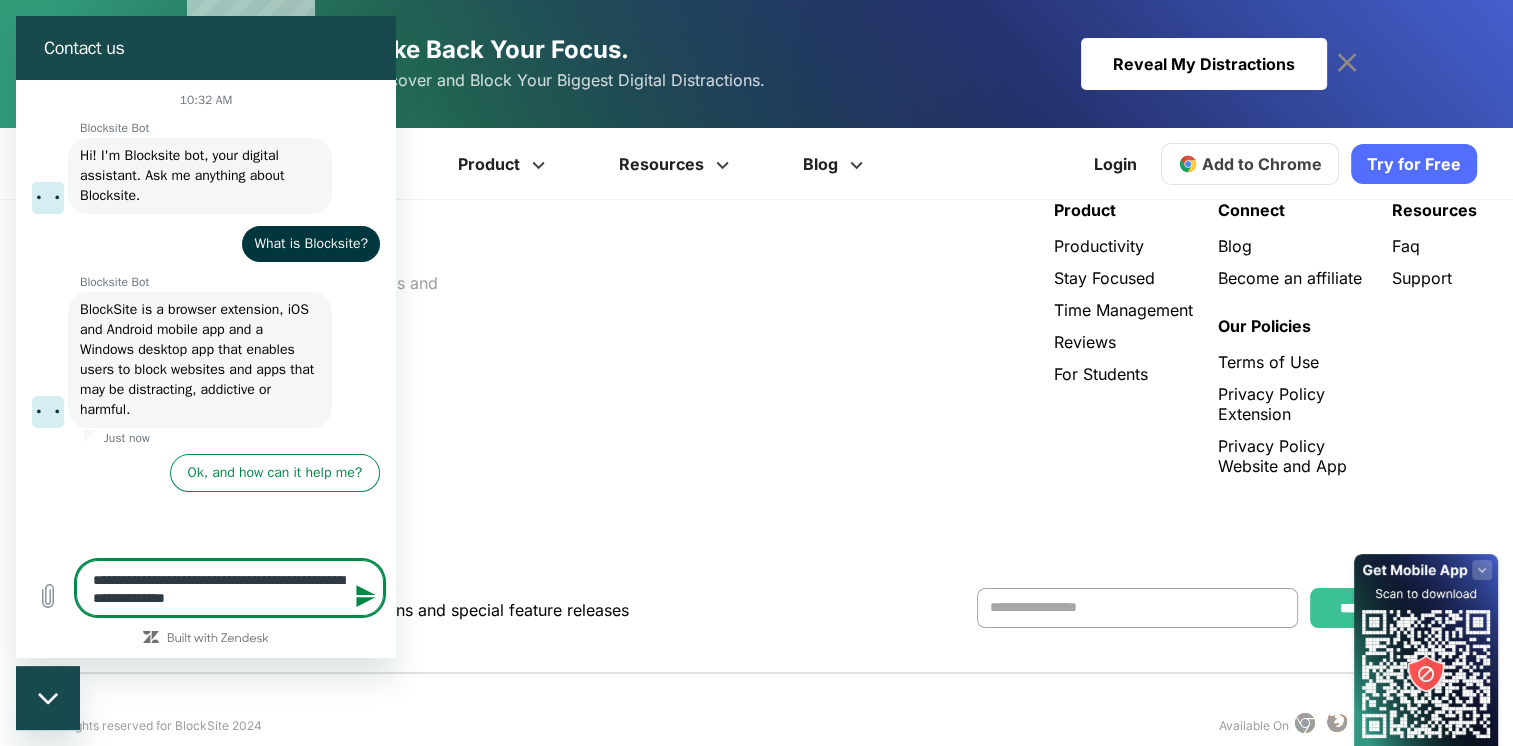 type on "**********" 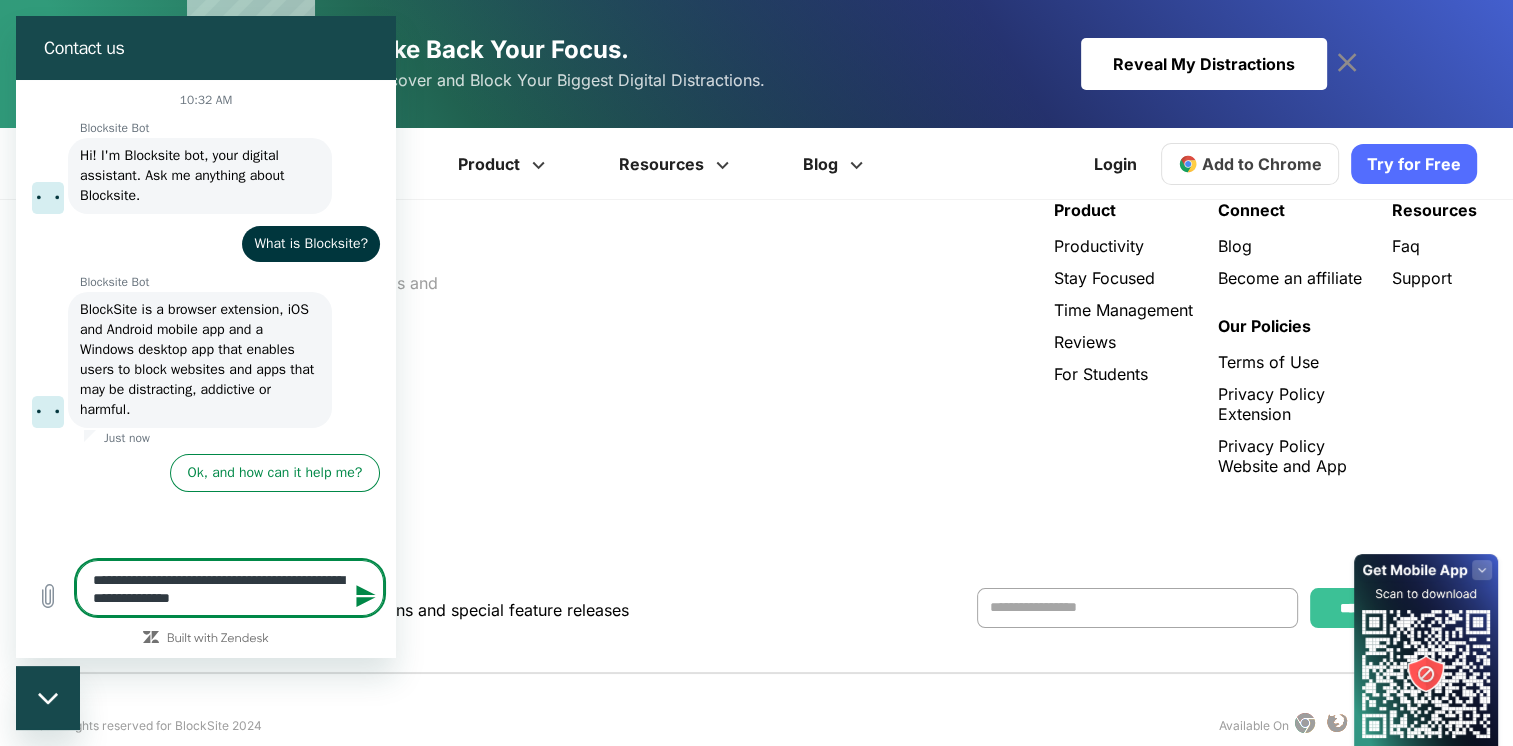 type on "**********" 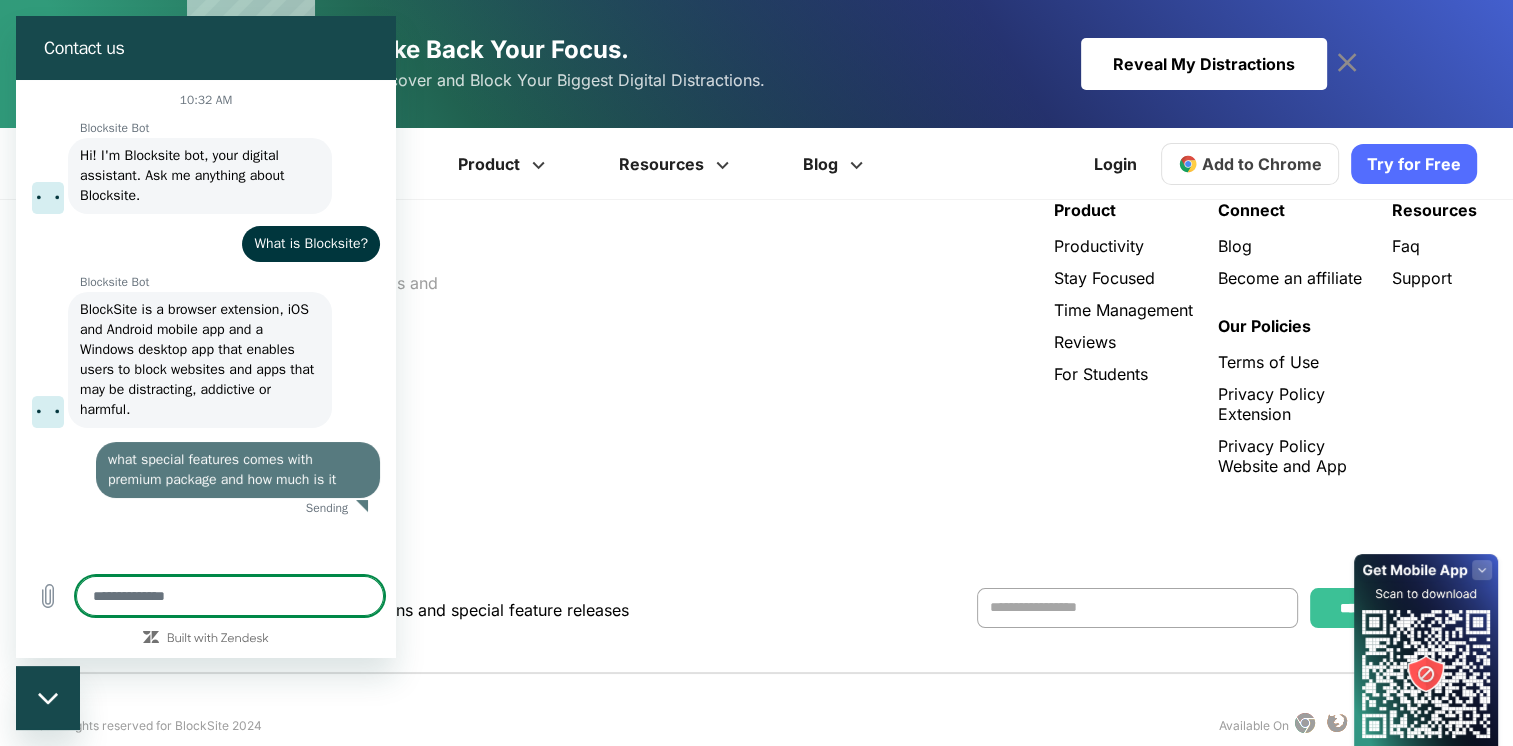 scroll, scrollTop: 4180, scrollLeft: 0, axis: vertical 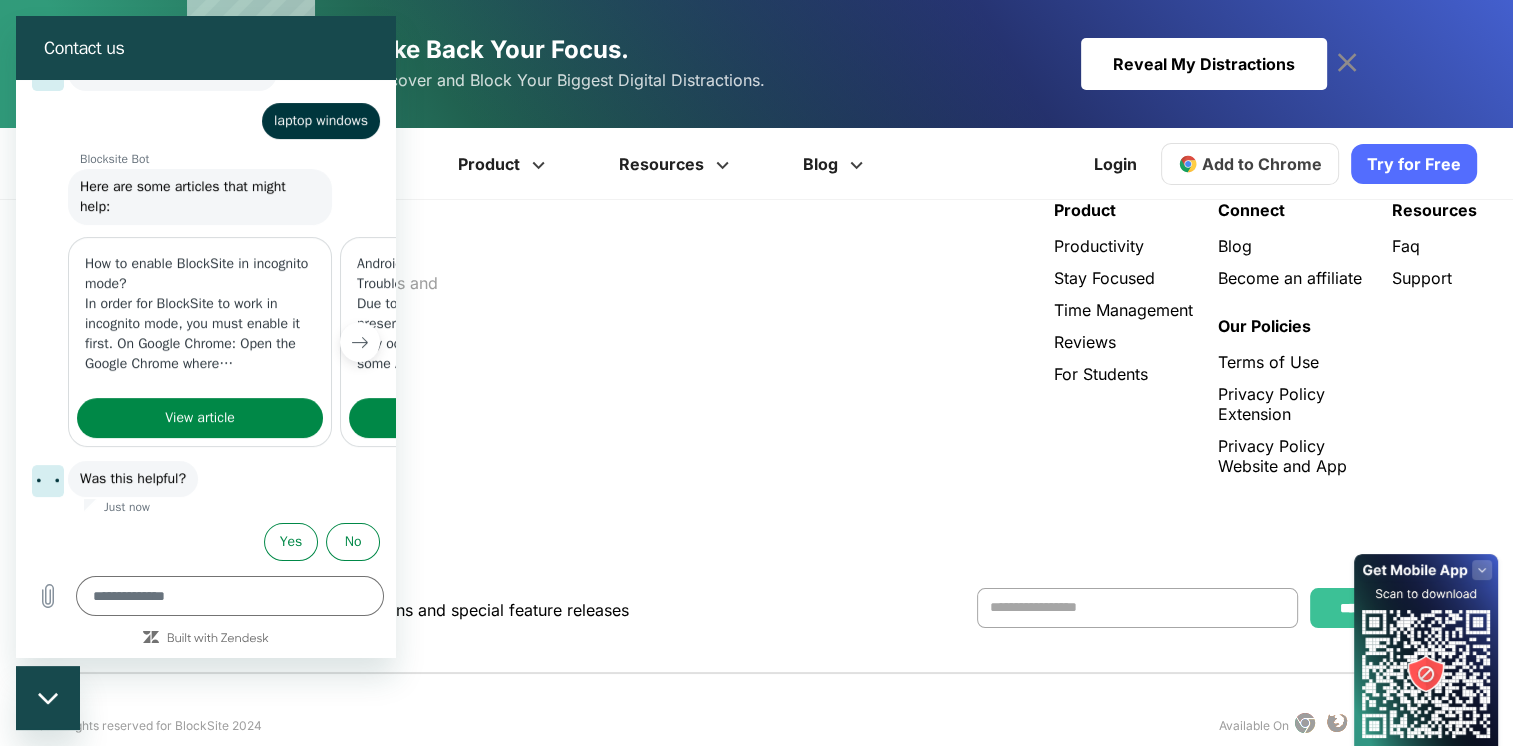 click at bounding box center (360, 342) 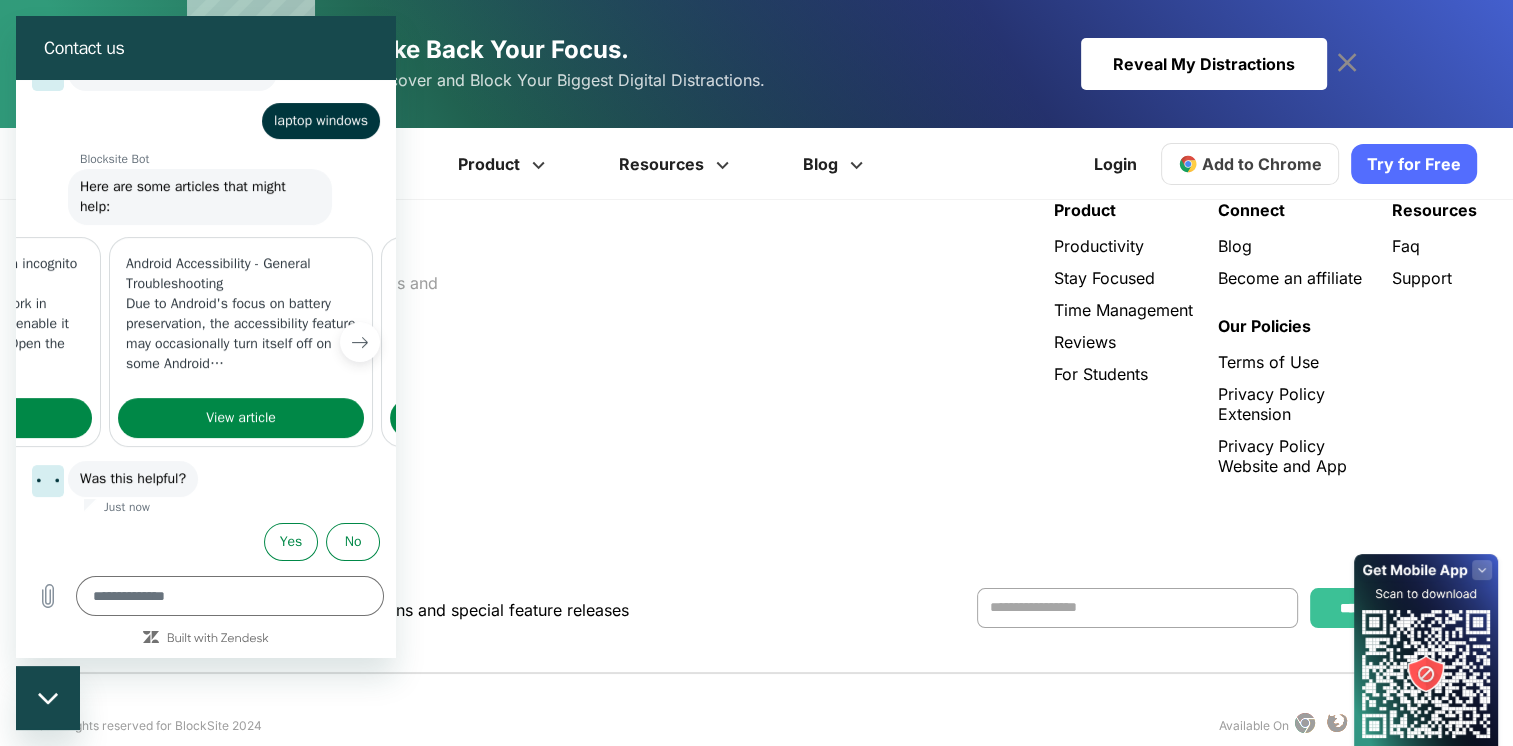 scroll, scrollTop: 0, scrollLeft: 256, axis: horizontal 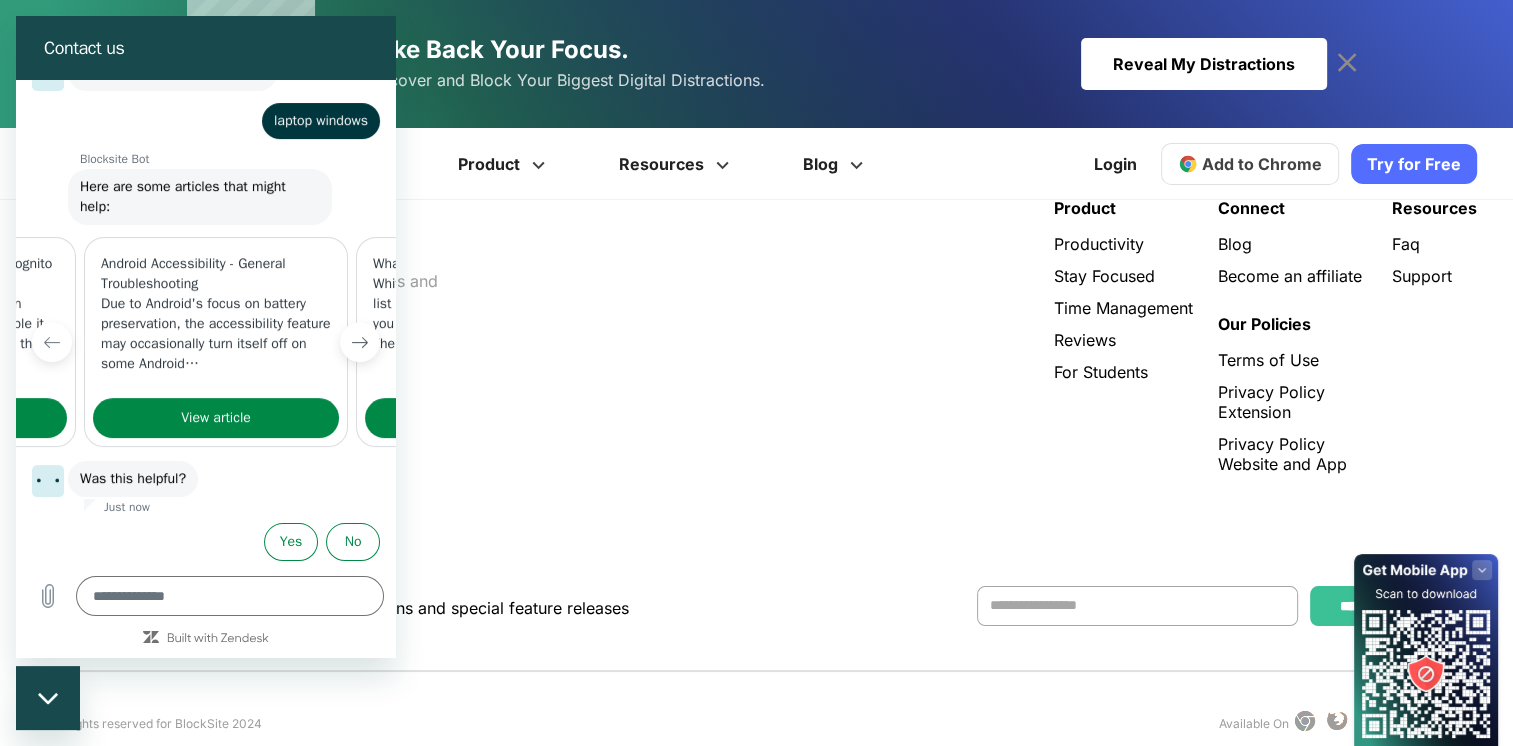 click at bounding box center (360, 342) 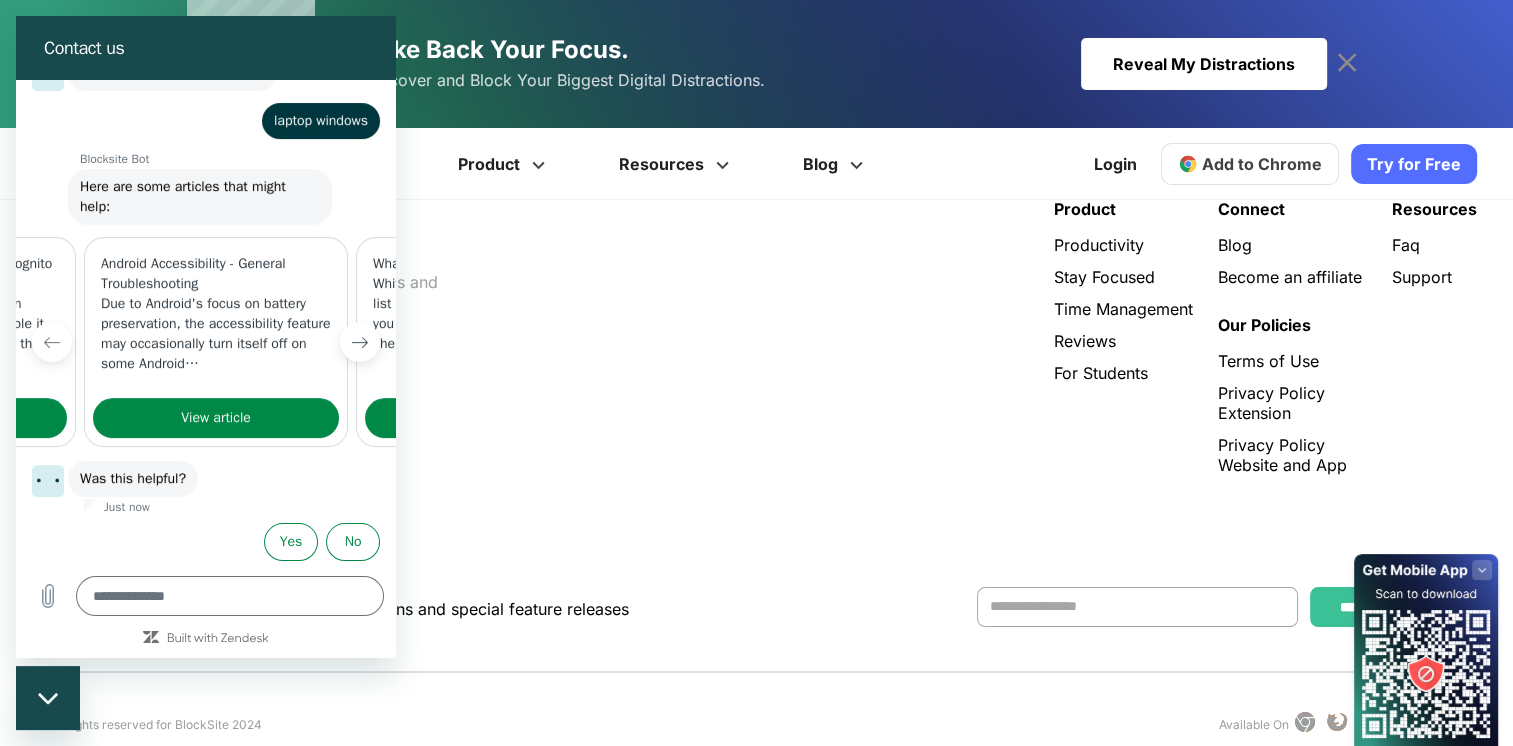 scroll, scrollTop: 0, scrollLeft: 482, axis: horizontal 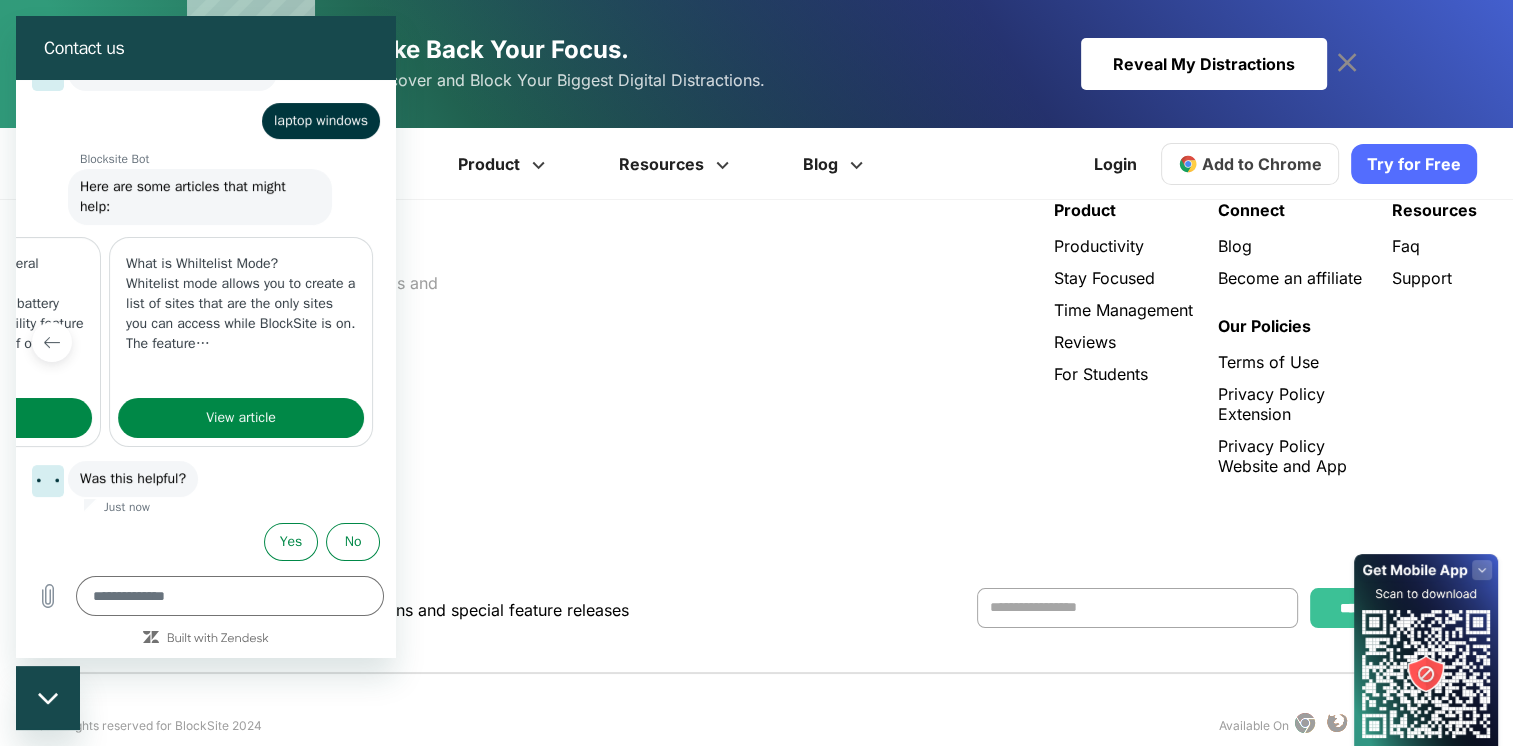 click at bounding box center [52, 342] 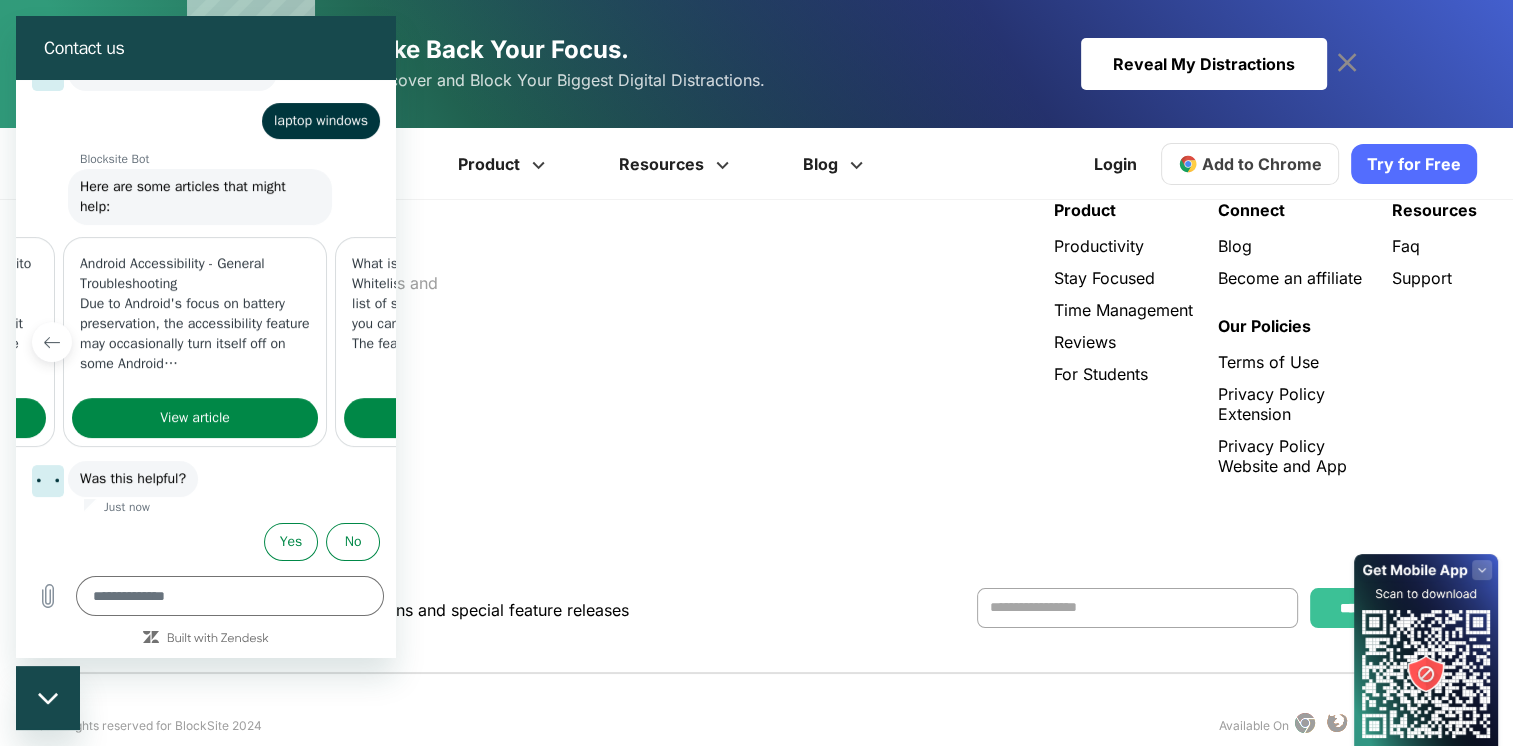 scroll, scrollTop: 0, scrollLeft: 256, axis: horizontal 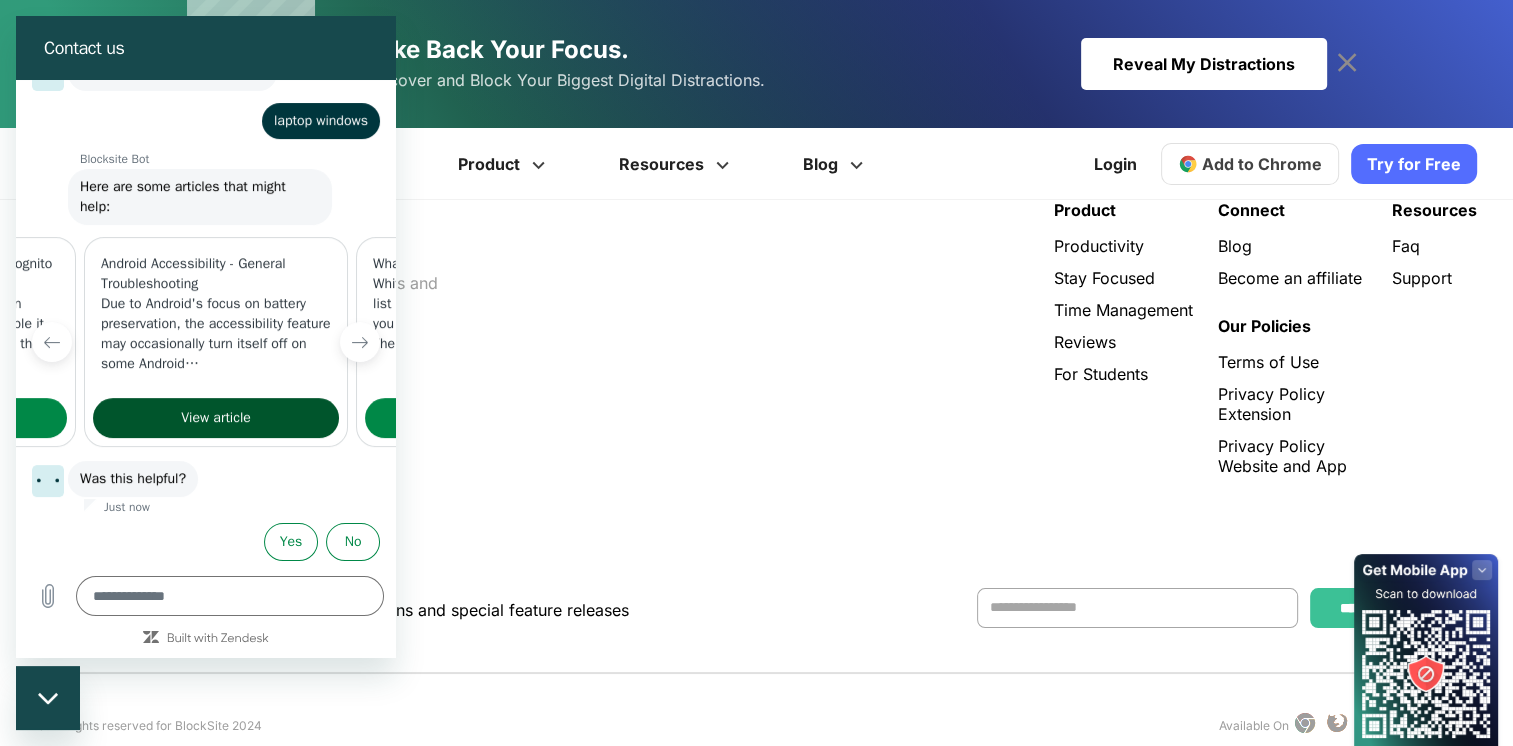 click on "View article" at bounding box center (216, 418) 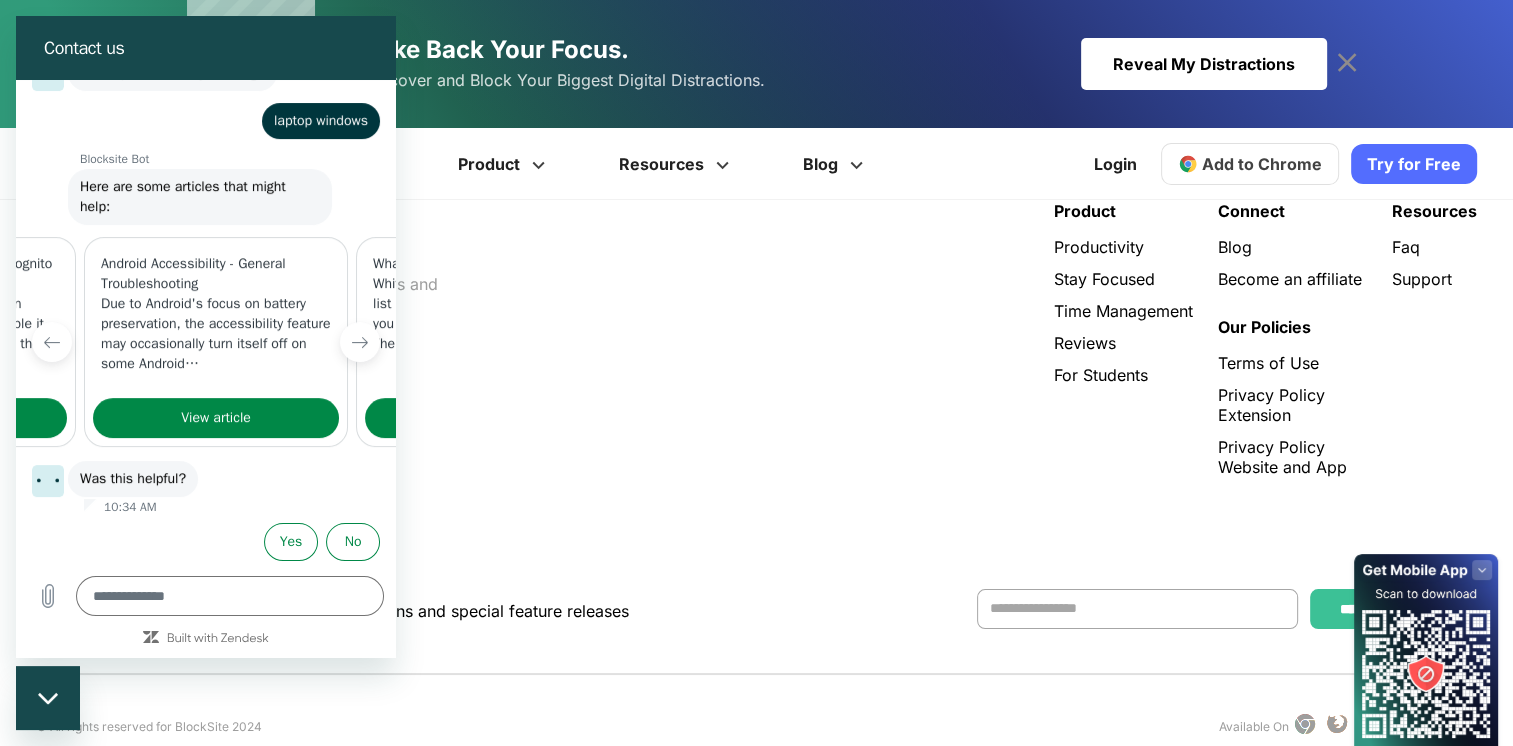 scroll, scrollTop: 4186, scrollLeft: 0, axis: vertical 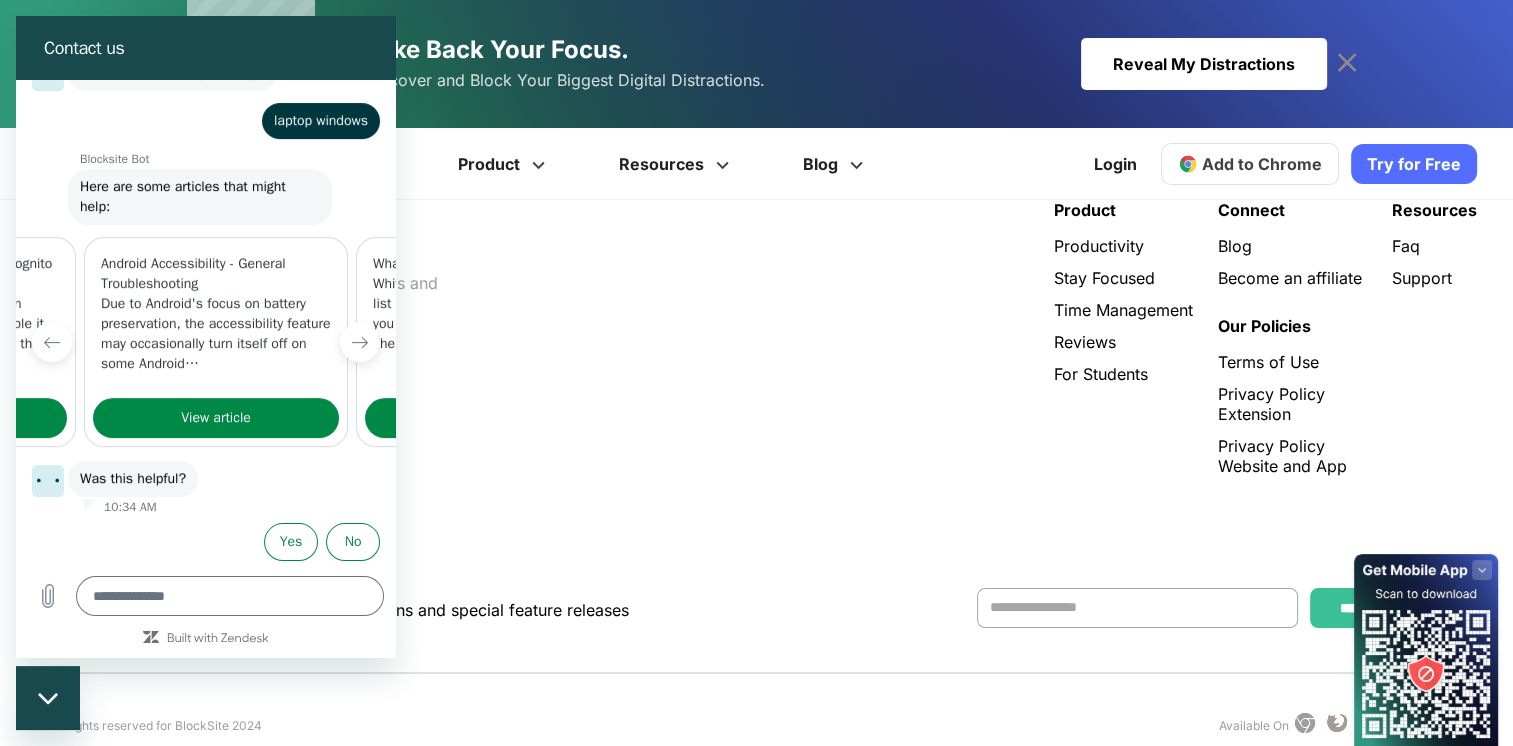click on "Take control of your time. Block distracting apps and sites.
Make productivity your priority
Product" at bounding box center (756, 346) 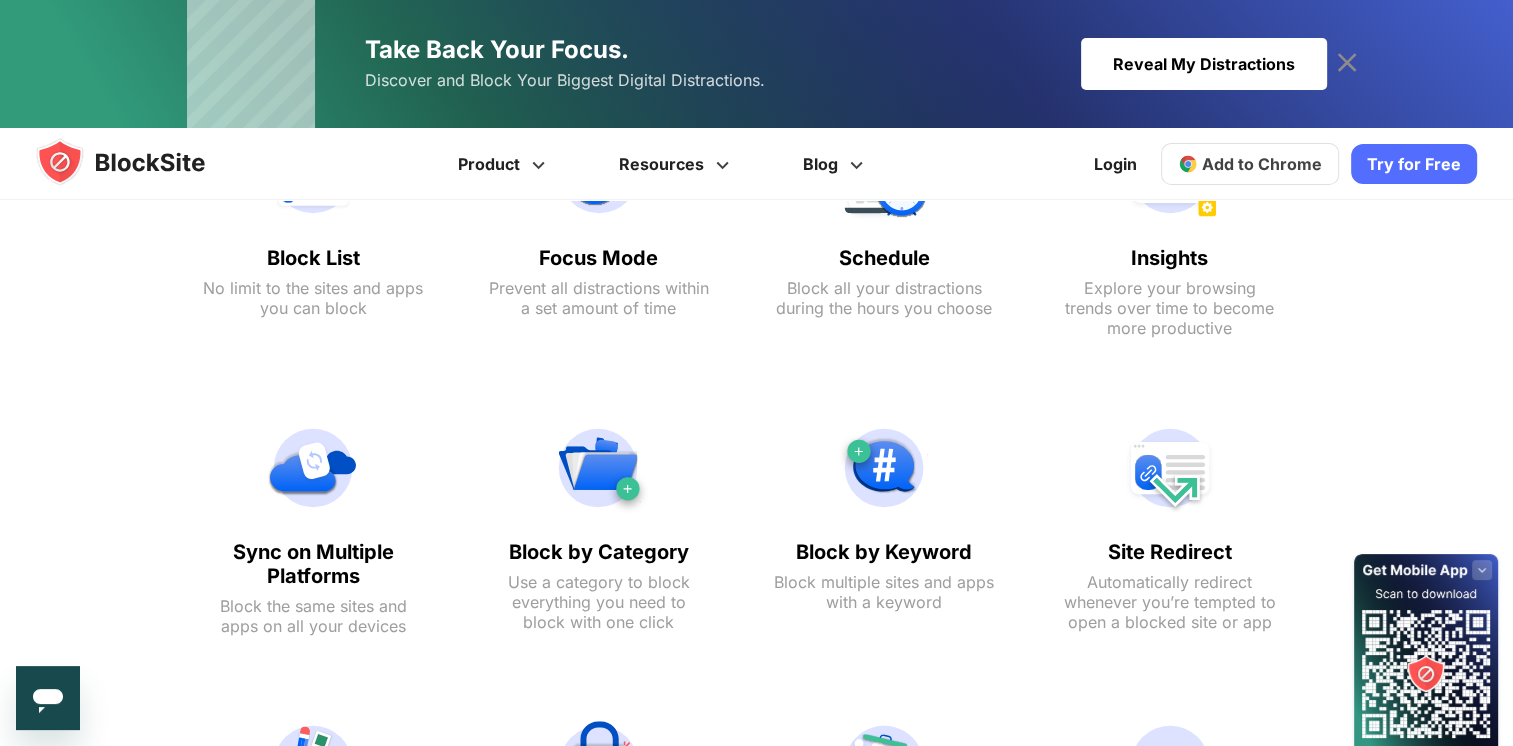scroll, scrollTop: 1080, scrollLeft: 0, axis: vertical 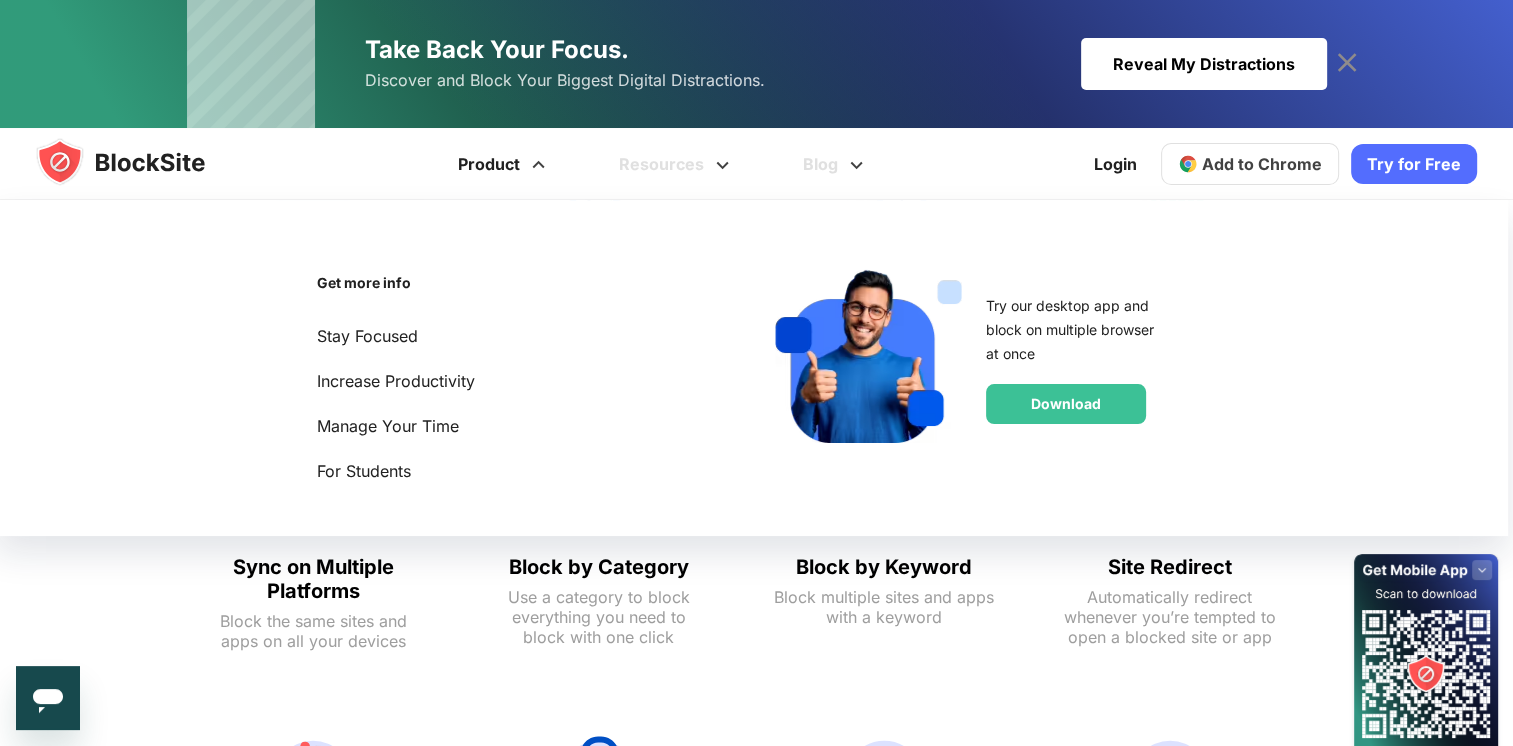 click at bounding box center [538, 158] 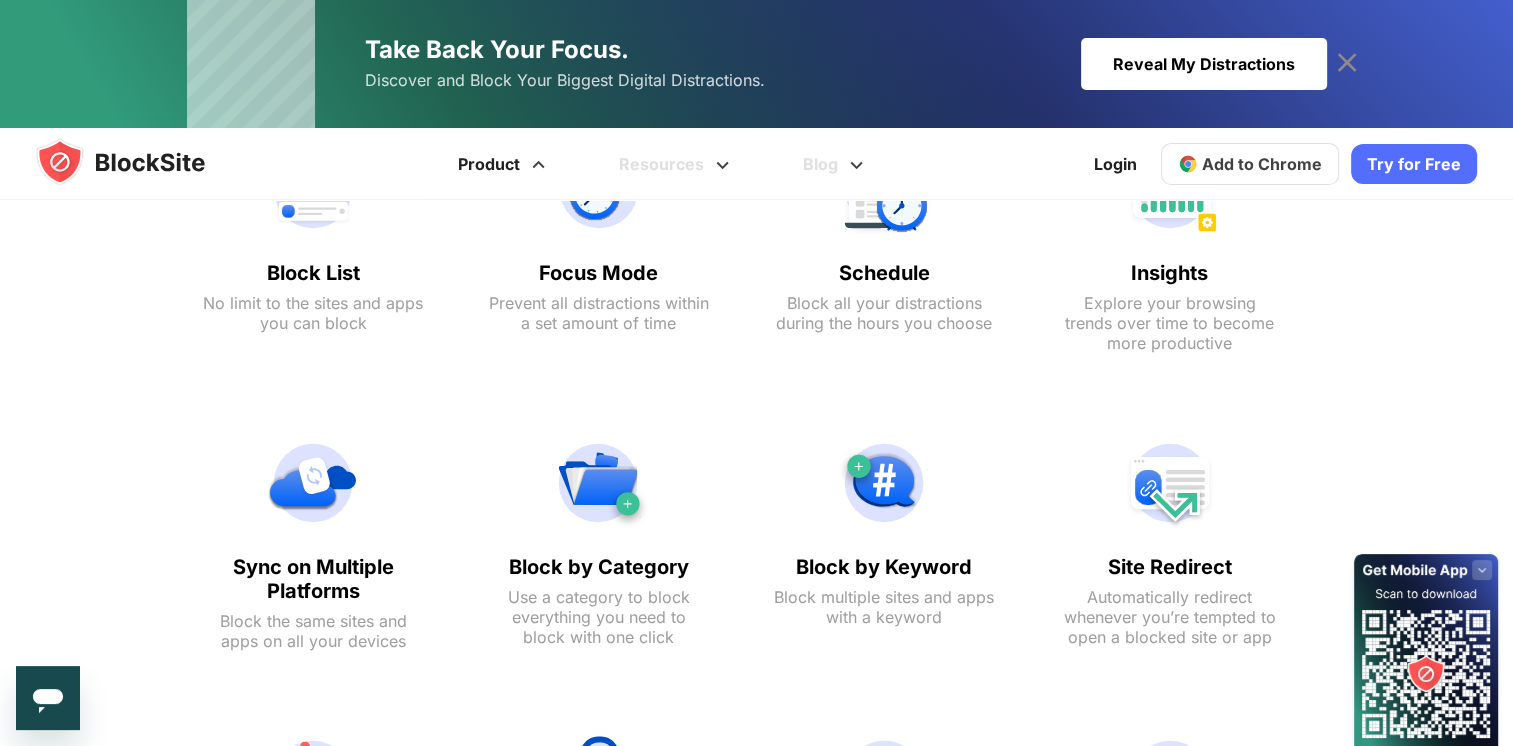 click at bounding box center (538, 158) 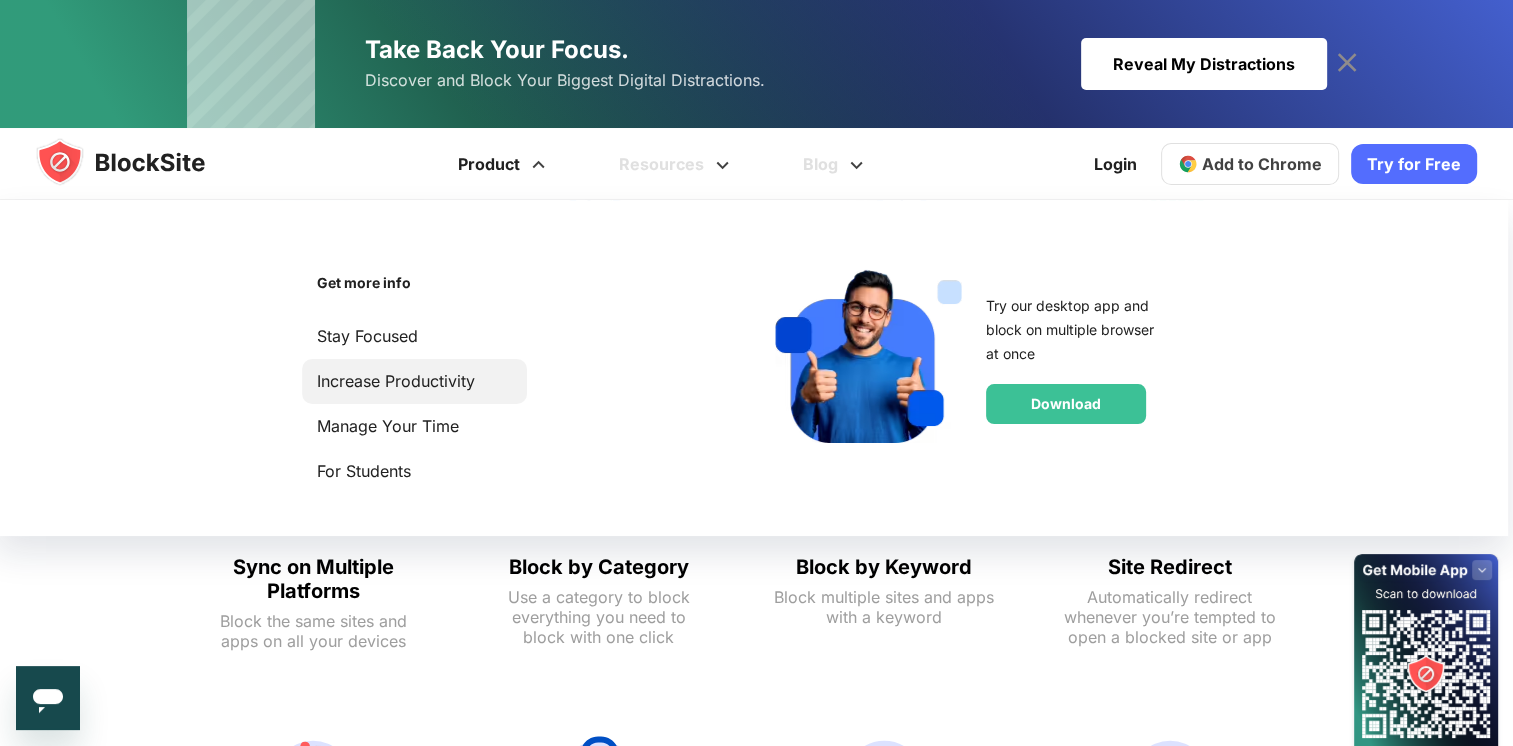 click on "Increase Productivity" at bounding box center (414, 381) 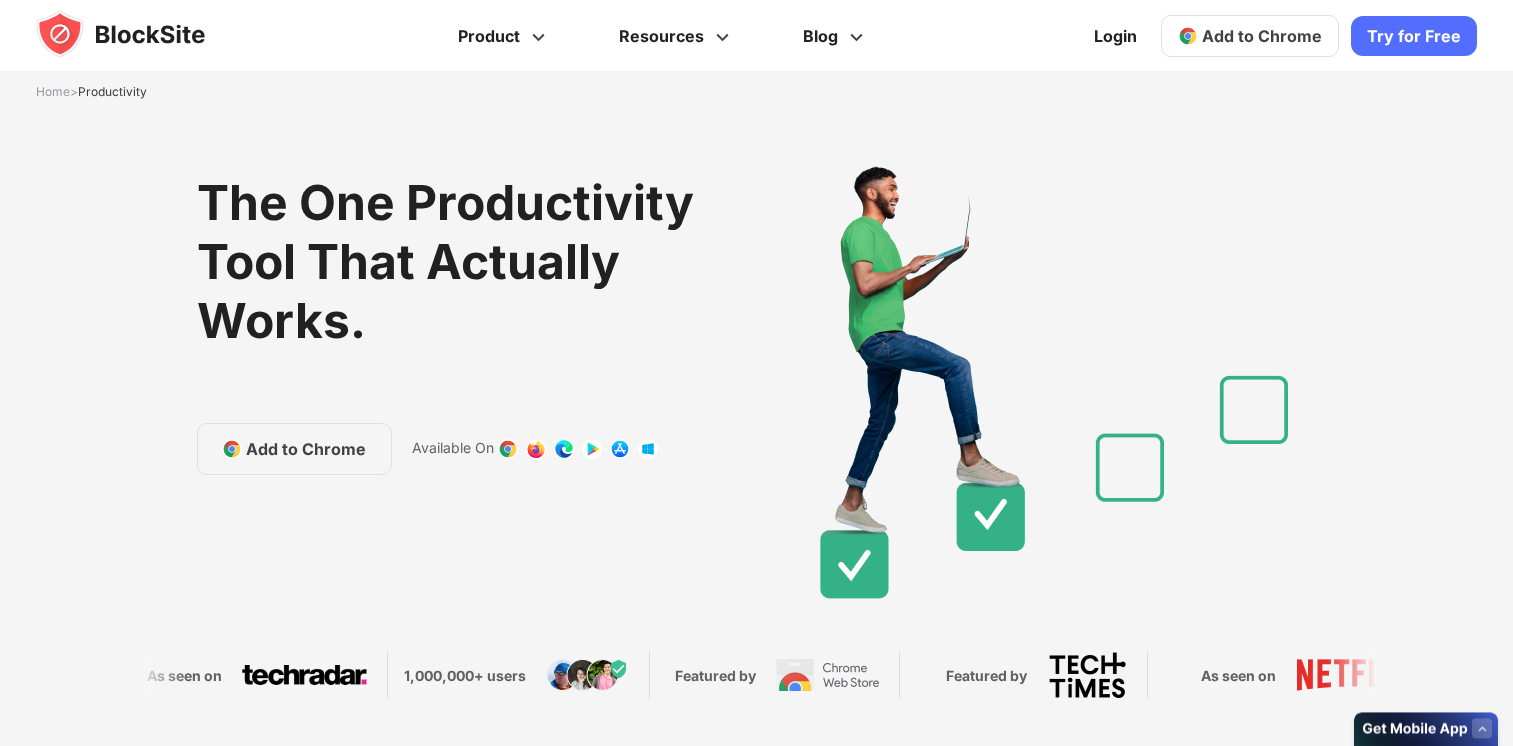 scroll, scrollTop: 400, scrollLeft: 0, axis: vertical 